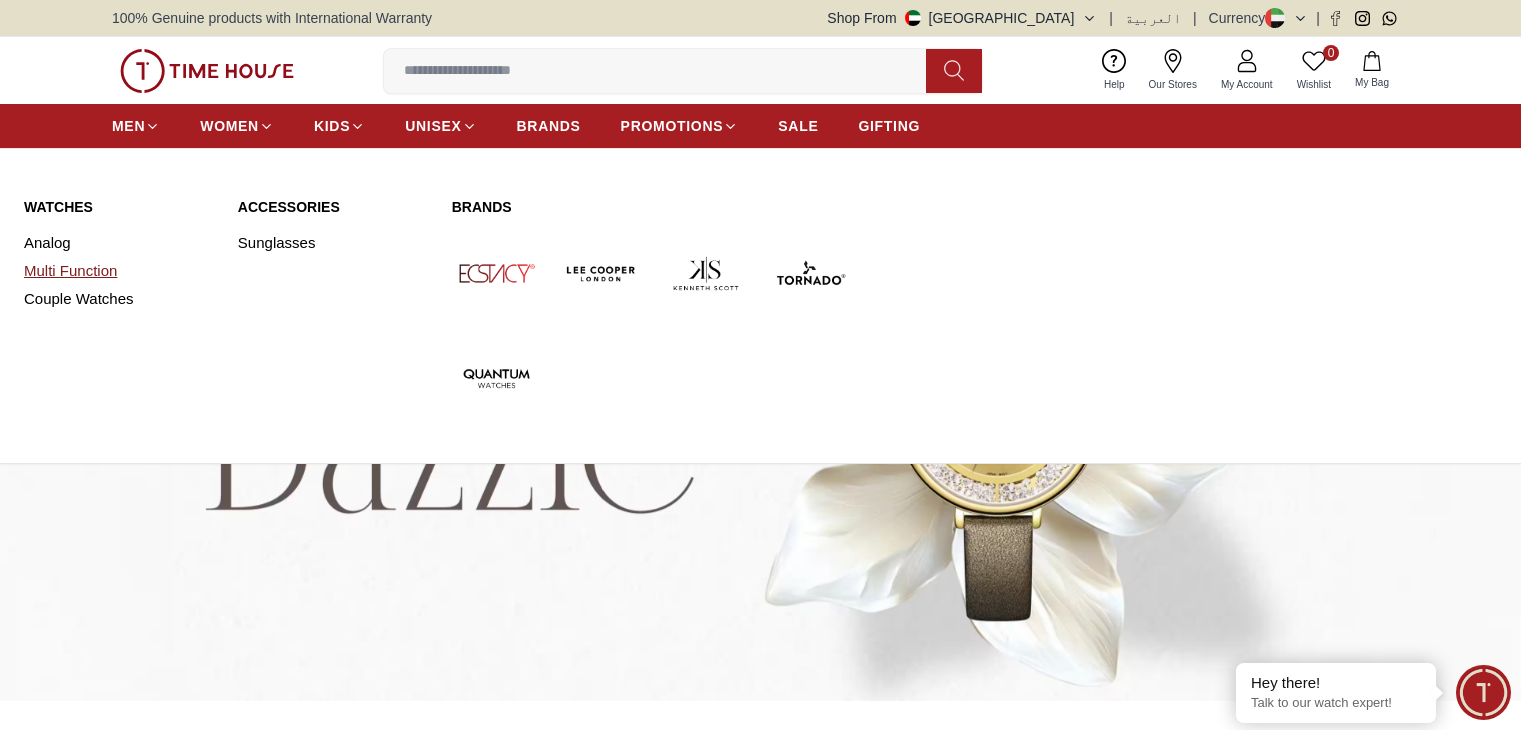 scroll, scrollTop: 0, scrollLeft: 0, axis: both 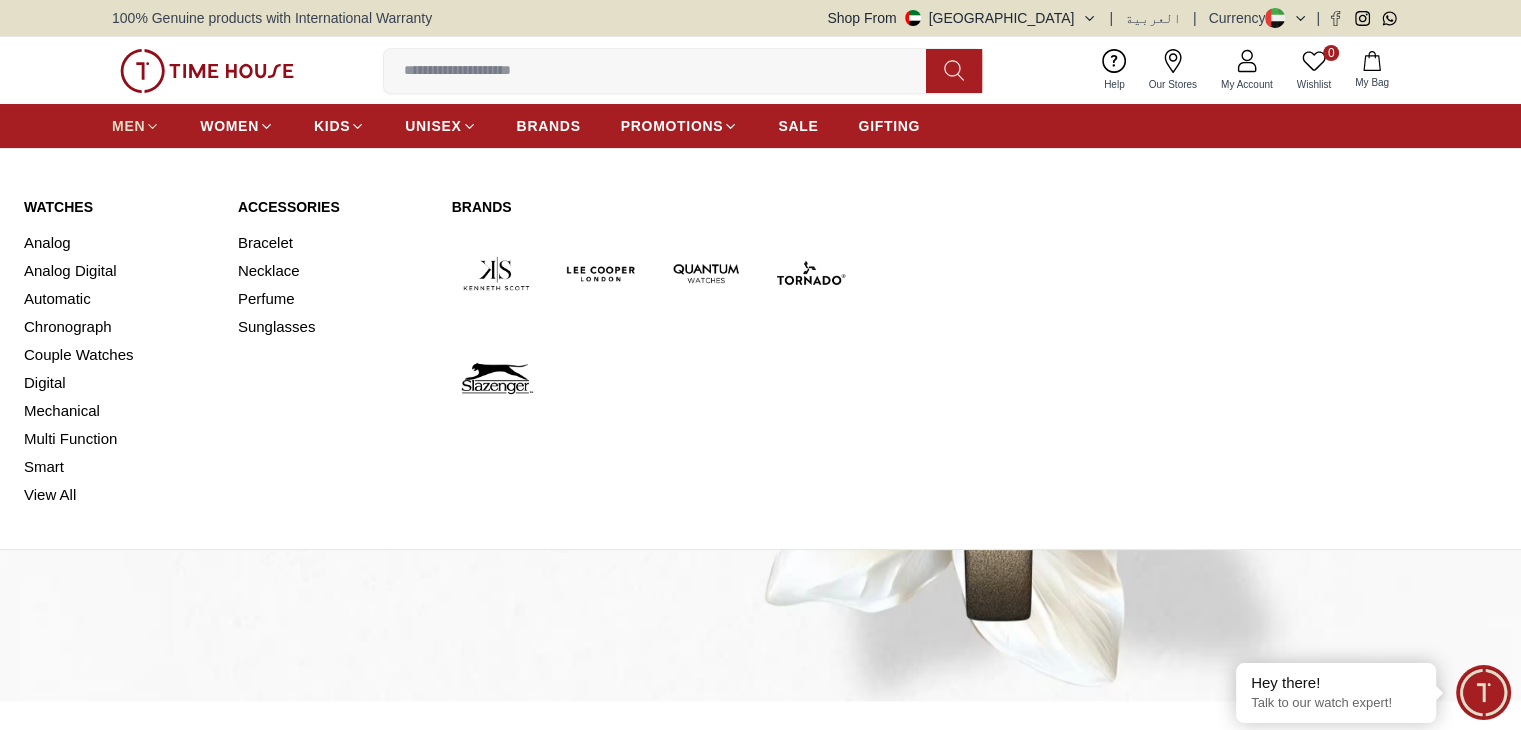 click on "MEN" at bounding box center [128, 126] 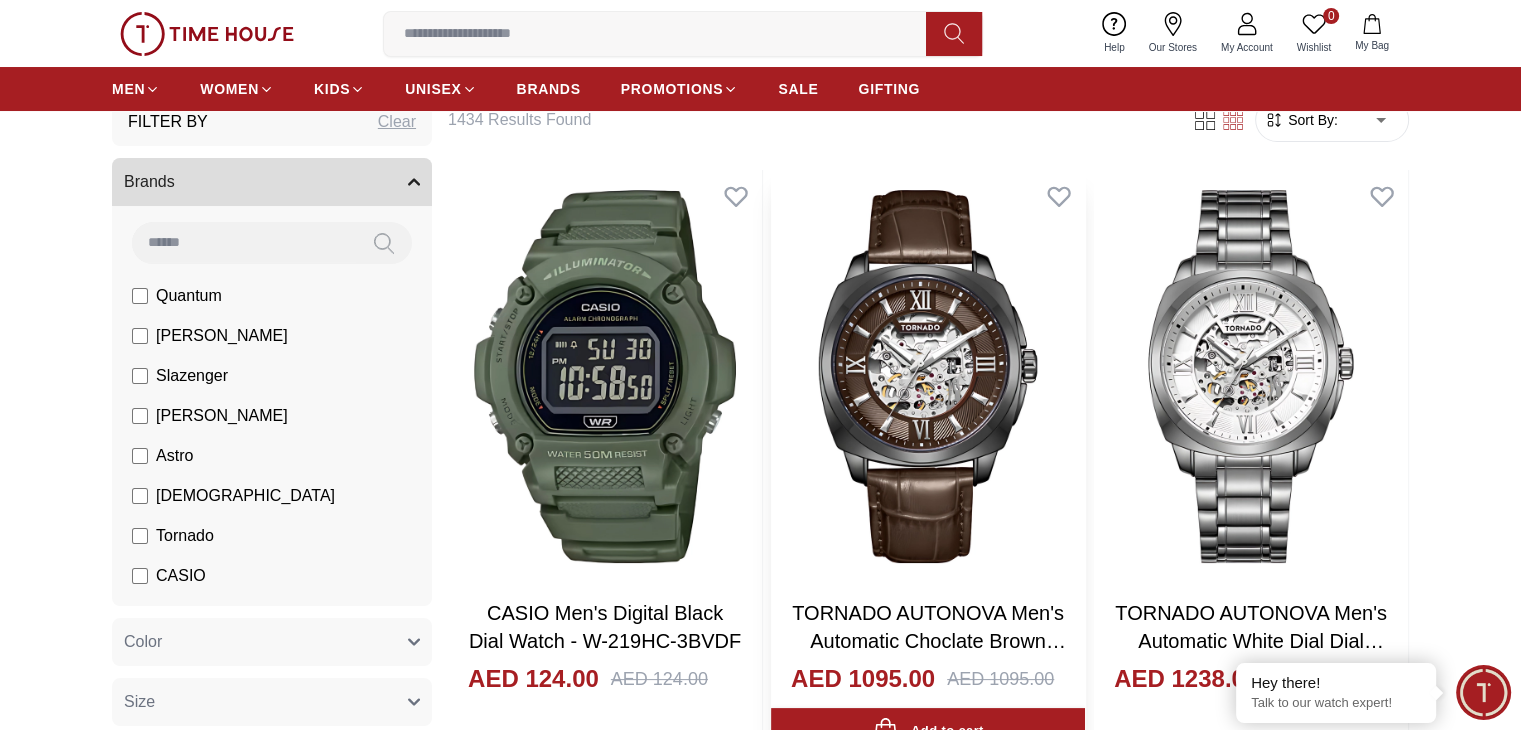 scroll, scrollTop: 0, scrollLeft: 0, axis: both 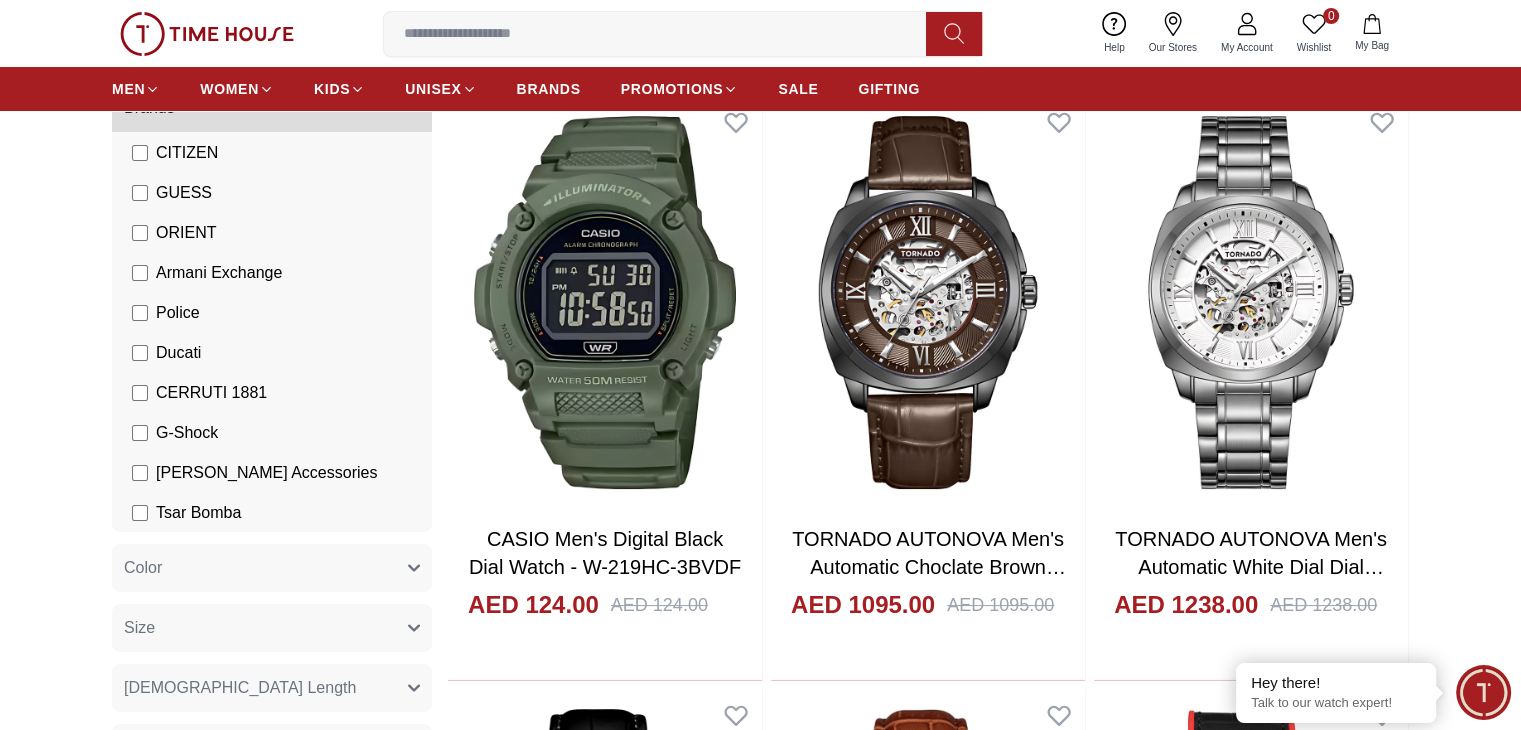 click on "G-Shock" at bounding box center [175, 433] 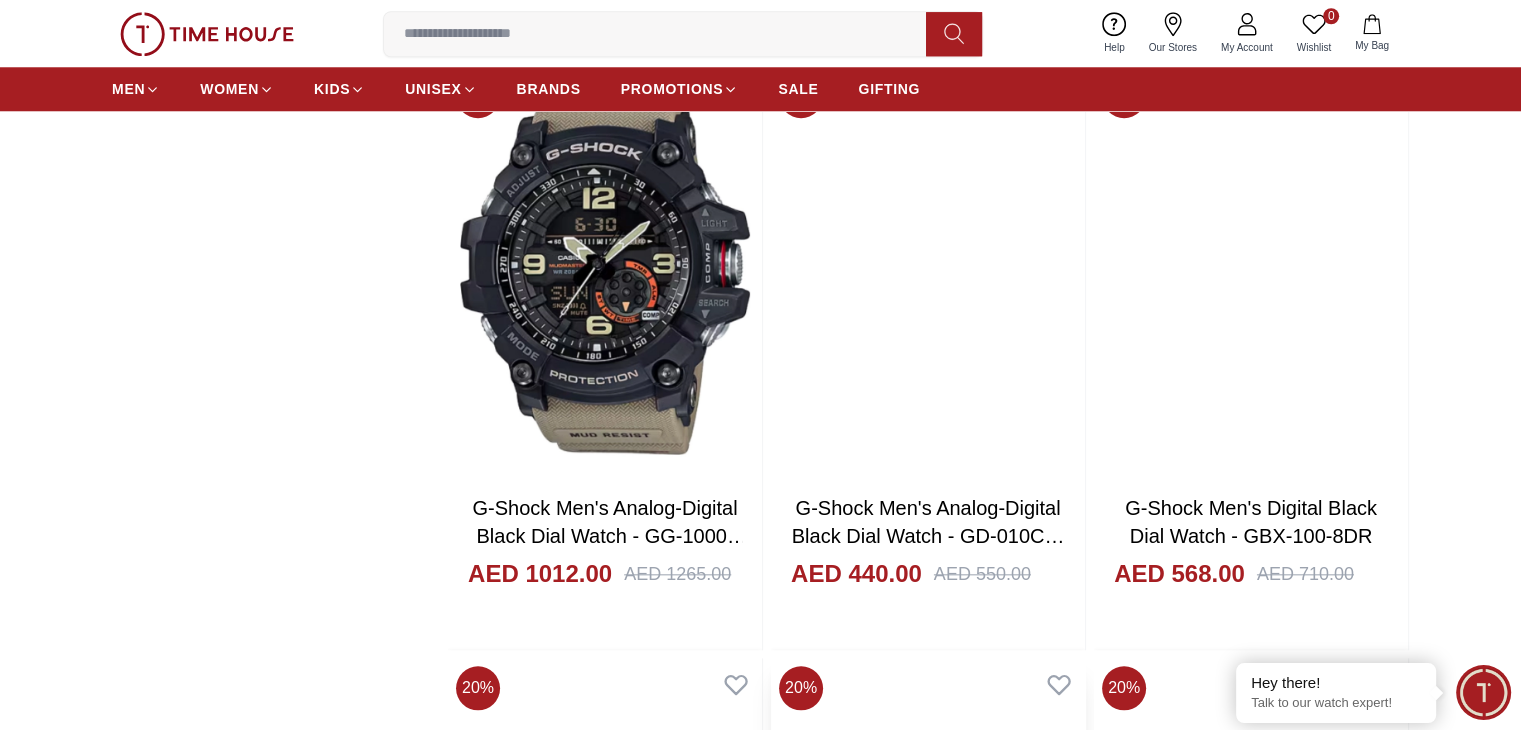 scroll, scrollTop: 2100, scrollLeft: 0, axis: vertical 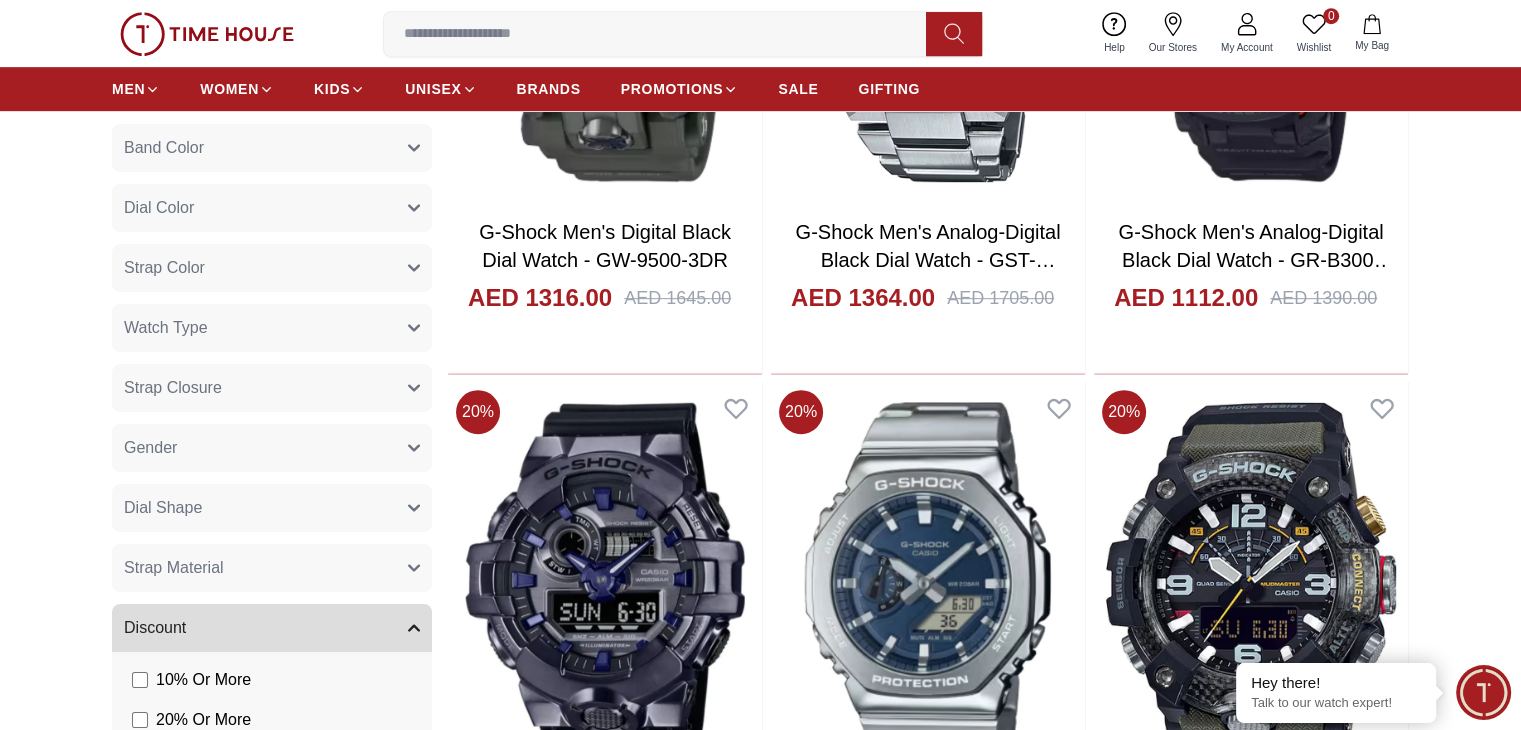 click on "Strap Material" at bounding box center [272, 568] 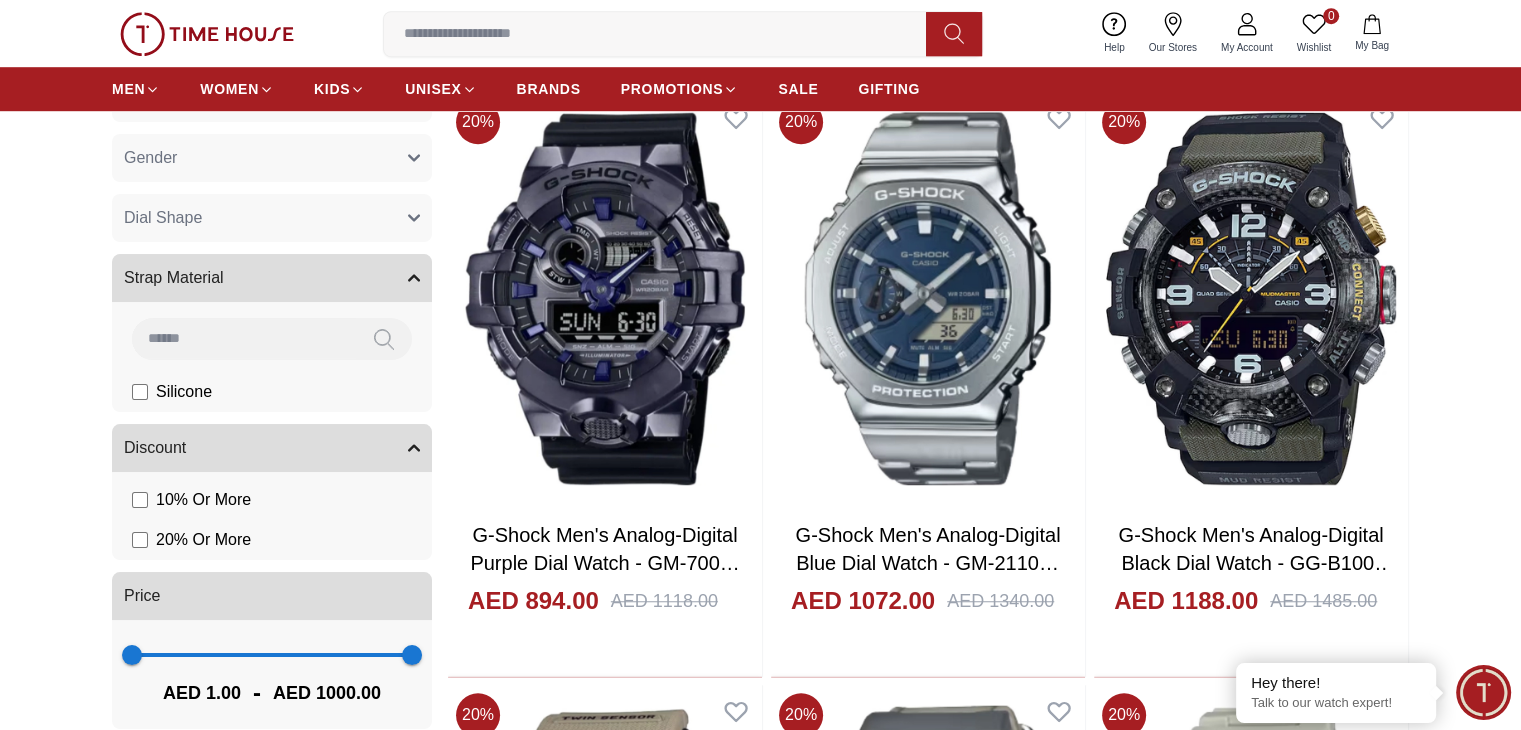 scroll, scrollTop: 1400, scrollLeft: 0, axis: vertical 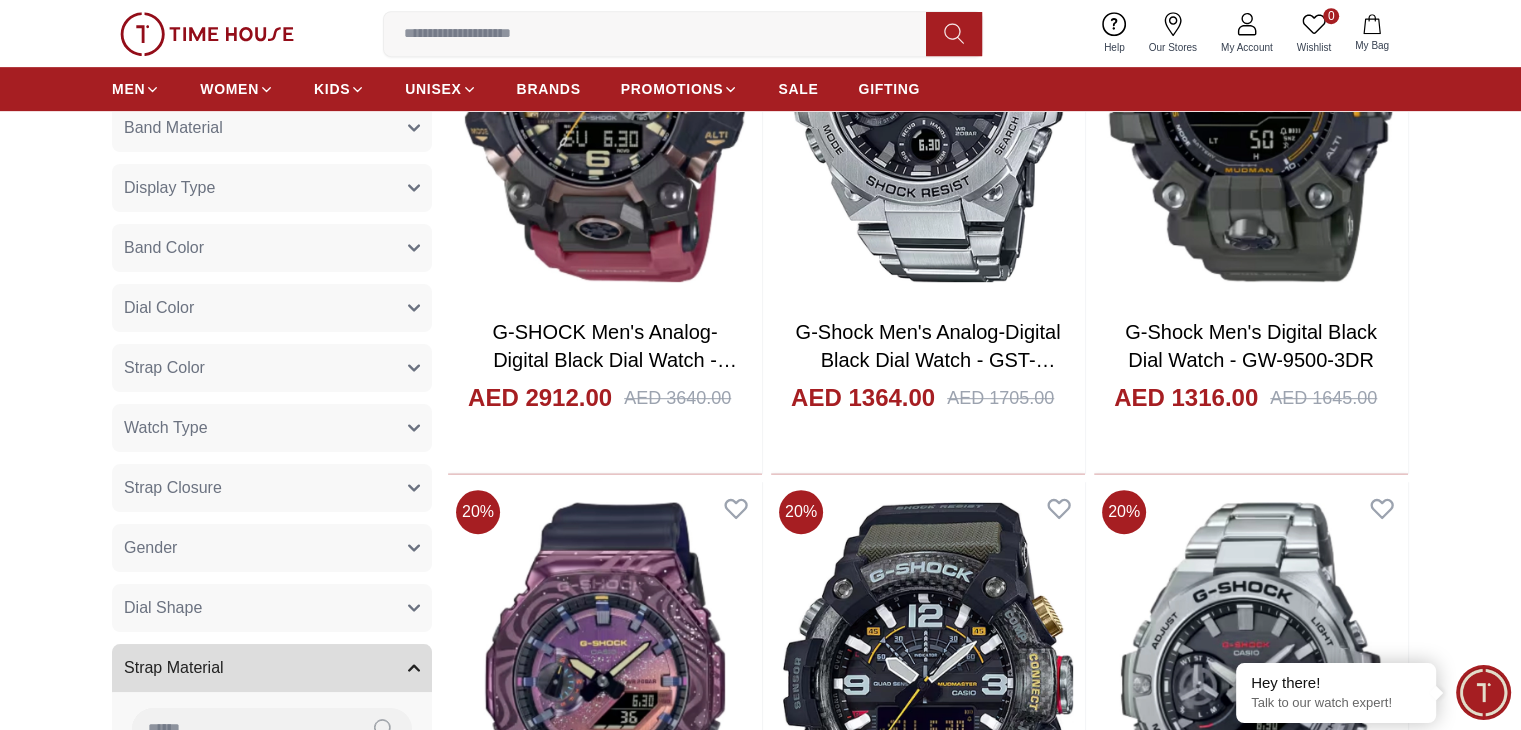 click on "Strap Color" at bounding box center (272, 368) 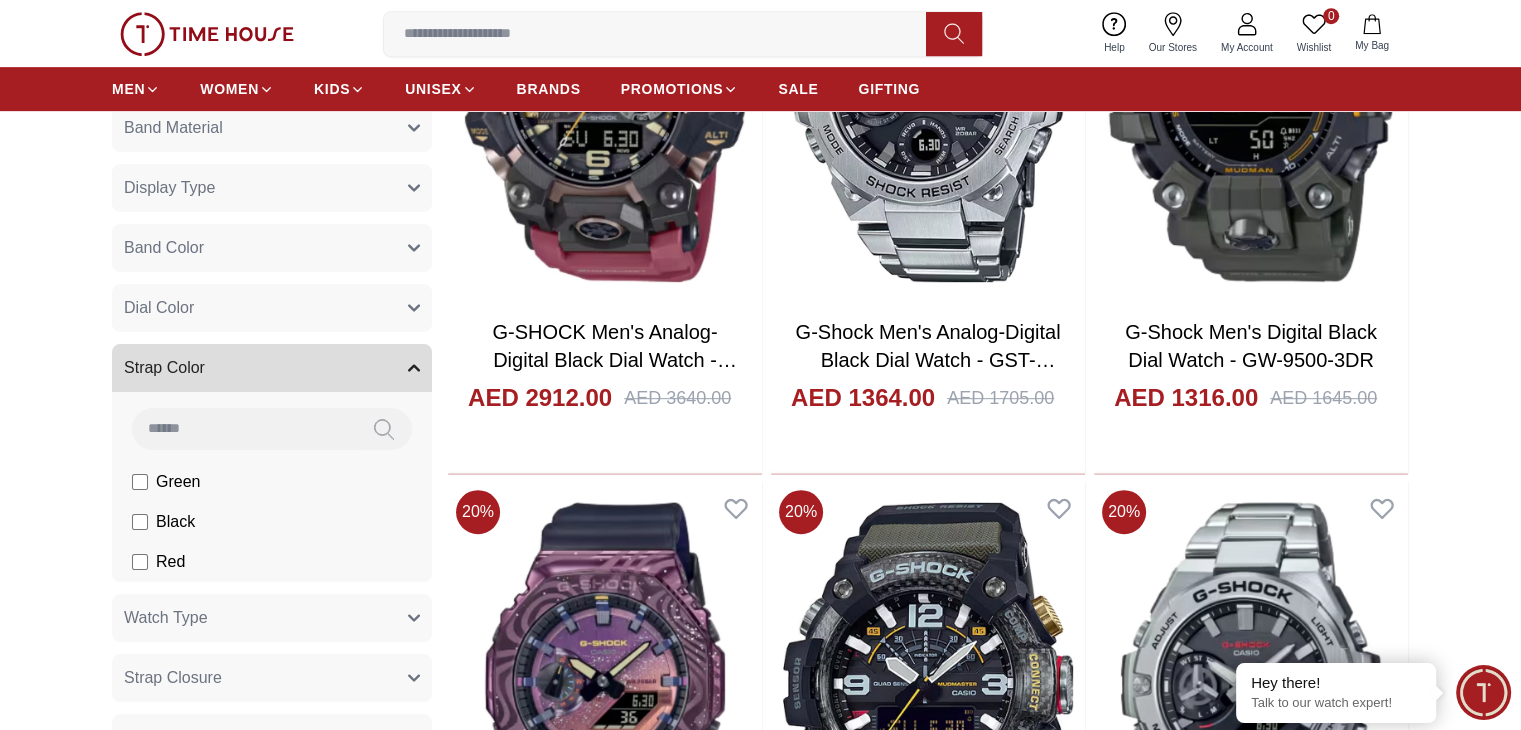 click on "Strap Color" at bounding box center [272, 368] 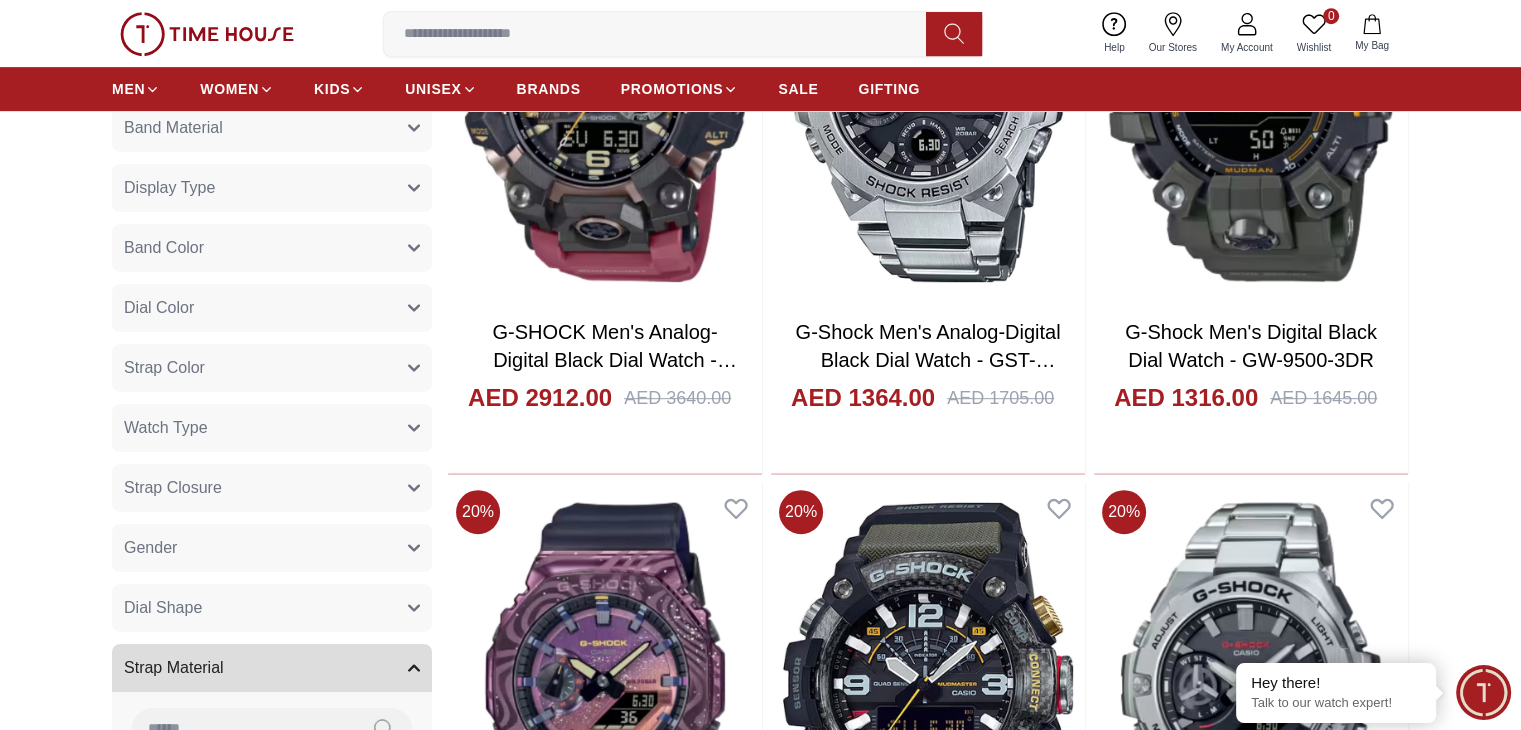 click on "Dial Color" at bounding box center (272, 308) 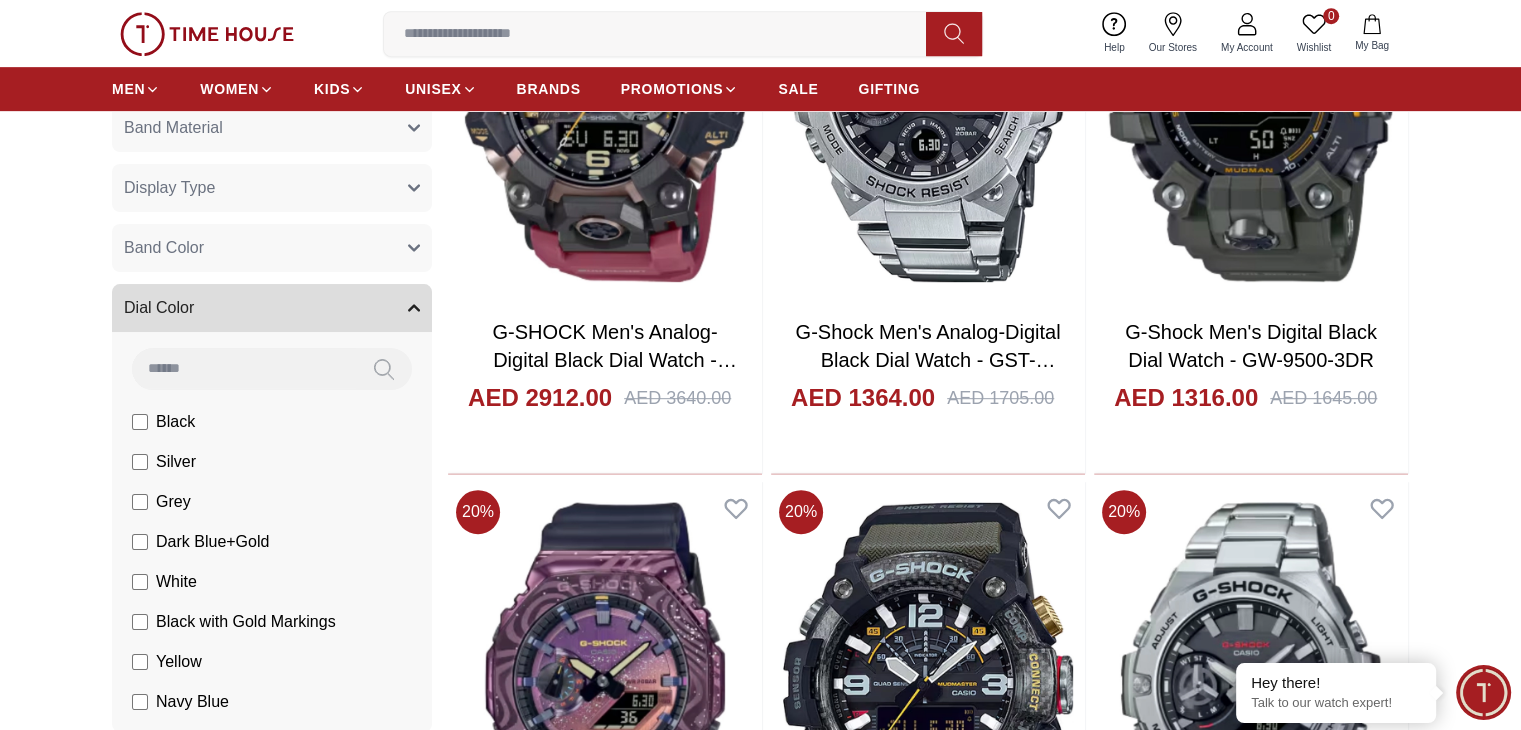 click on "Dial Color" at bounding box center (272, 308) 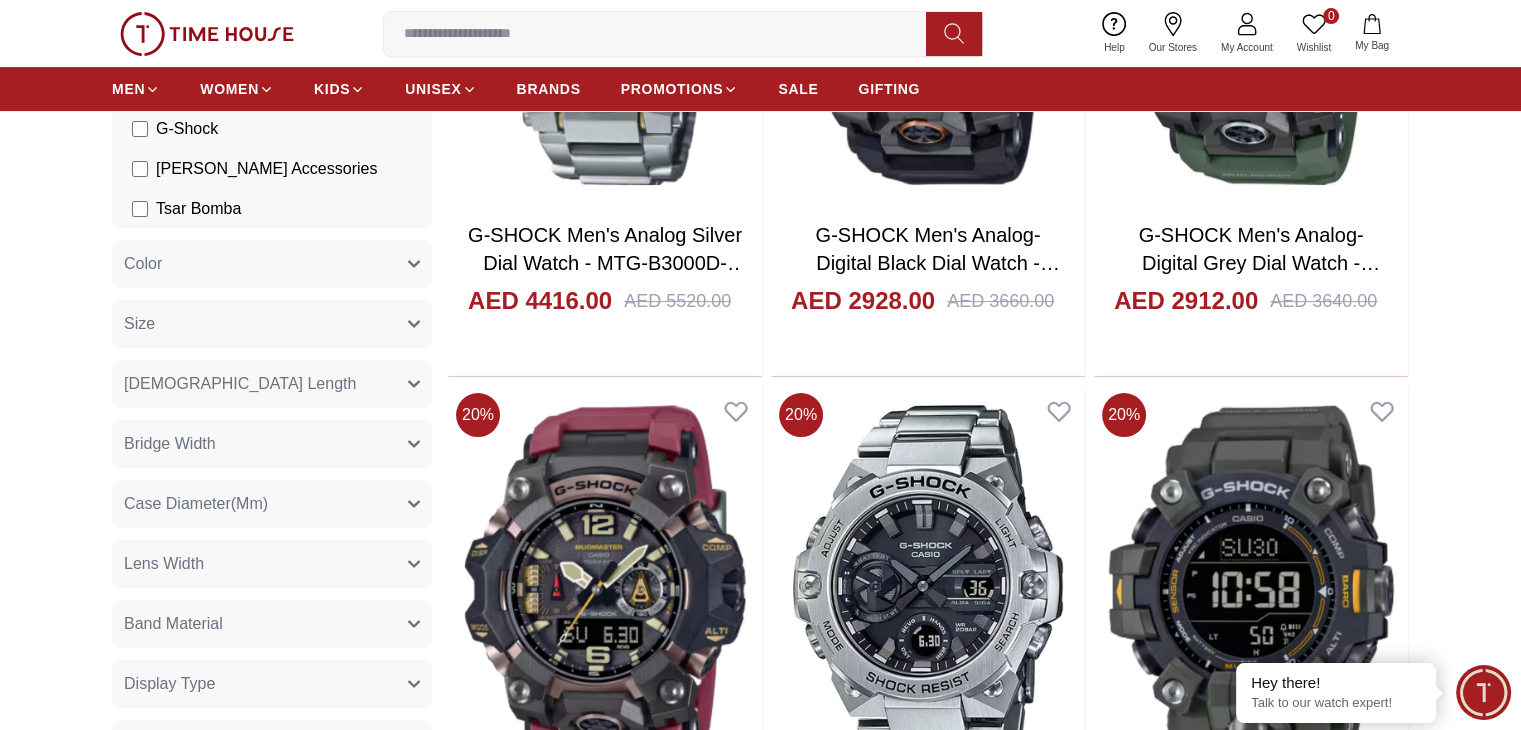 scroll, scrollTop: 500, scrollLeft: 0, axis: vertical 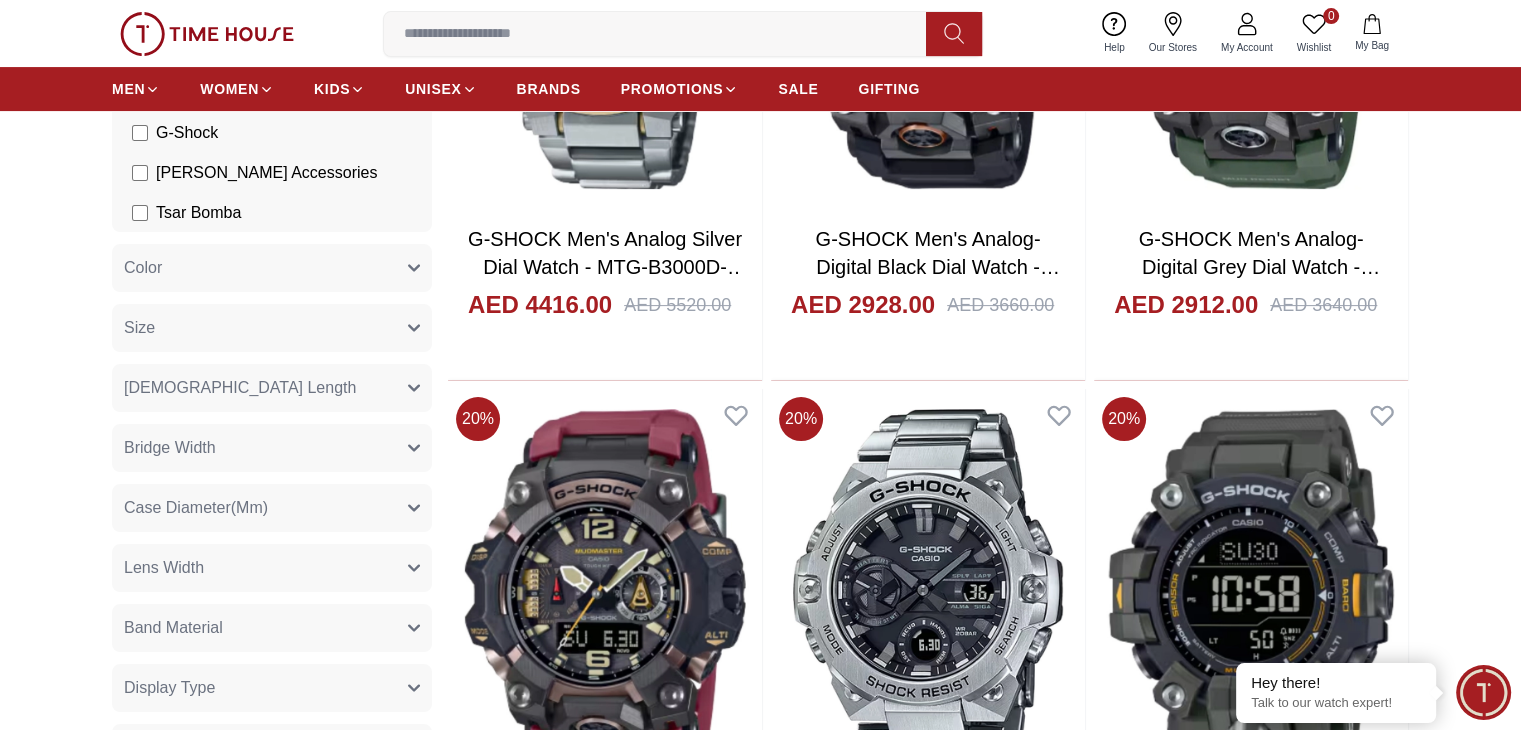 click on "Size" at bounding box center [272, 328] 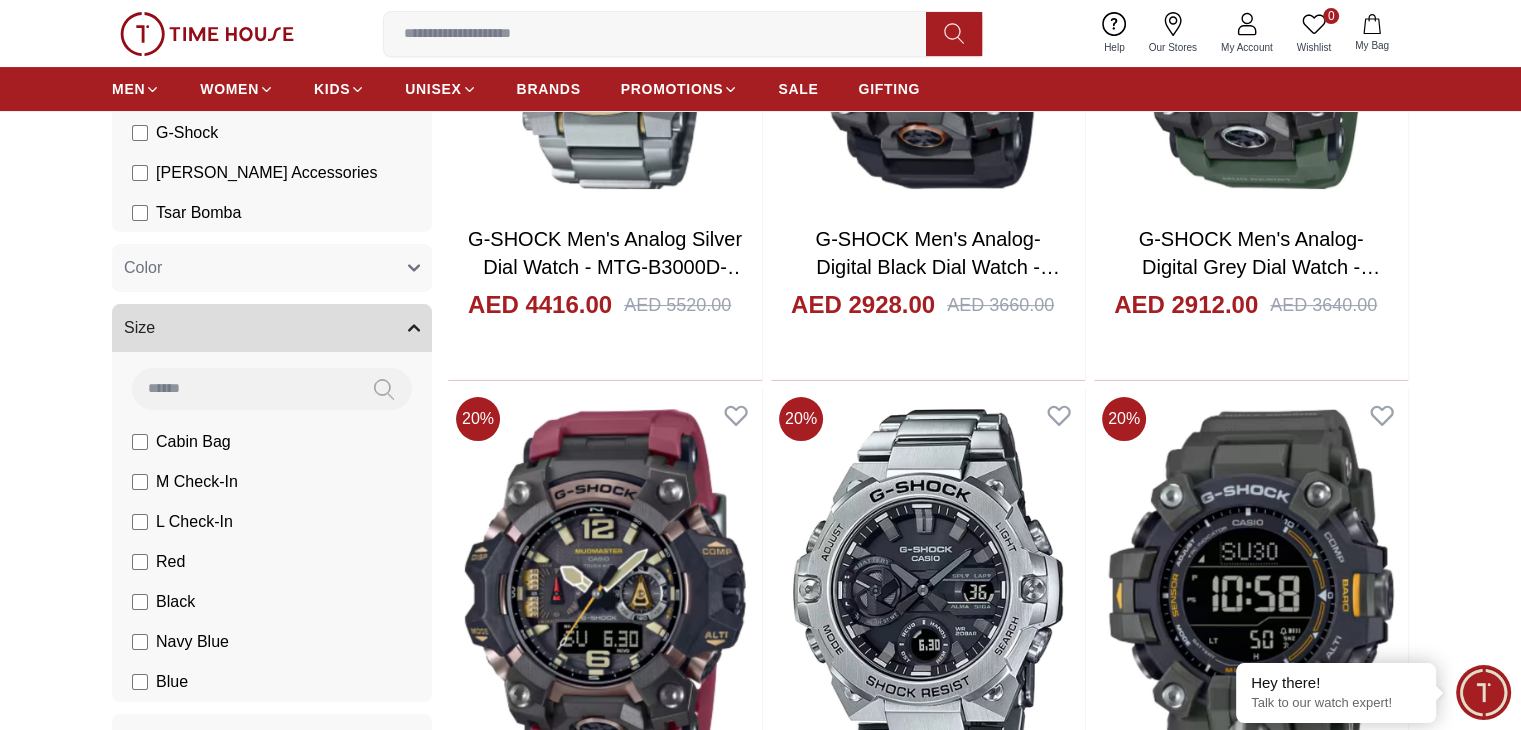 click on "Size" at bounding box center [272, 328] 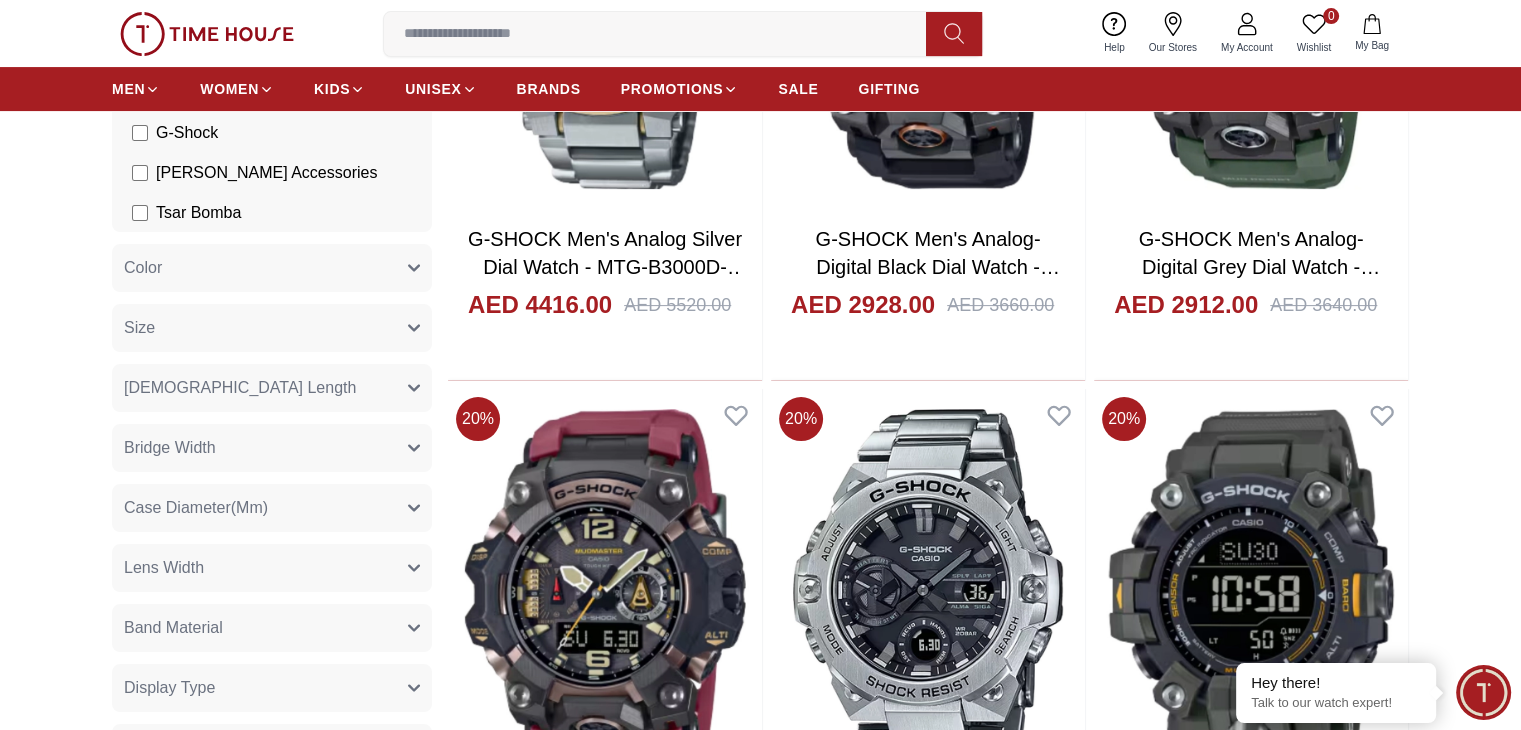 scroll, scrollTop: 700, scrollLeft: 0, axis: vertical 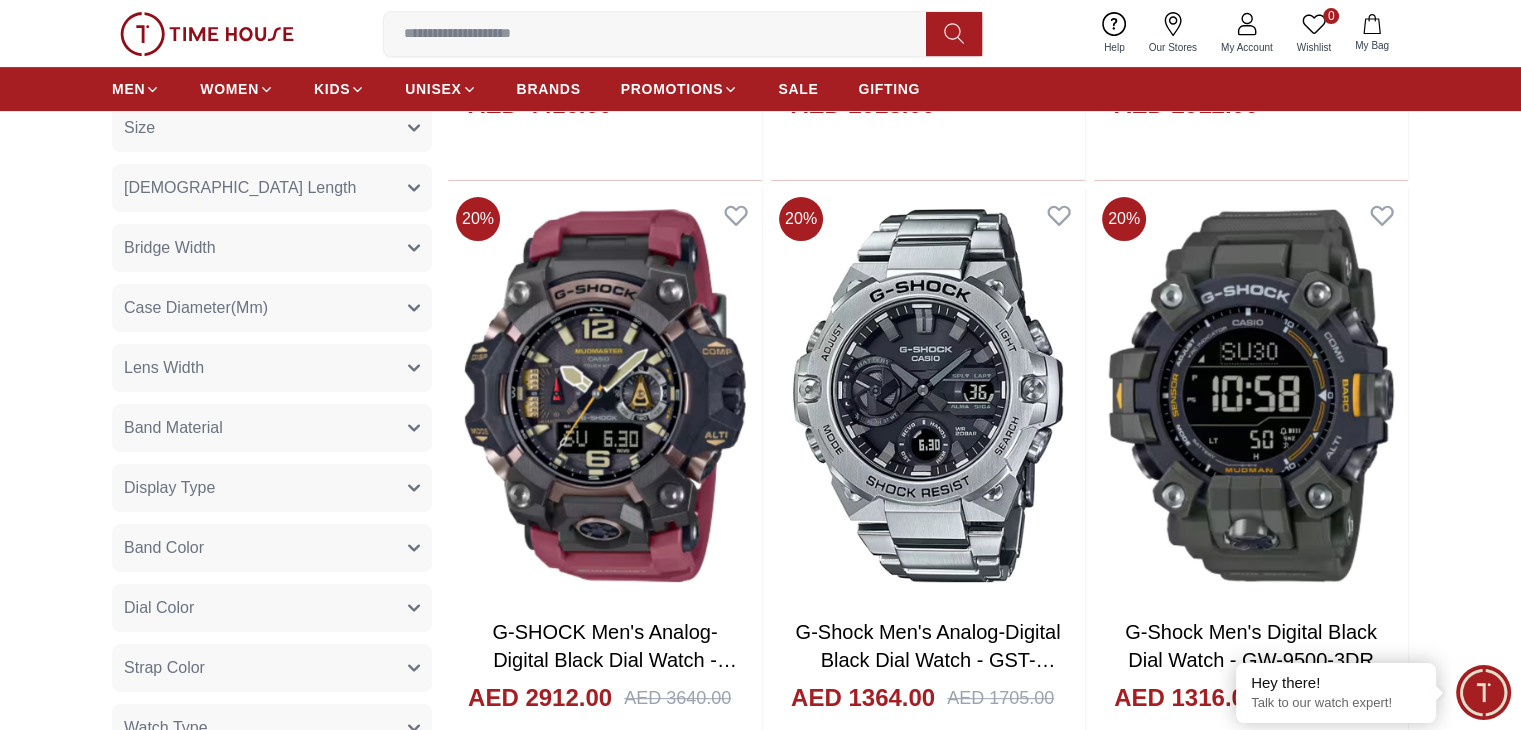 click on "Case Diameter(Mm)" at bounding box center [196, 308] 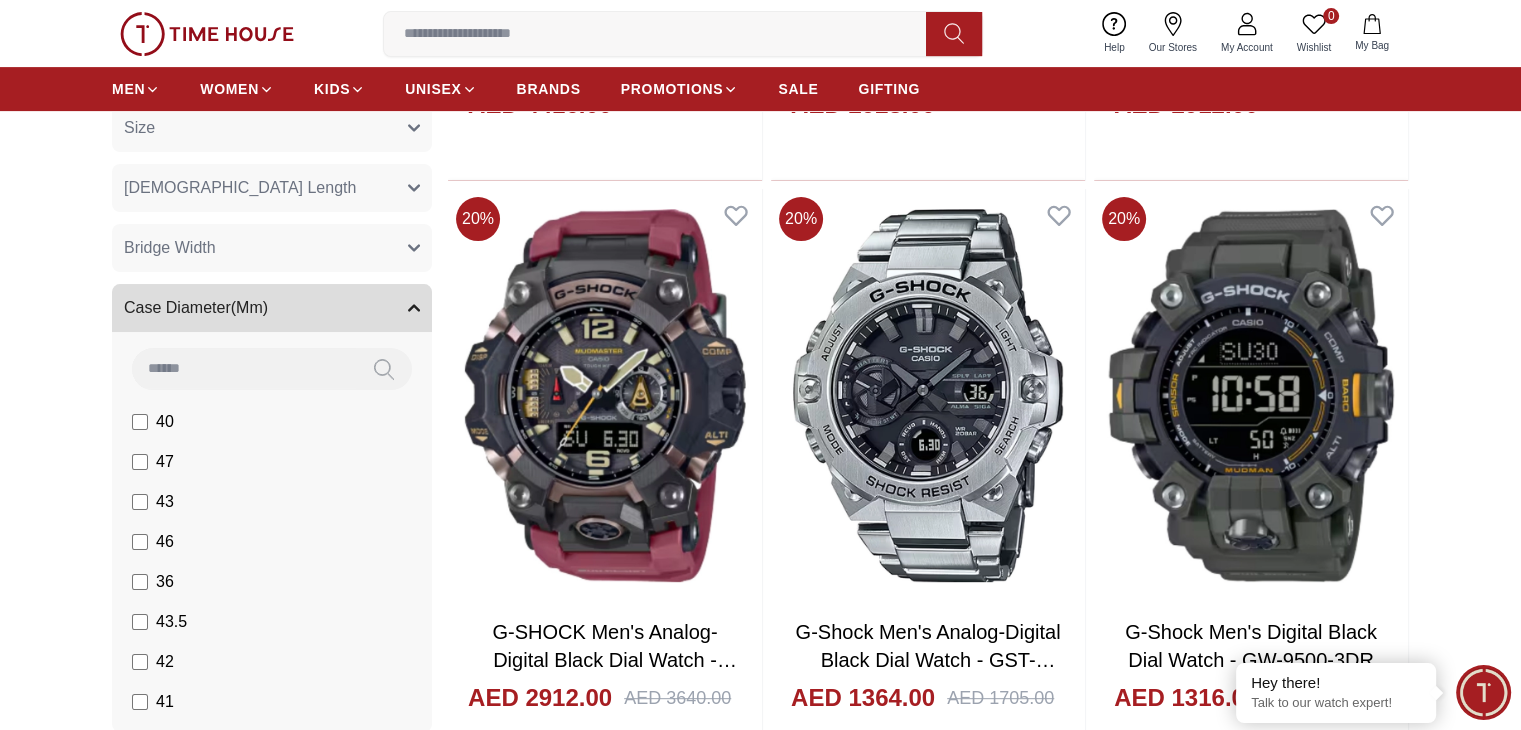 click on "Case Diameter(Mm)" at bounding box center (196, 308) 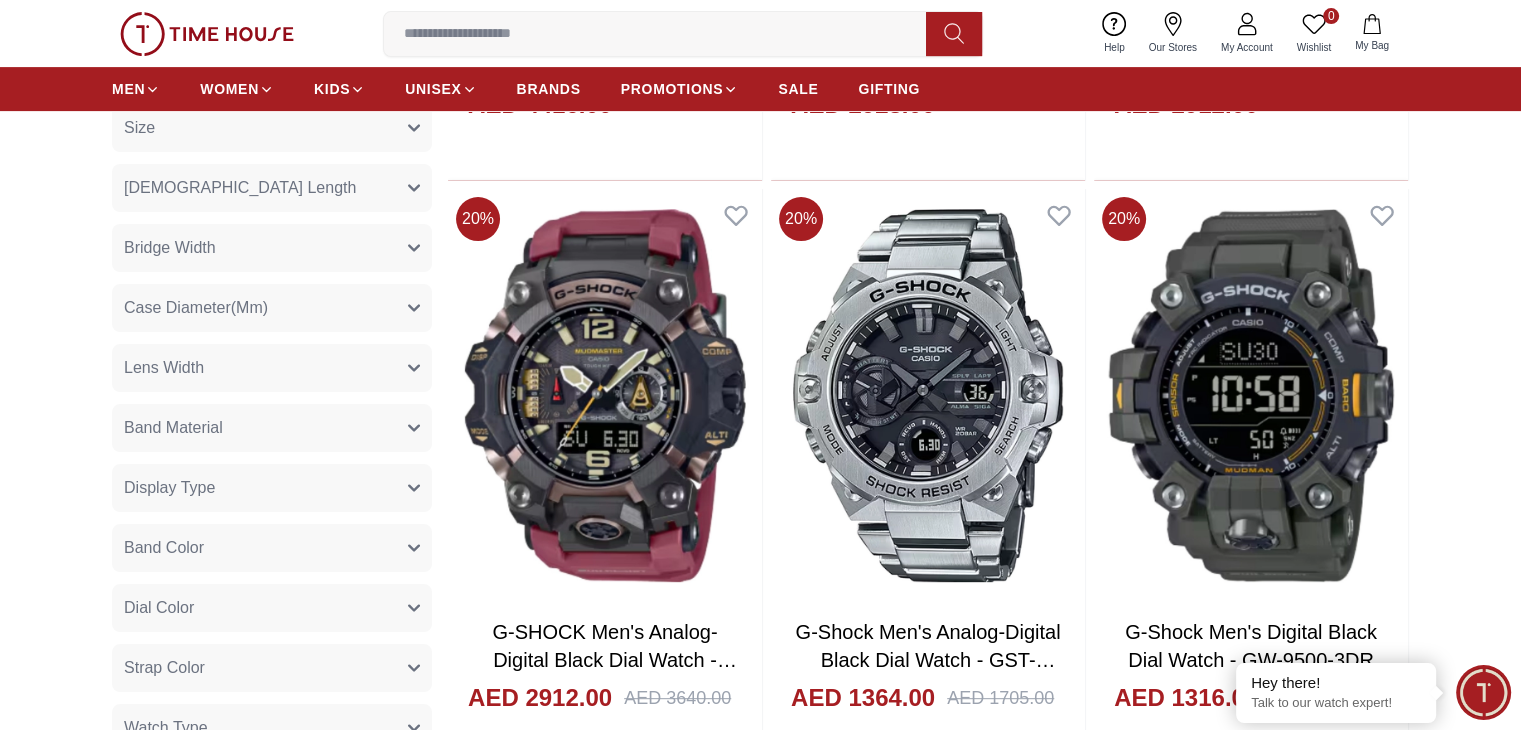 click on "Lens Width" at bounding box center [272, 368] 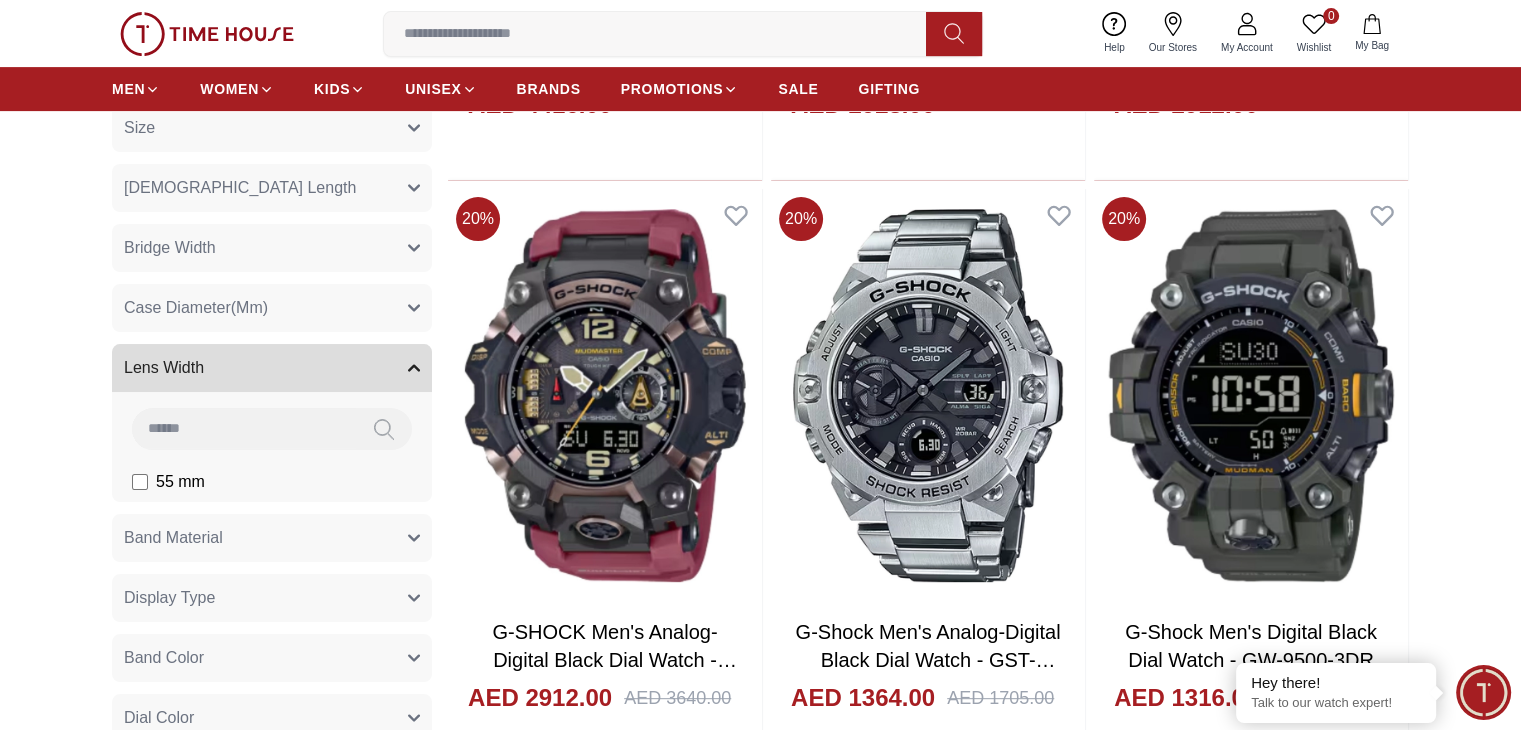 click on "Lens Width" at bounding box center [272, 368] 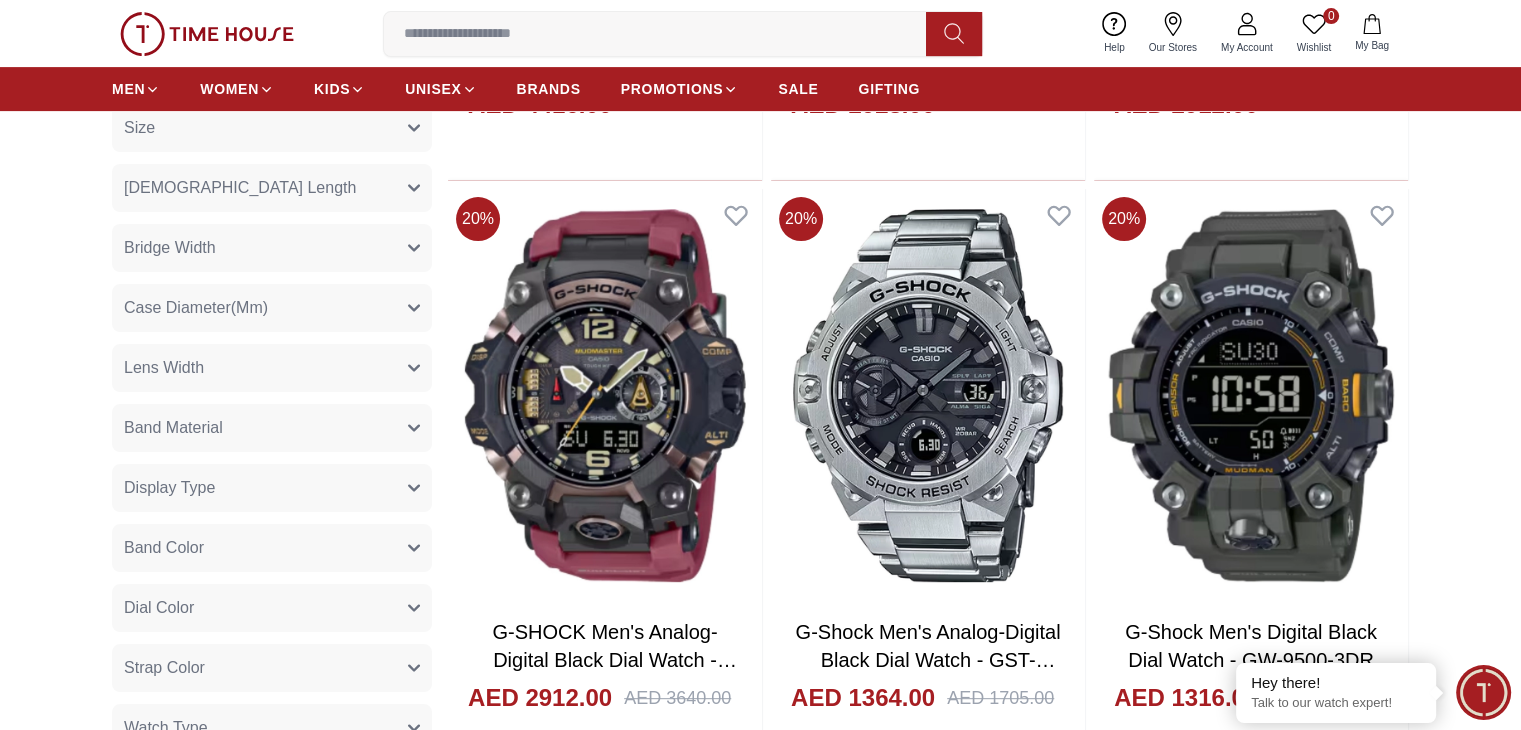 click on "Band Material" at bounding box center (272, 428) 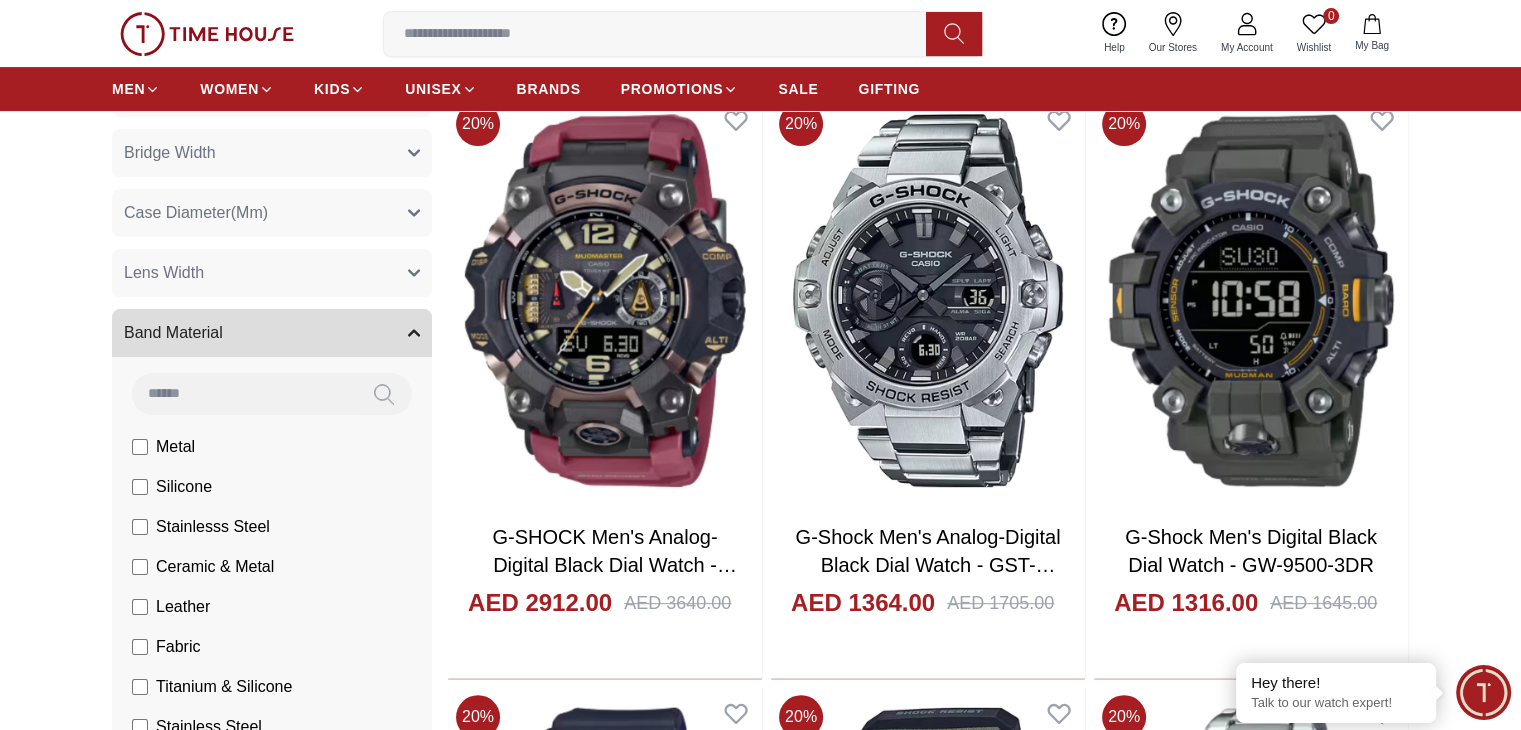 scroll, scrollTop: 800, scrollLeft: 0, axis: vertical 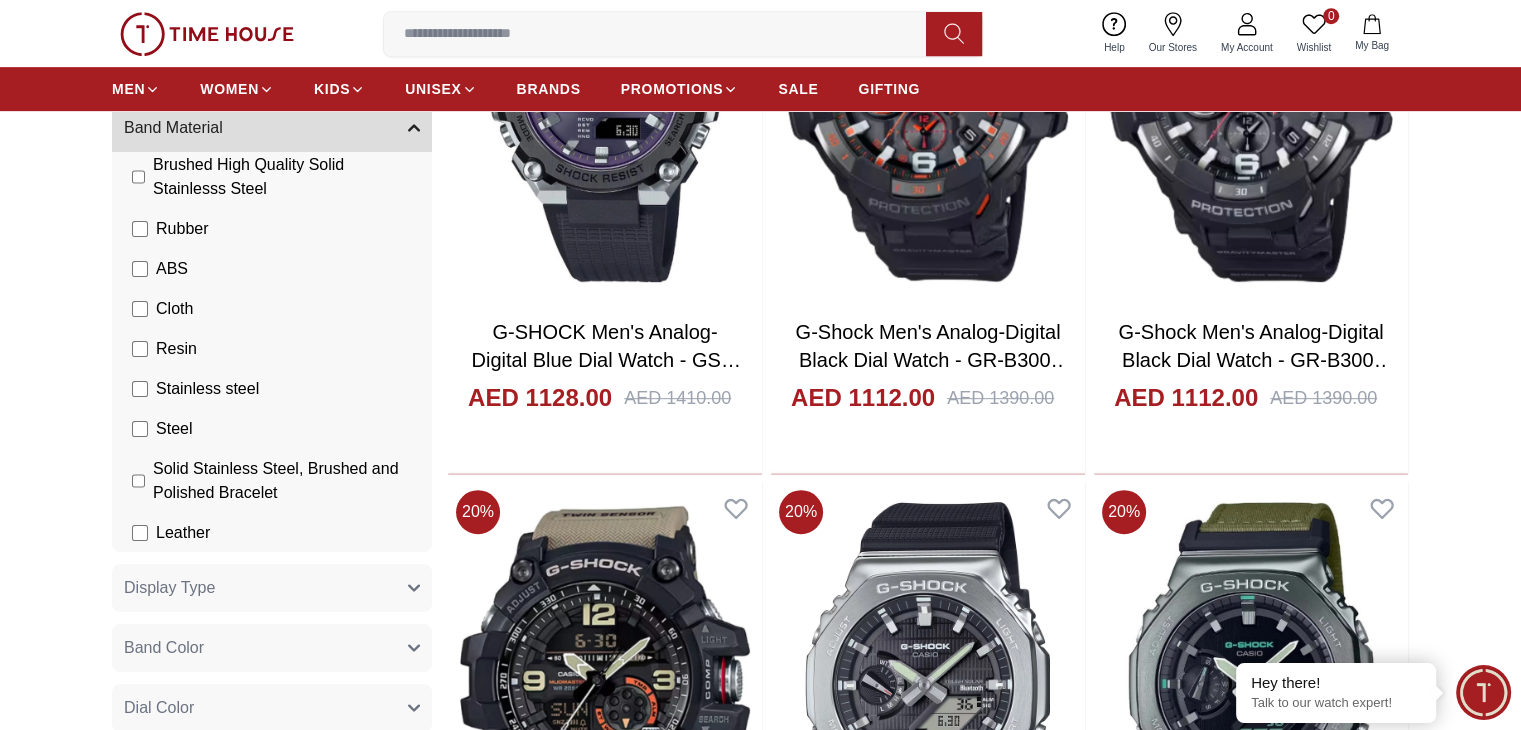 click on "Filter By Clear Brands Quantum [PERSON_NAME] Slazenger [PERSON_NAME] Astro Ecstacy Tornado CASIO CITIZEN GUESS ORIENT Armani Exchange Police Ducati CERRUTI 1881 G-Shock [PERSON_NAME] Accessories Tsar Bomba Color Black Green Blue Red Dark Blue Silver Silver / Black Orange Rose Gold Grey White White / Rose Gold Silver / Silver Dark Blue / Silver Silver / Gold Silver / Rose Gold Black / Black Black / Silver Black / Rose Gold Gold Yellow Brown White / Silver Light Blue Black /Rose Gold Black /Grey Black /Red Black /Black Black / Rose Gold / Black Rose Gold / Black Rose Gold / Black / Black Pink Green /Silver Purple Silver Silver Silver / Blue Green / Green Blue / Black Blue / Blue Titanum Navy Blue Military Green Blue / Silver Champagne White / Gold White / Gold  [PERSON_NAME] Green / Silver Blue  Army Green Camouflage Silver / White / Rose Gold Black / Blue MOP White Black/Silver Blue/Silver Navy blue Cadet Blue Gold / Green Blue / Gold Silver  /  Silver Deep Blue Green / Gold  Black / Gun Metal Gun Metal / Green 40" at bounding box center (760, 1356) 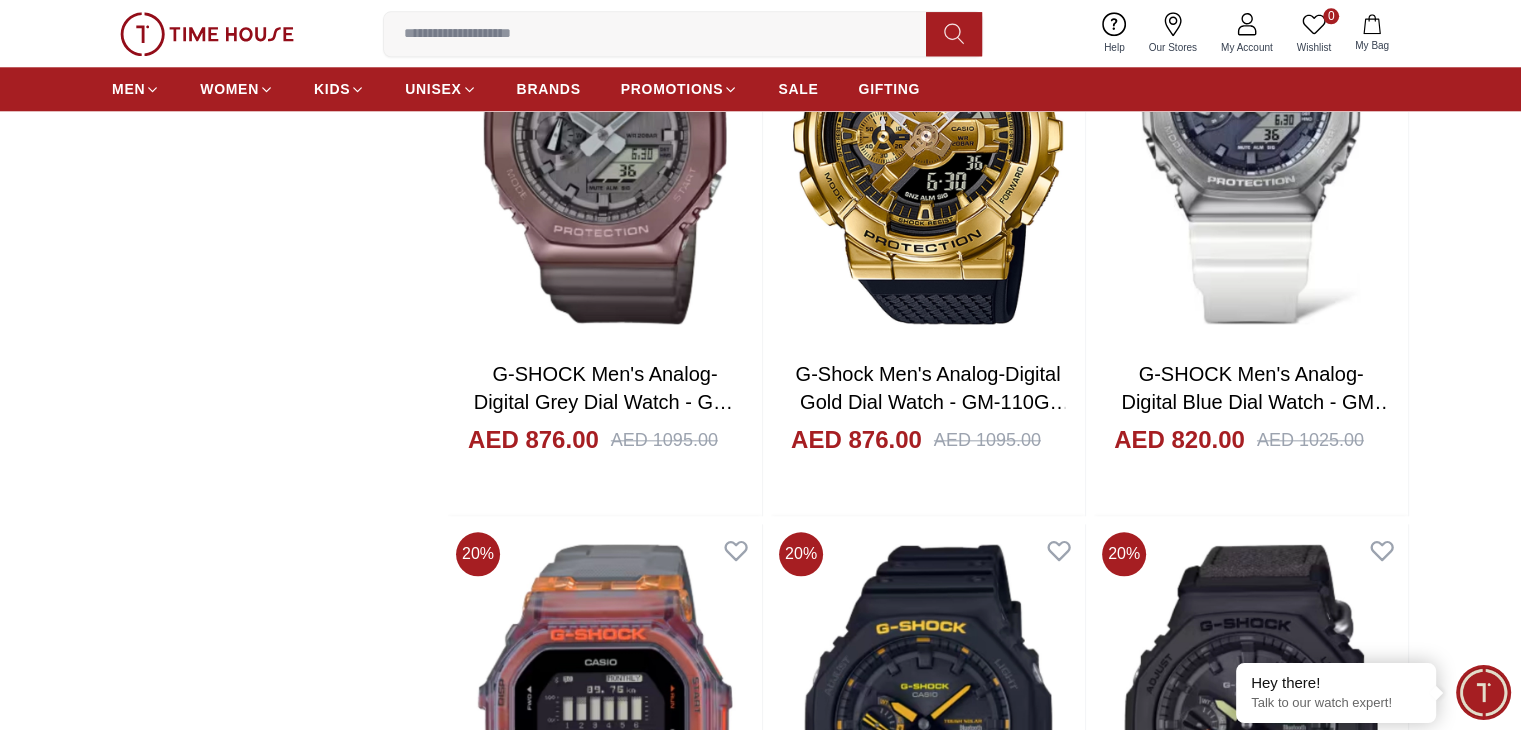 scroll, scrollTop: 2200, scrollLeft: 0, axis: vertical 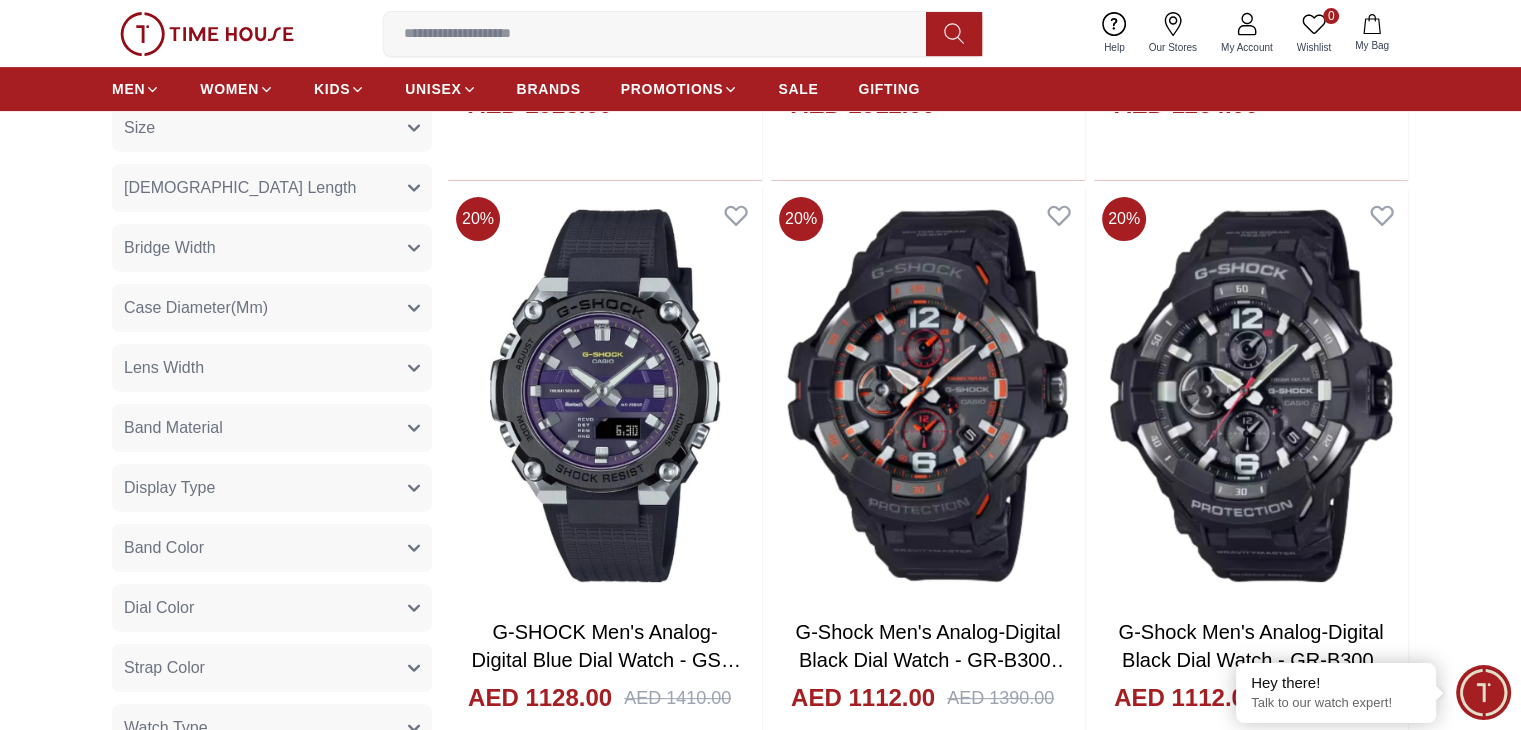 click at bounding box center (605, 988) 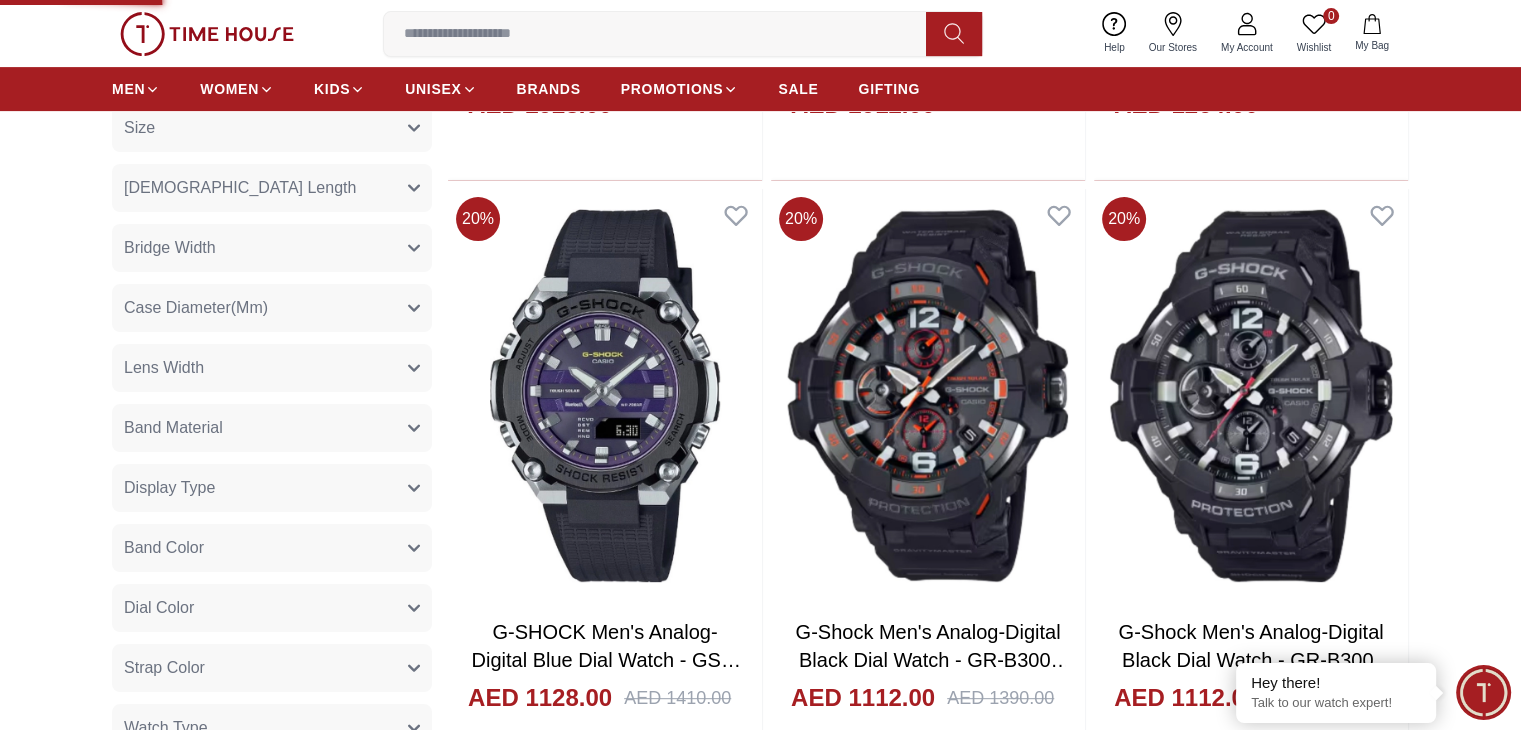 scroll, scrollTop: 0, scrollLeft: 0, axis: both 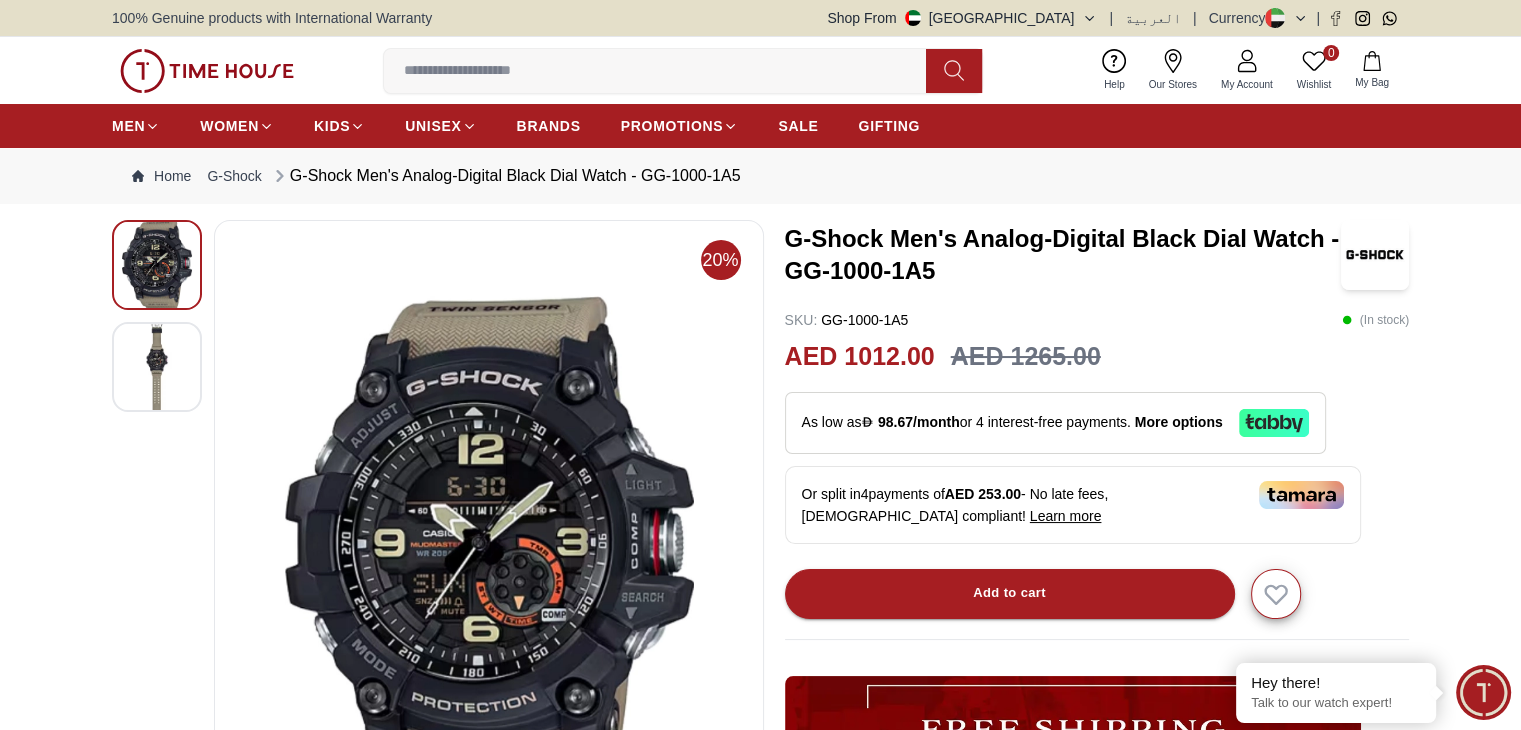click at bounding box center (157, 367) 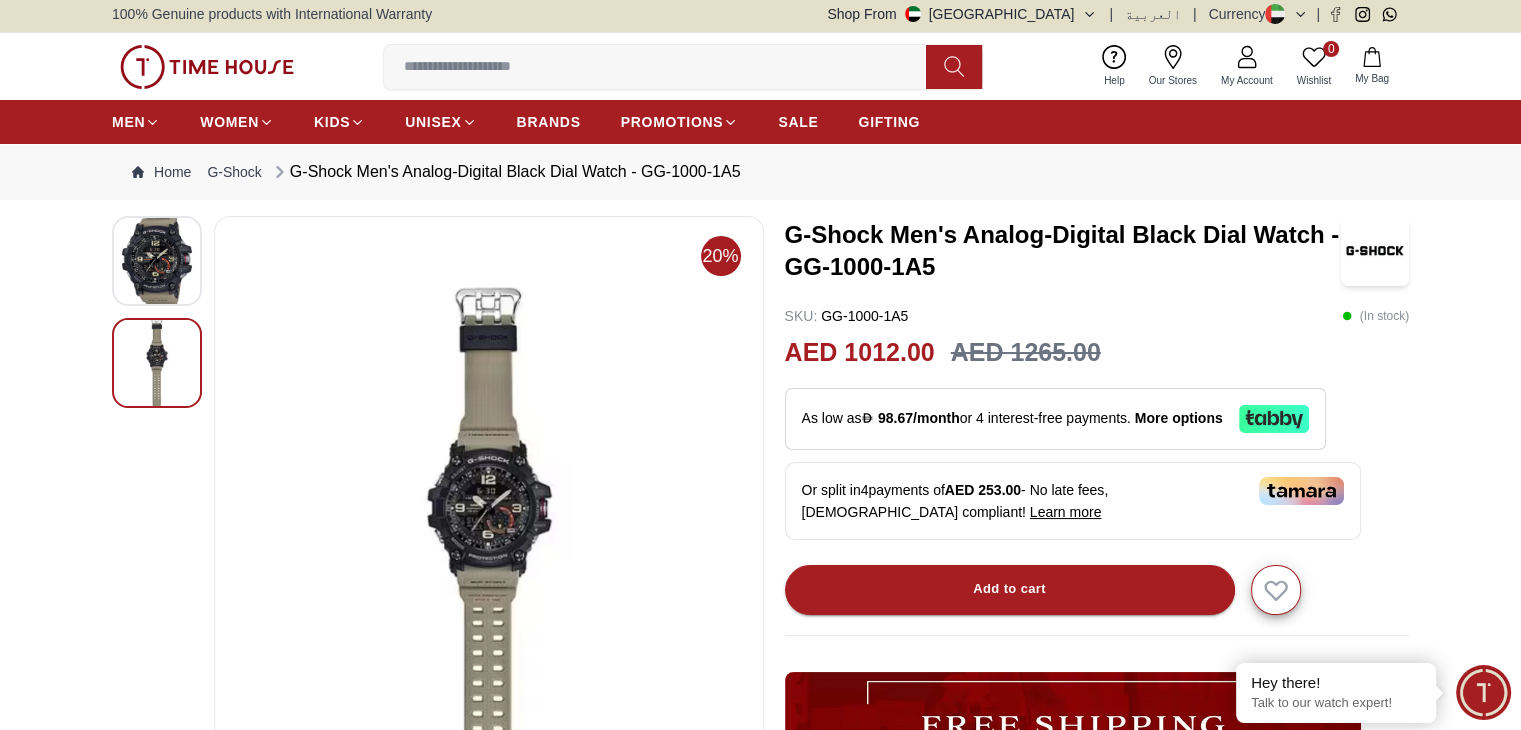 scroll, scrollTop: 0, scrollLeft: 0, axis: both 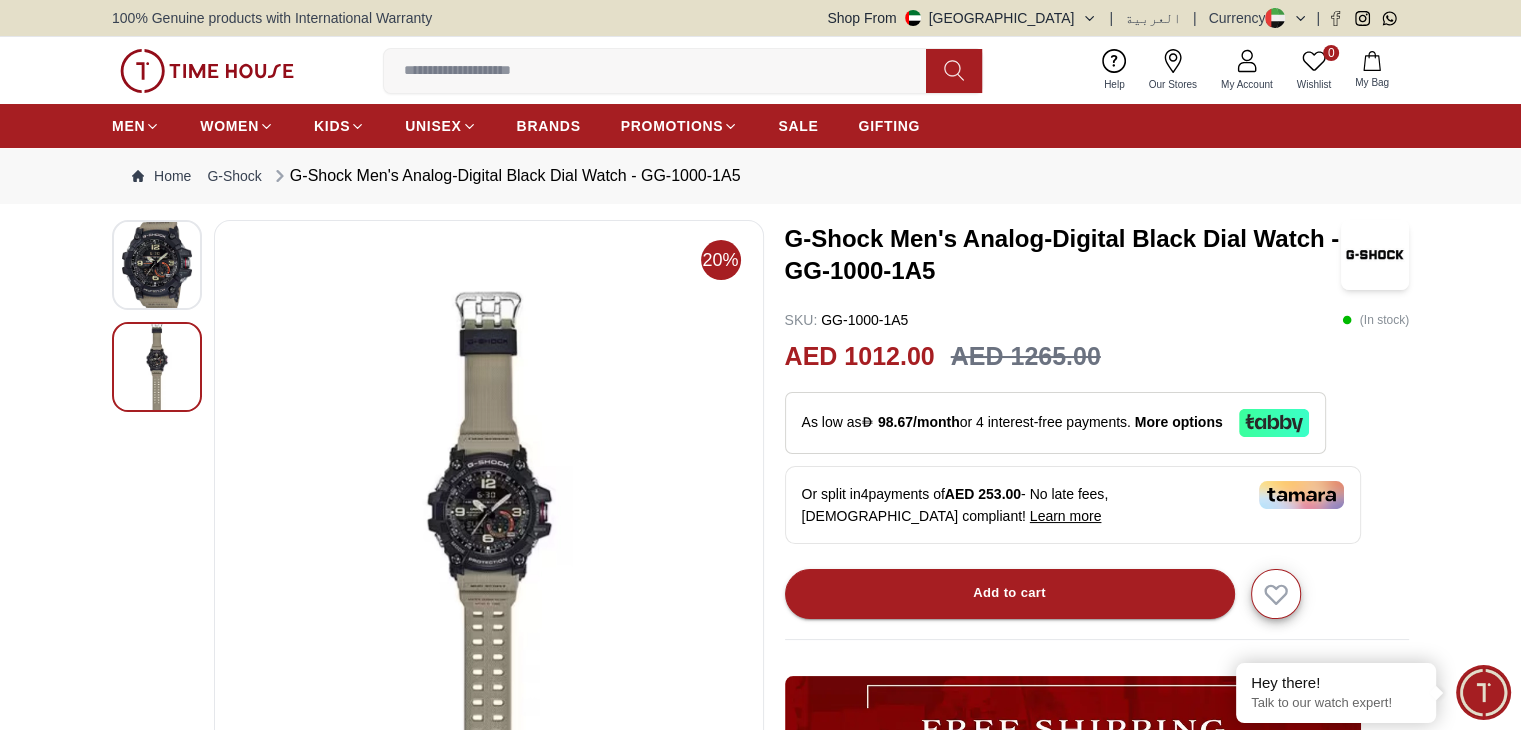 click at bounding box center [157, 265] 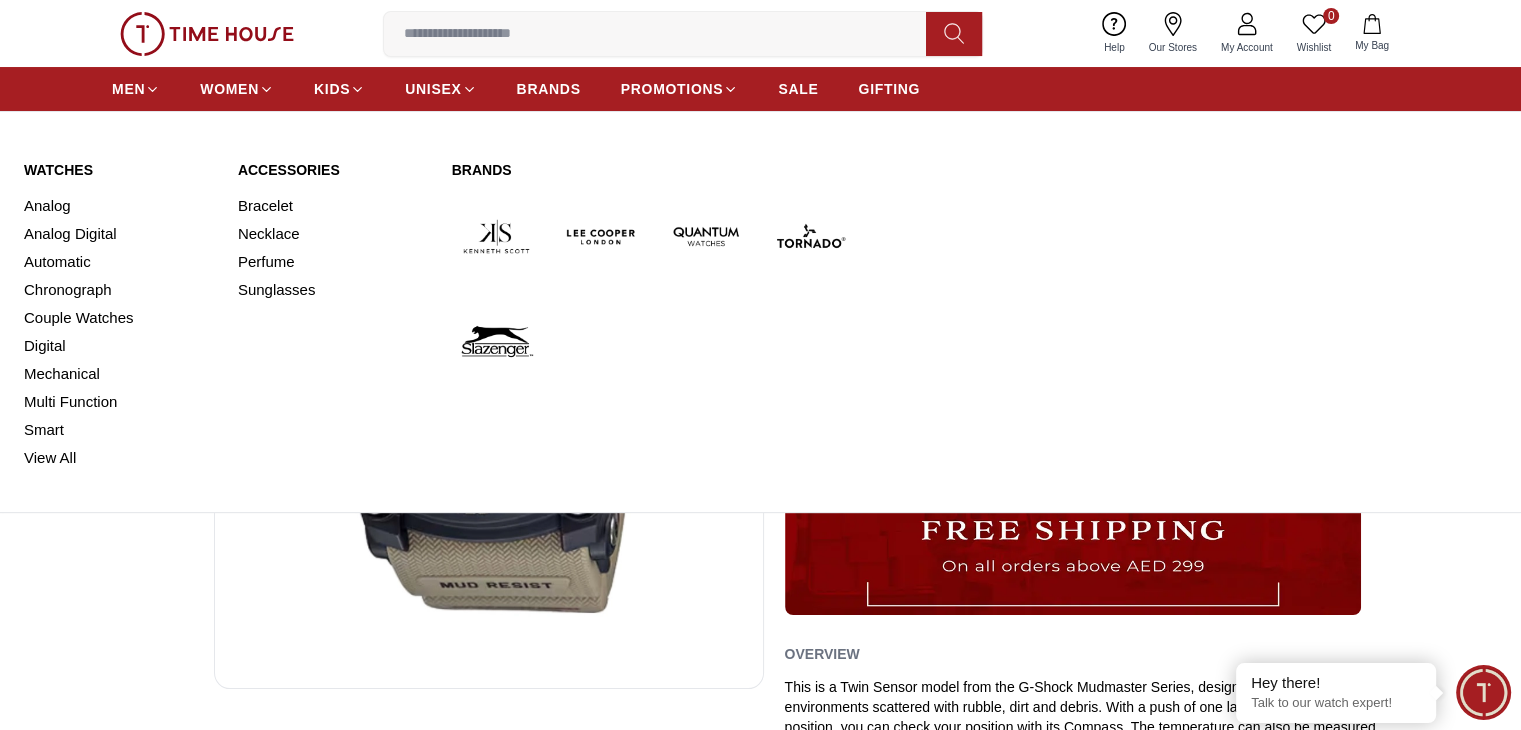scroll, scrollTop: 0, scrollLeft: 0, axis: both 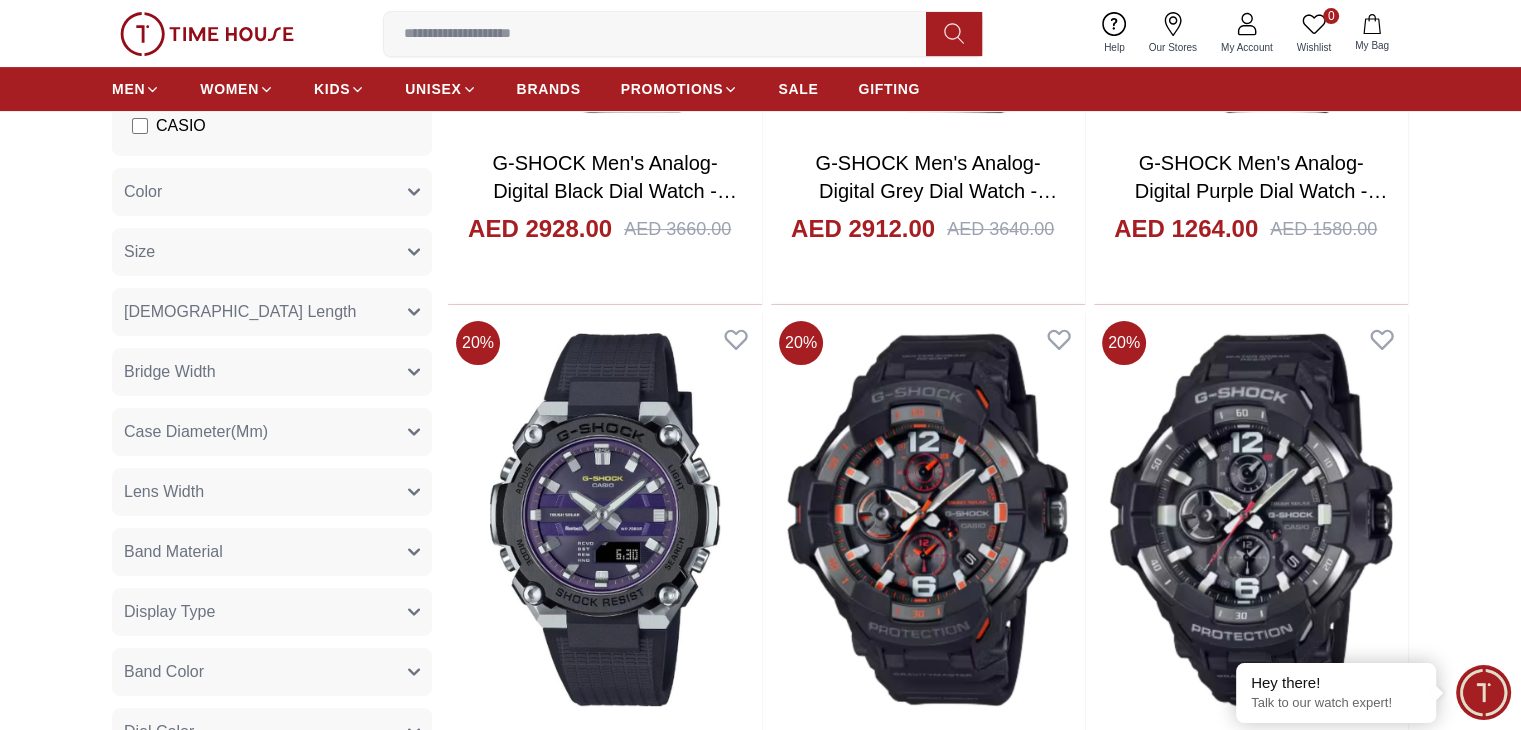 click at bounding box center [928, 1112] 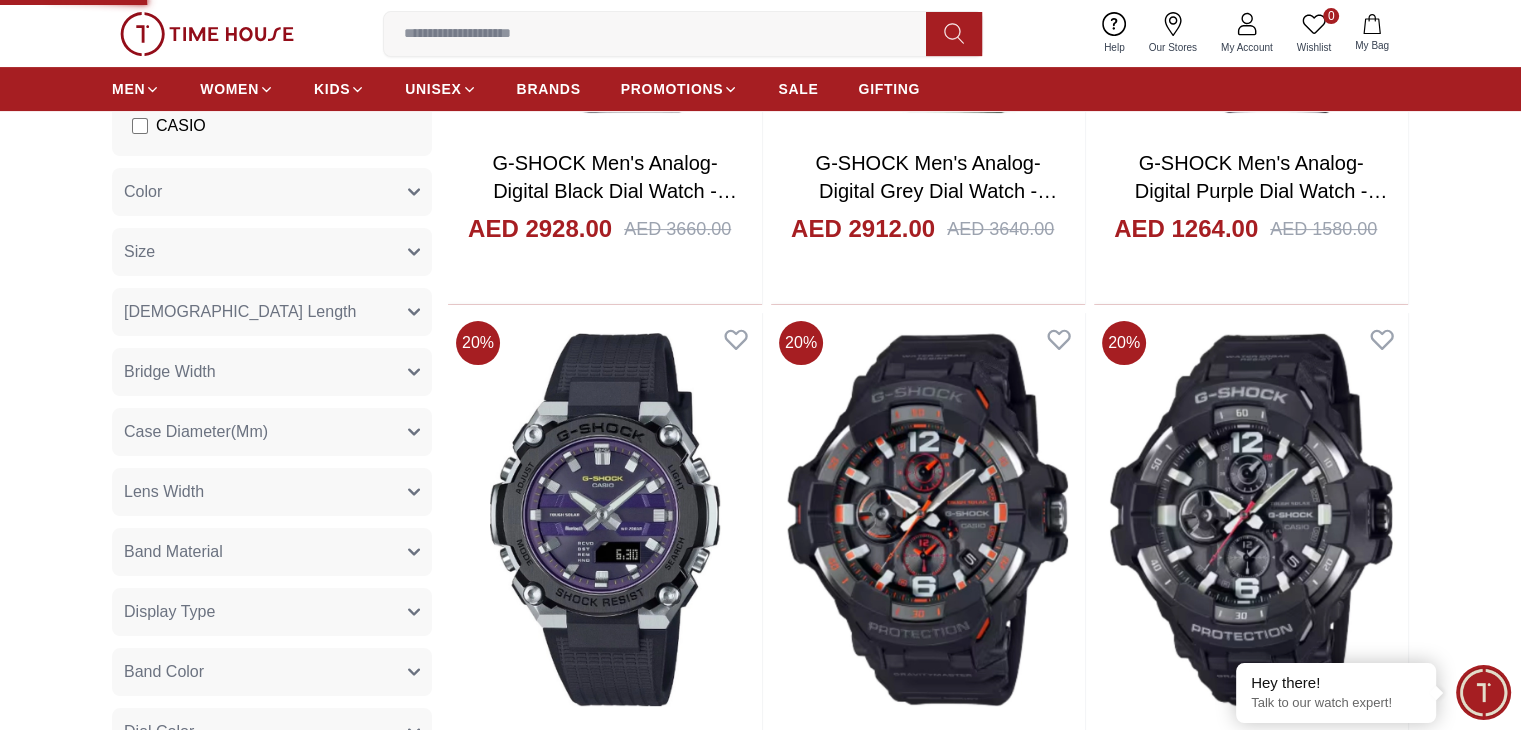 scroll, scrollTop: 0, scrollLeft: 0, axis: both 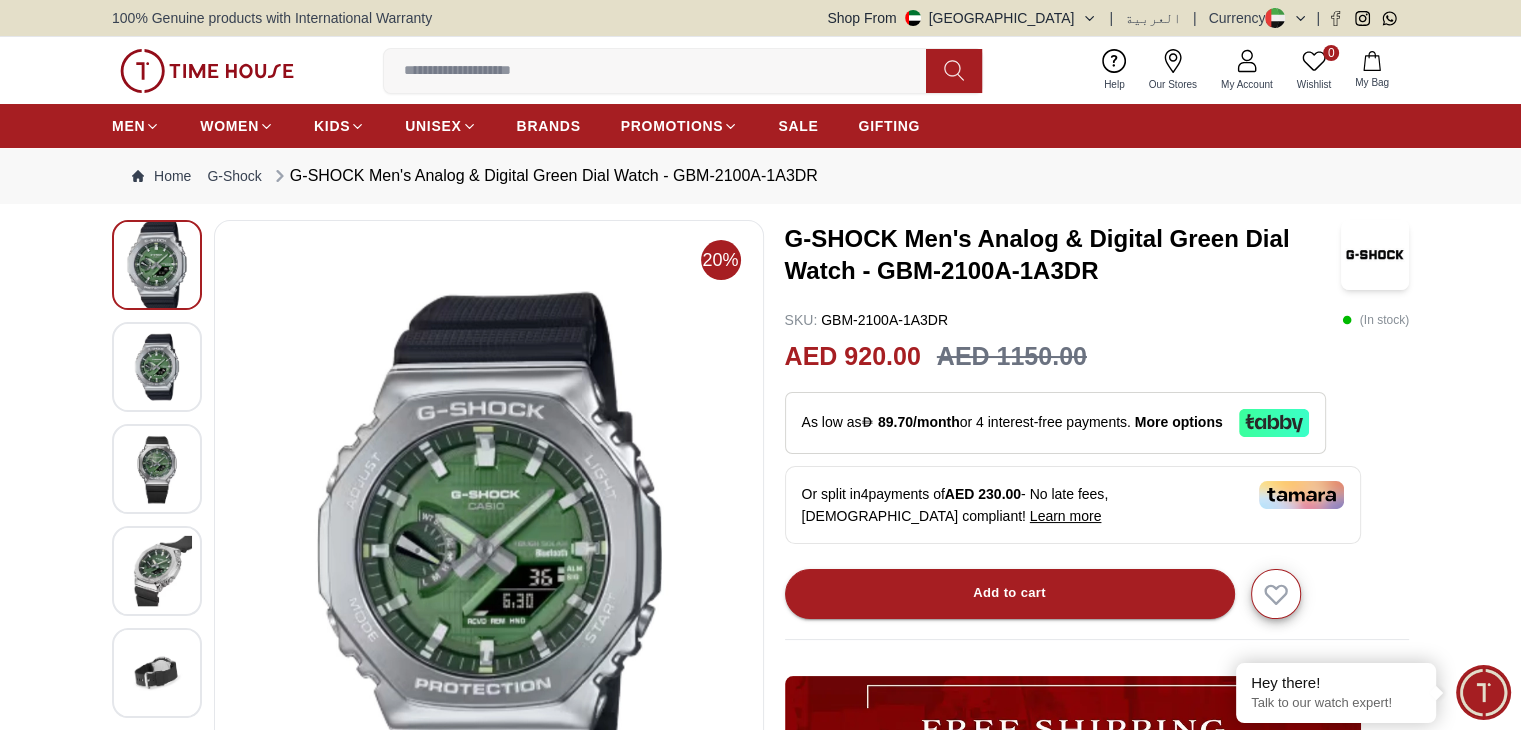 click at bounding box center (157, 366) 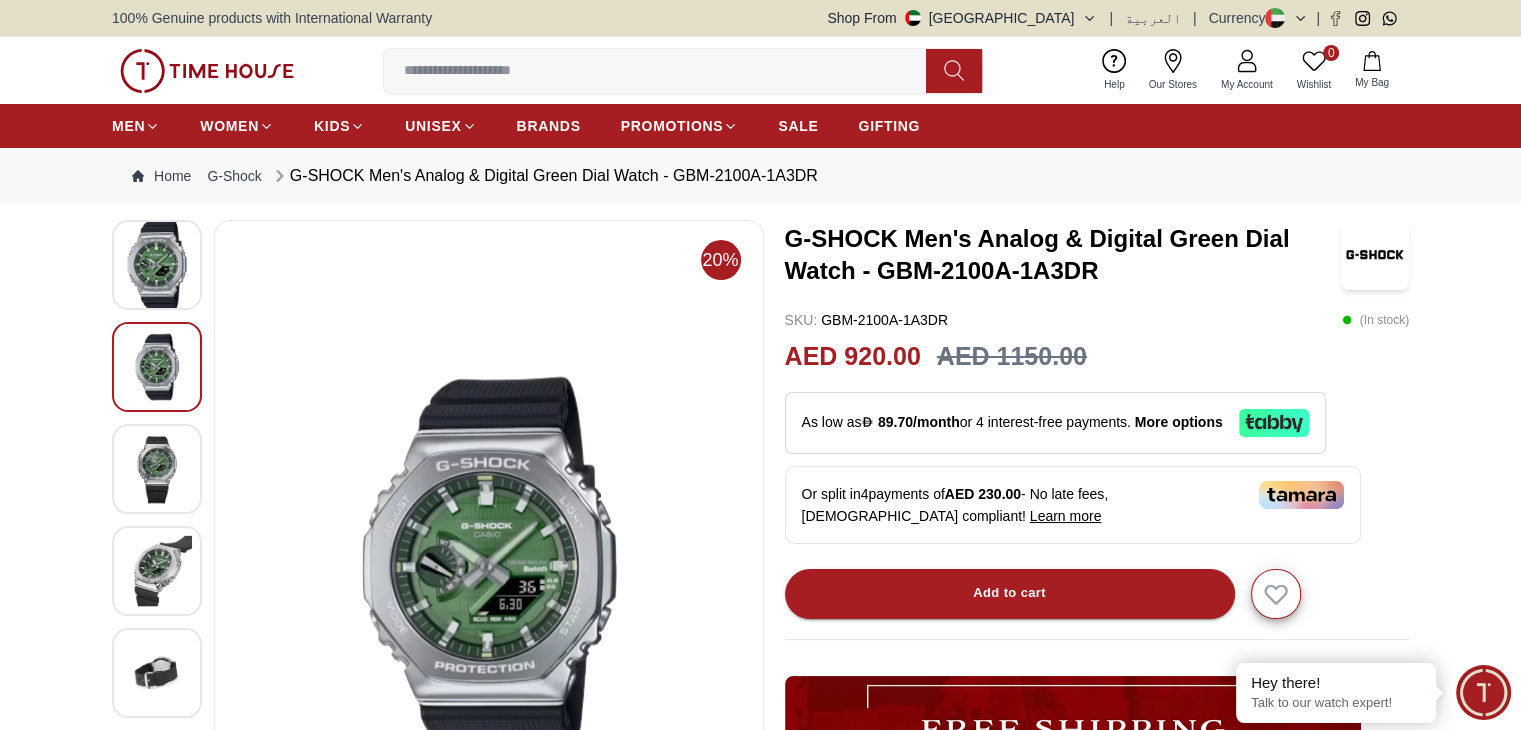 click at bounding box center [157, 468] 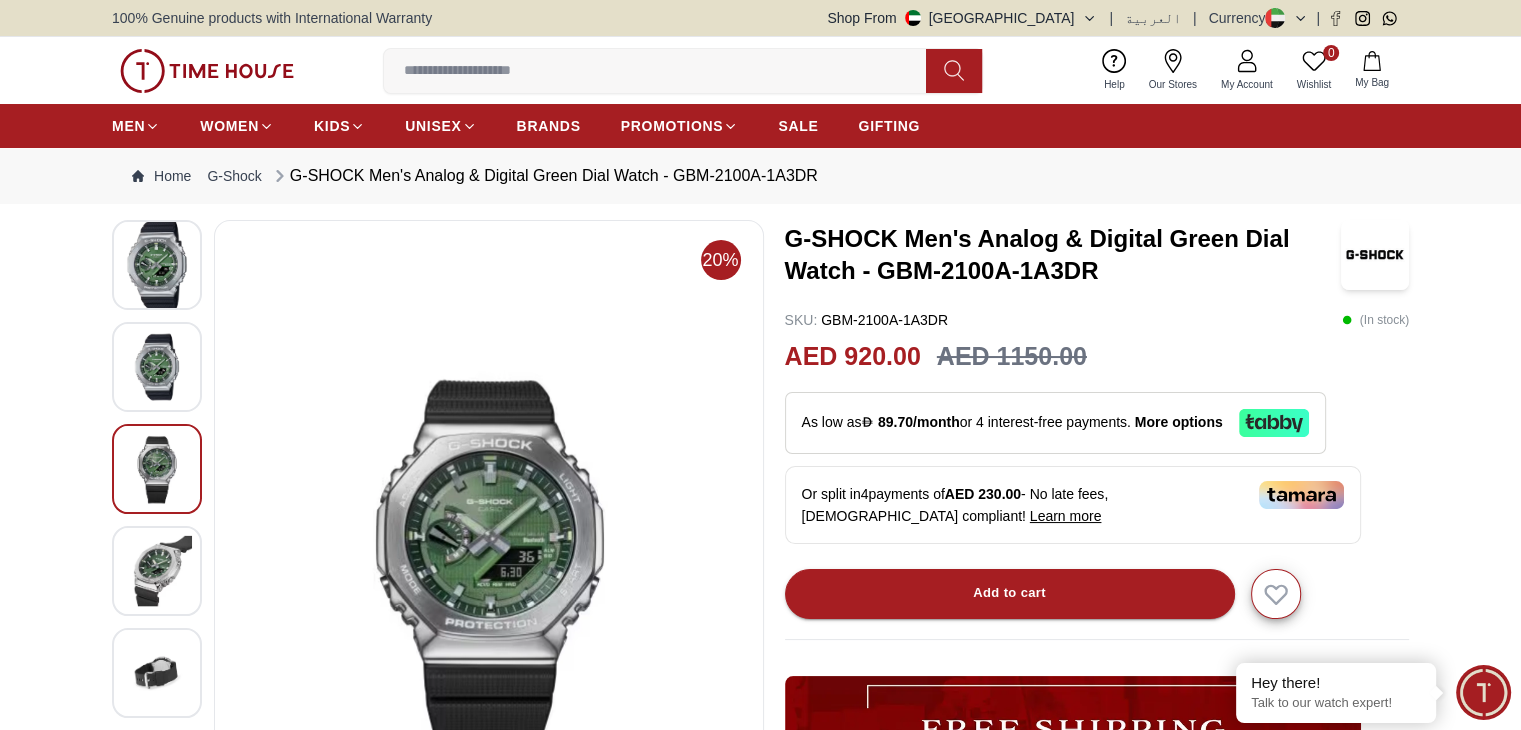 click at bounding box center [157, 570] 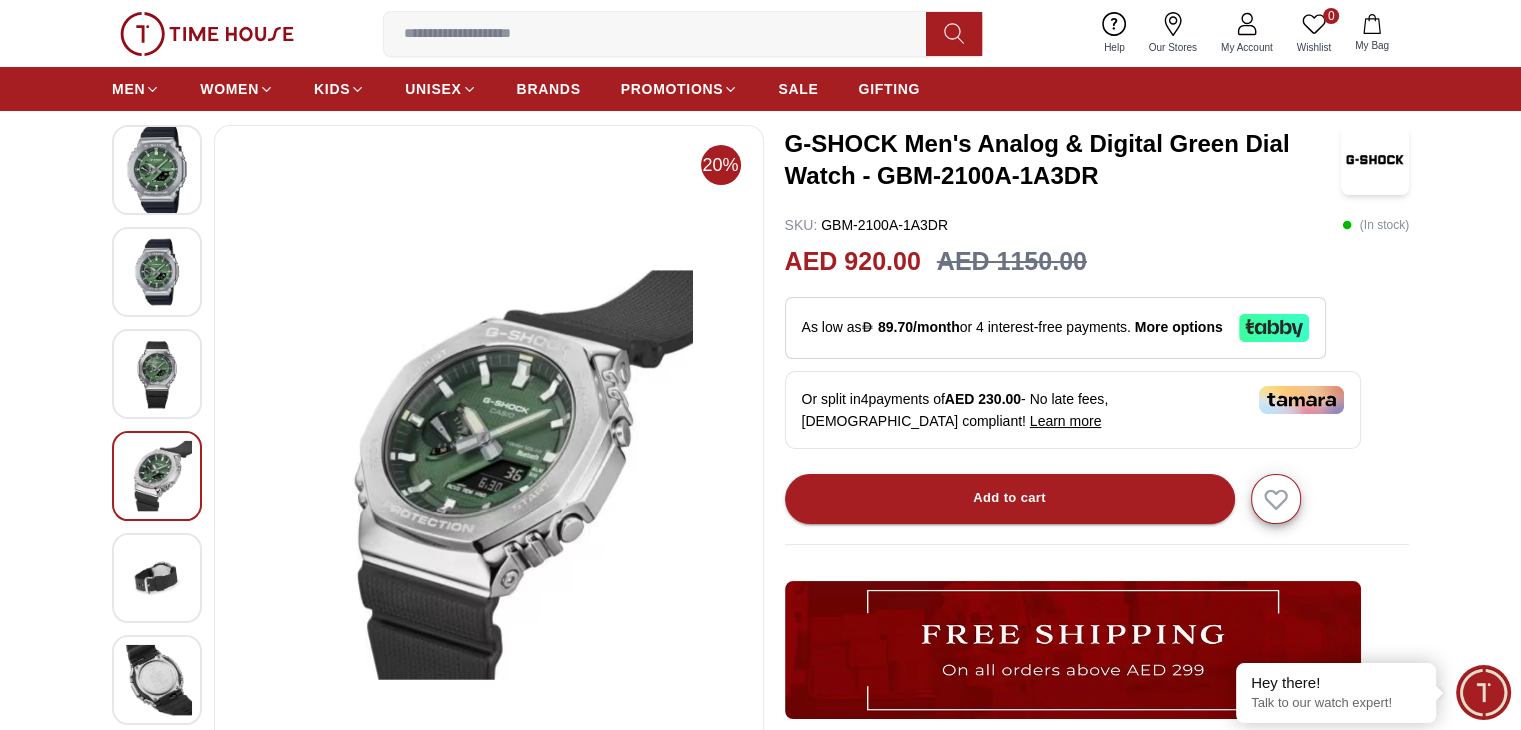 scroll, scrollTop: 100, scrollLeft: 0, axis: vertical 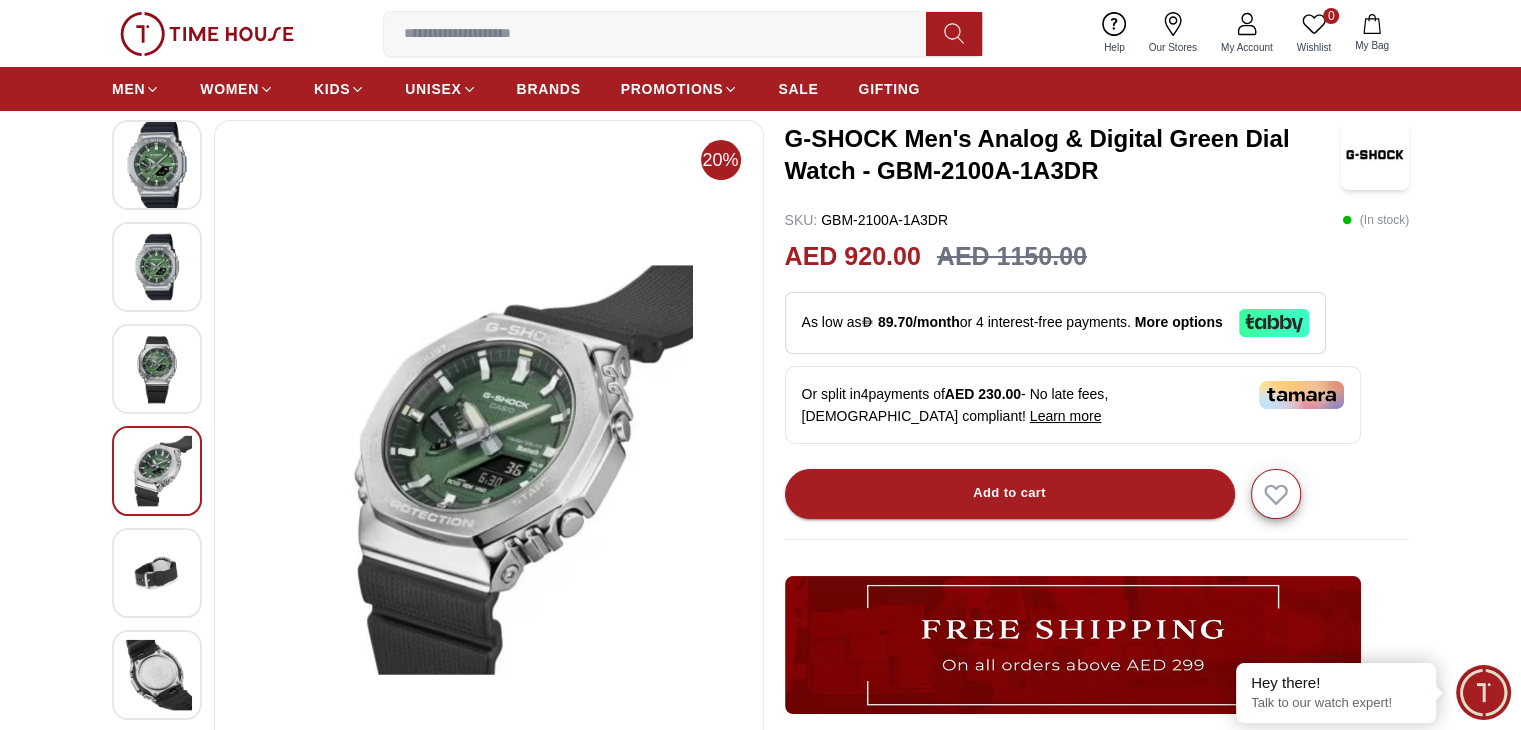 click at bounding box center [157, 572] 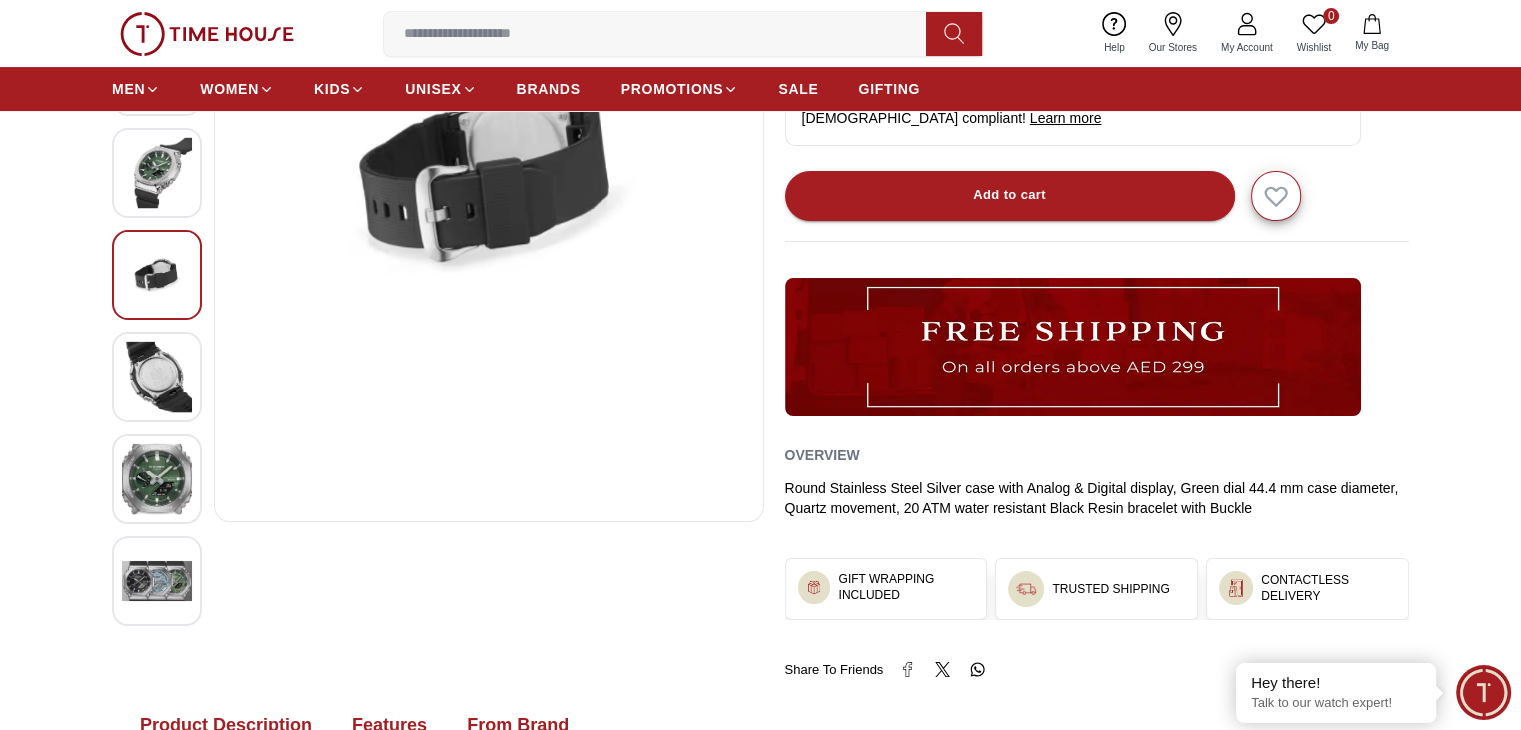 scroll, scrollTop: 400, scrollLeft: 0, axis: vertical 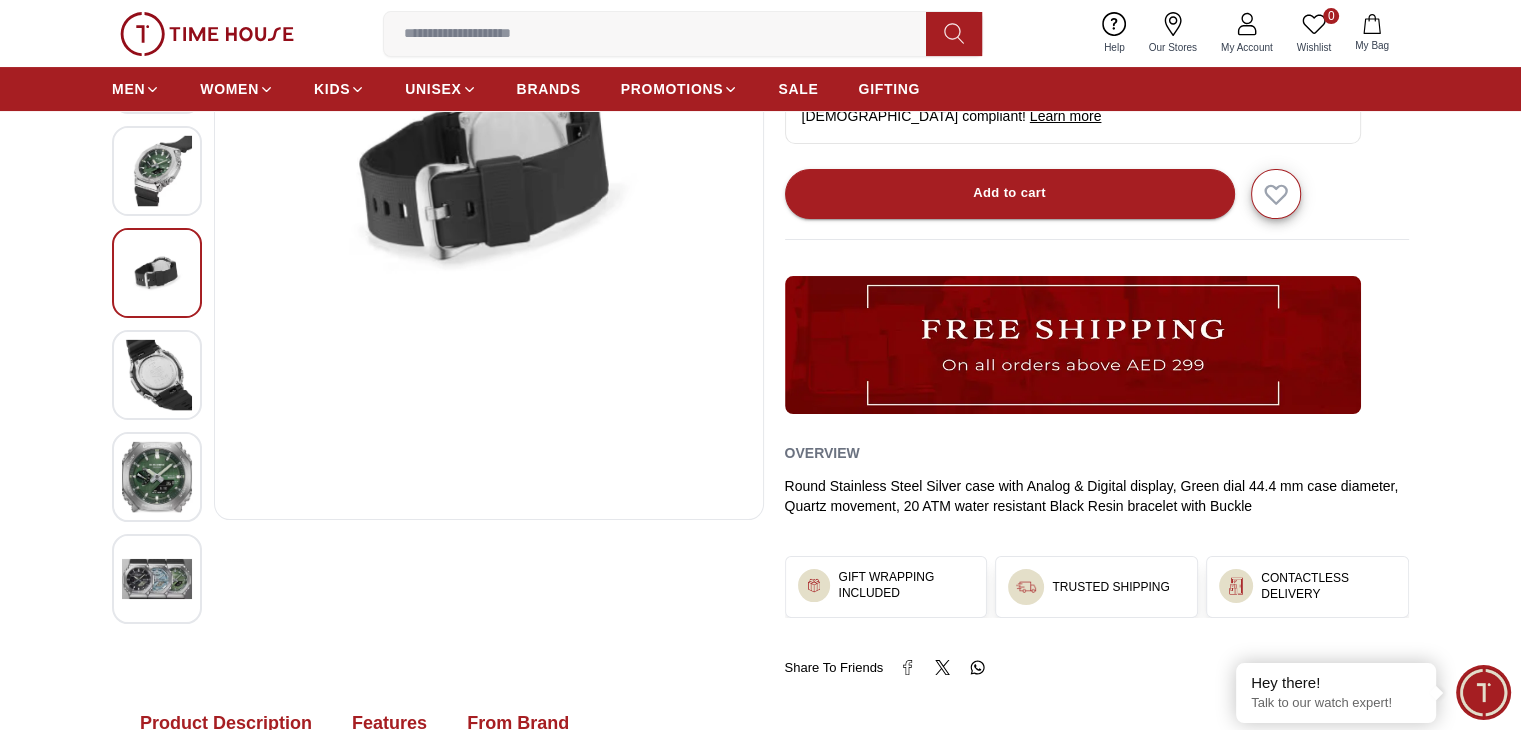 click at bounding box center (157, 374) 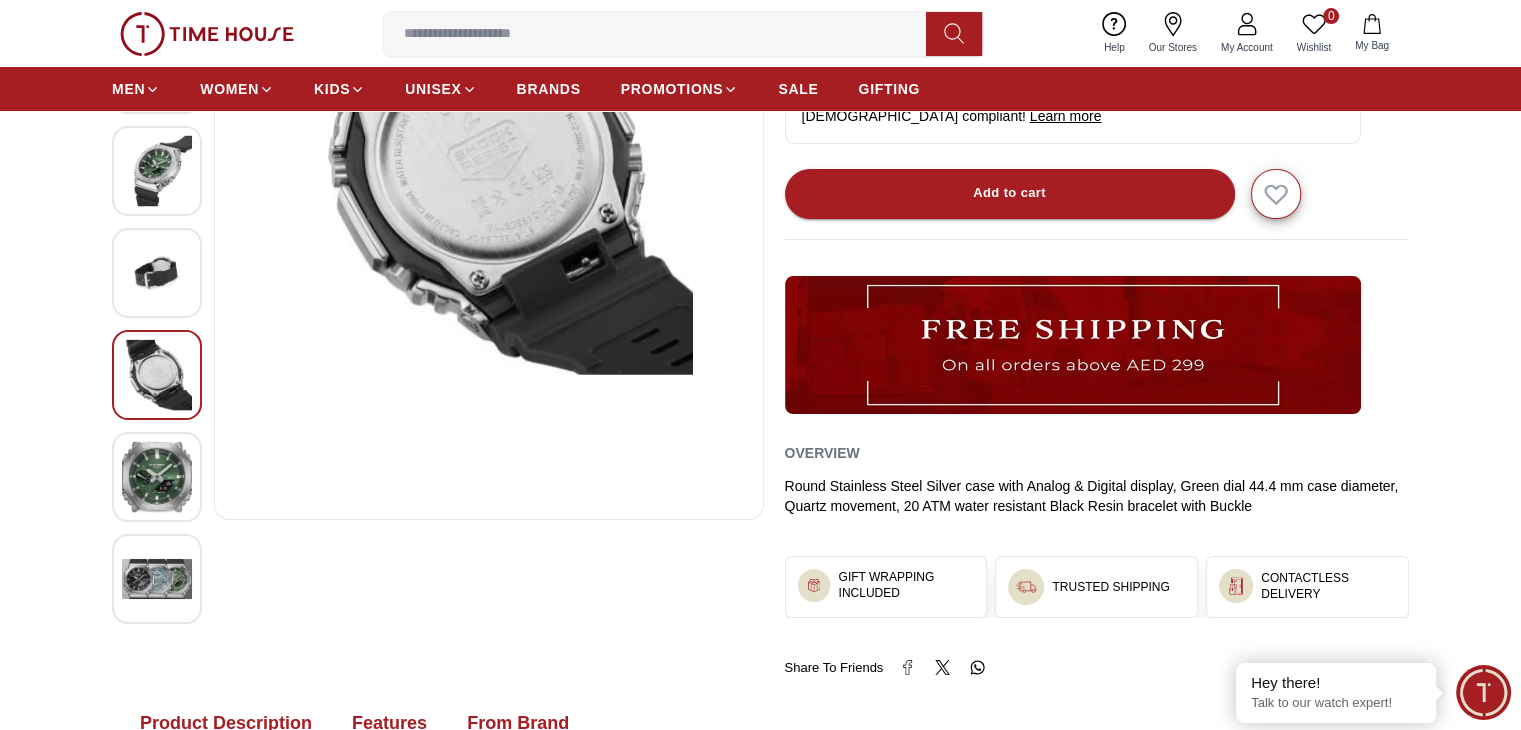 click at bounding box center (157, 476) 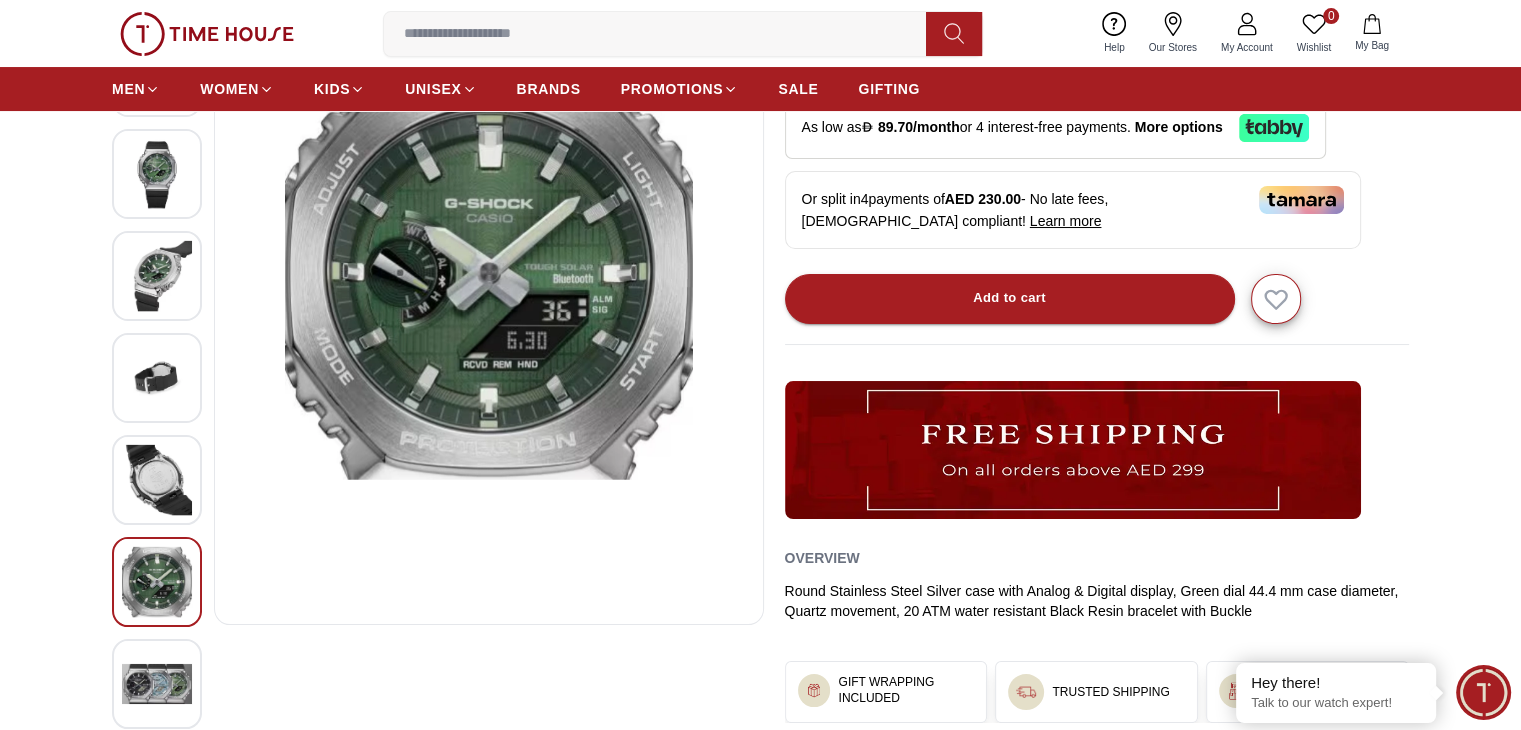 scroll, scrollTop: 300, scrollLeft: 0, axis: vertical 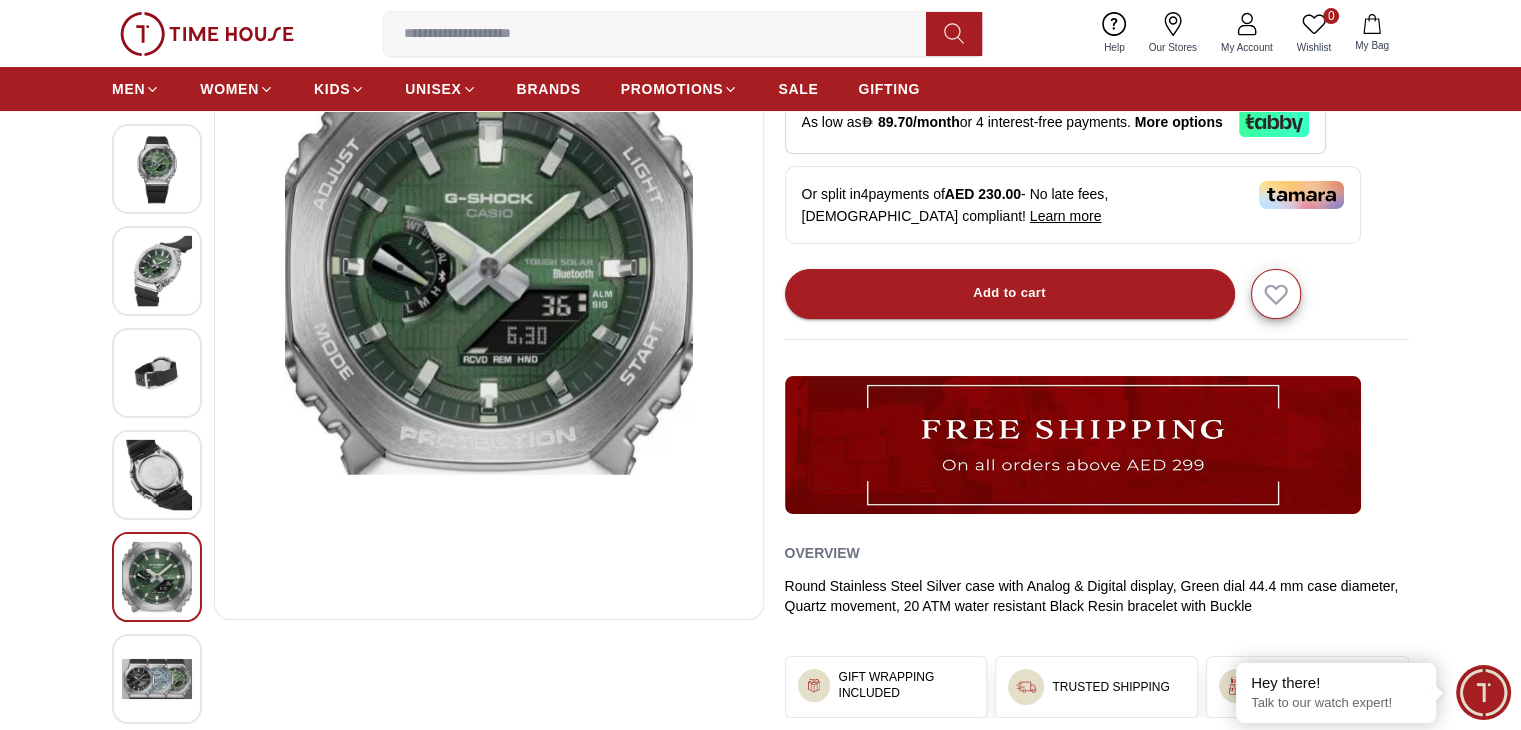click at bounding box center [157, 576] 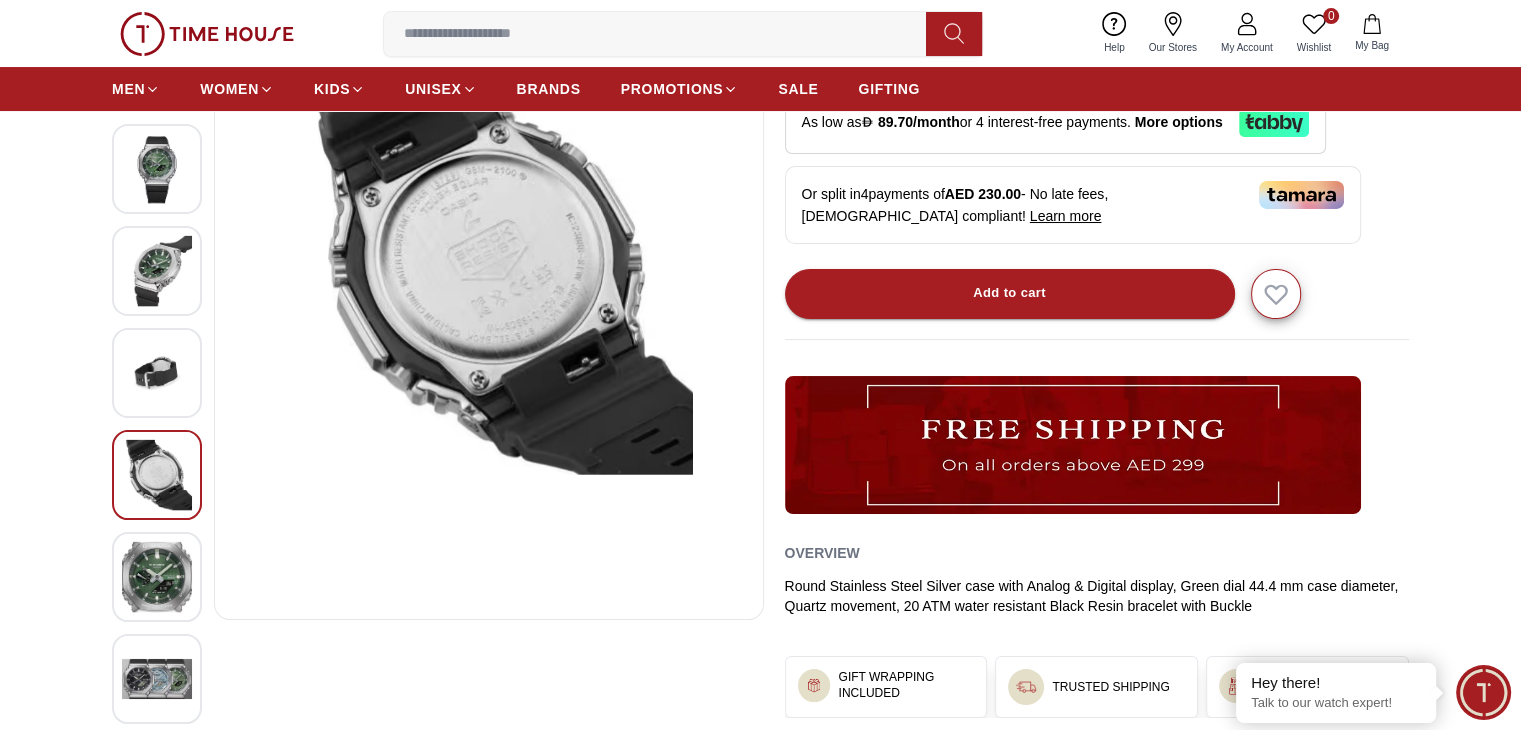 click at bounding box center (157, 372) 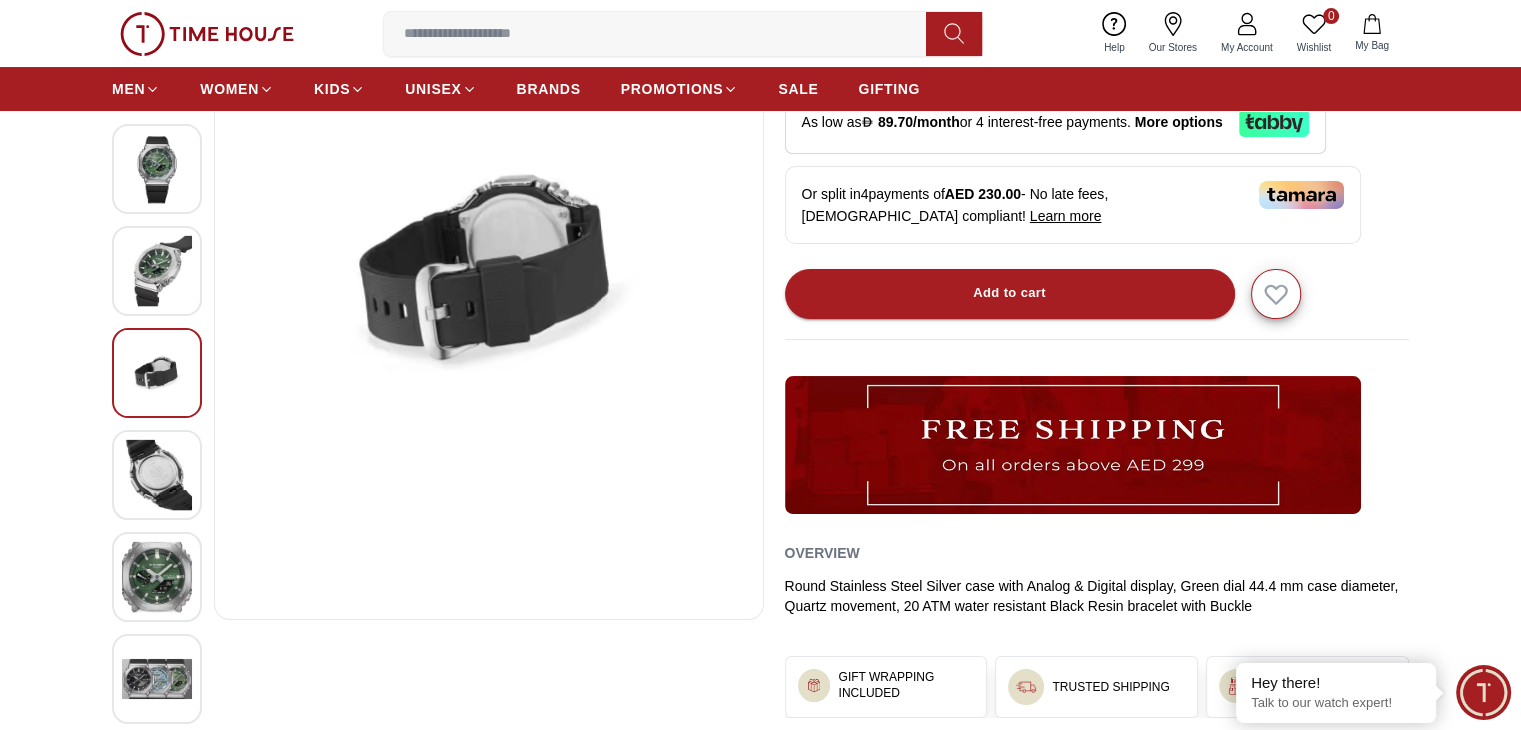 click at bounding box center (157, 270) 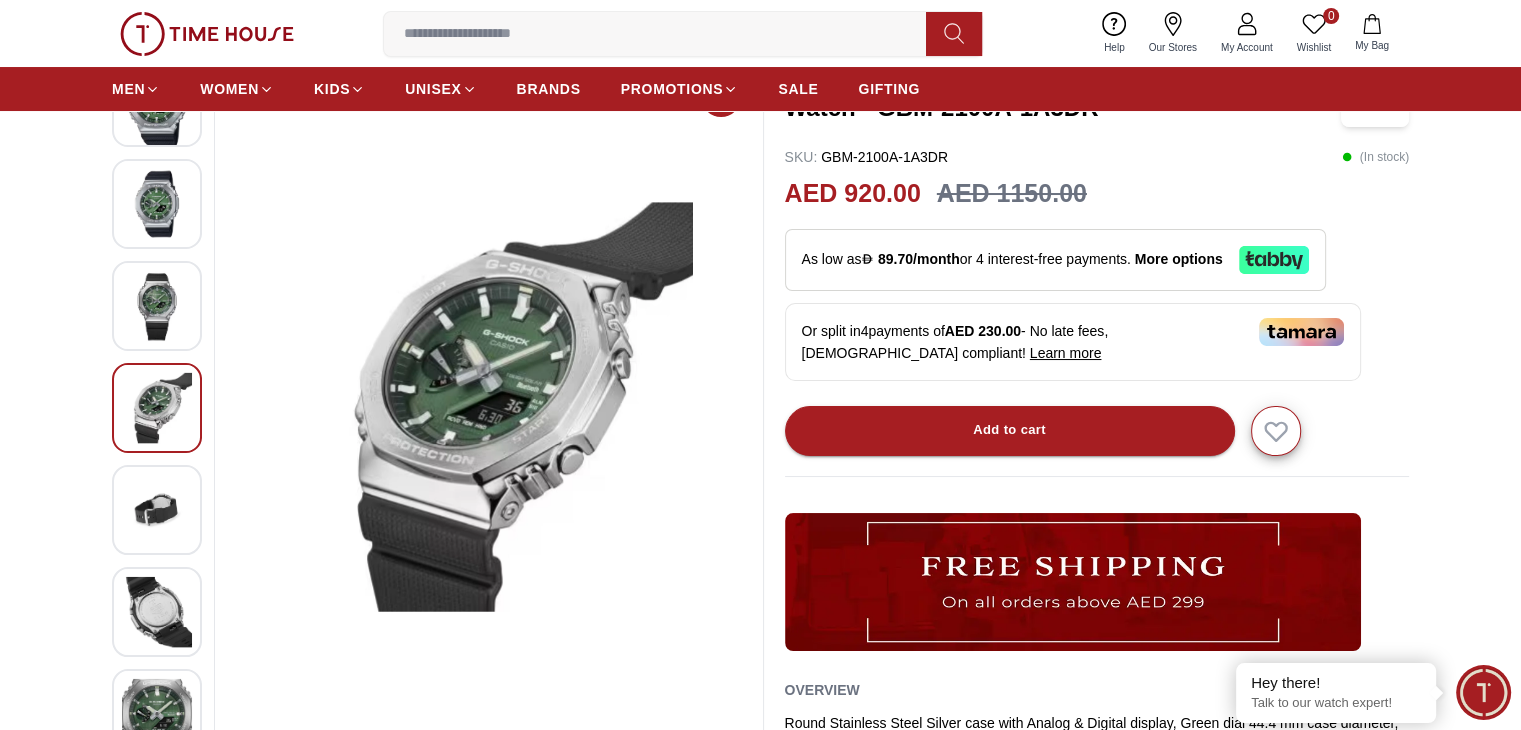 scroll, scrollTop: 100, scrollLeft: 0, axis: vertical 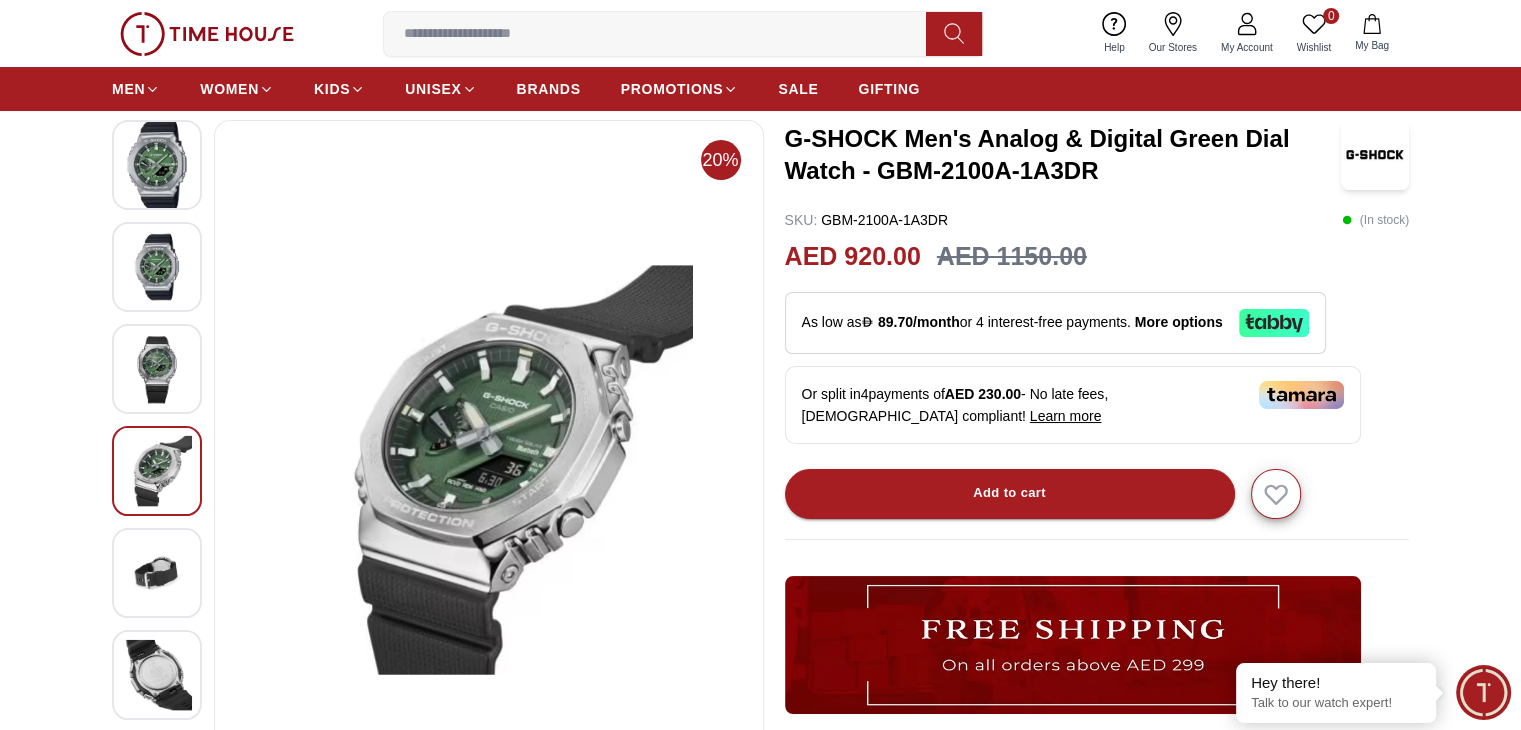 click at bounding box center (157, 368) 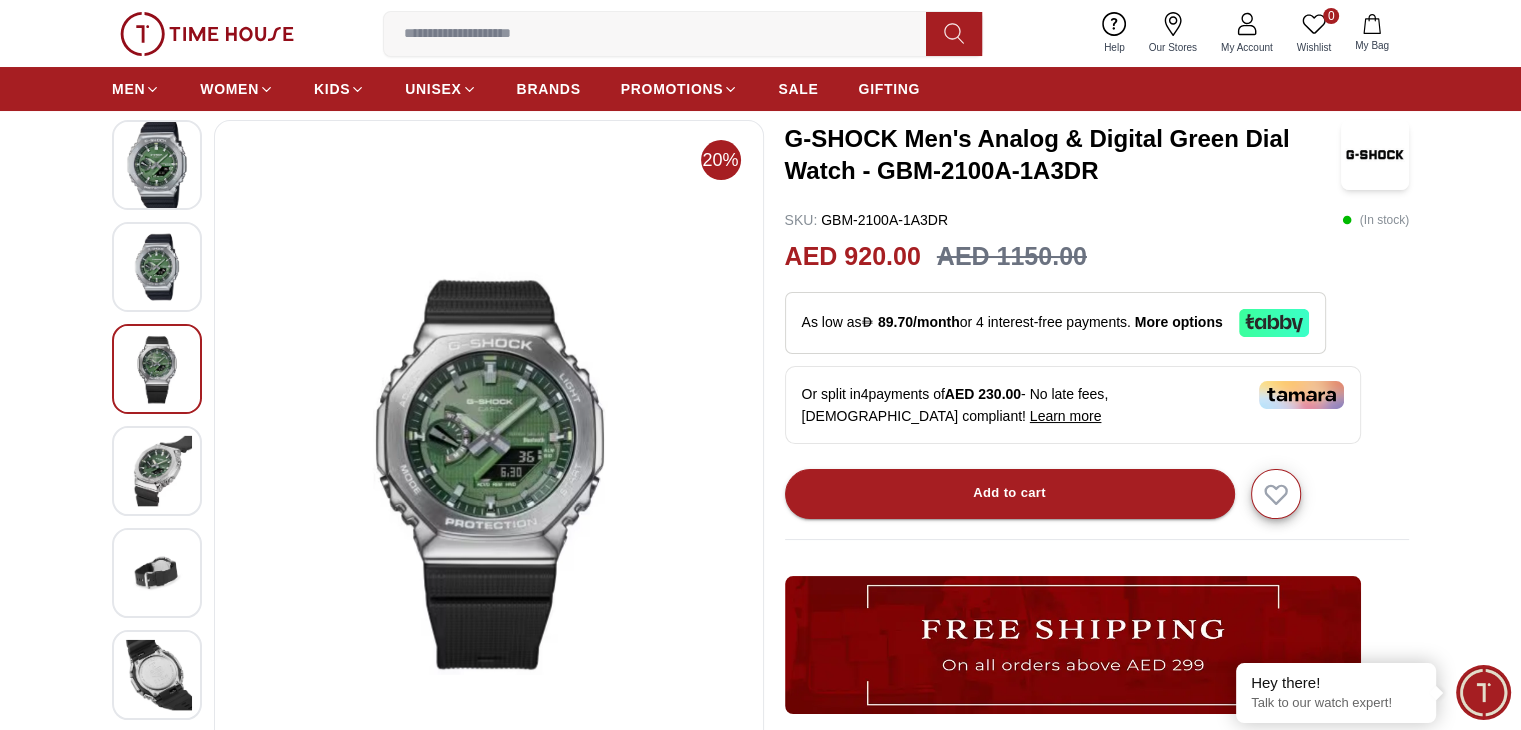 click at bounding box center (157, 266) 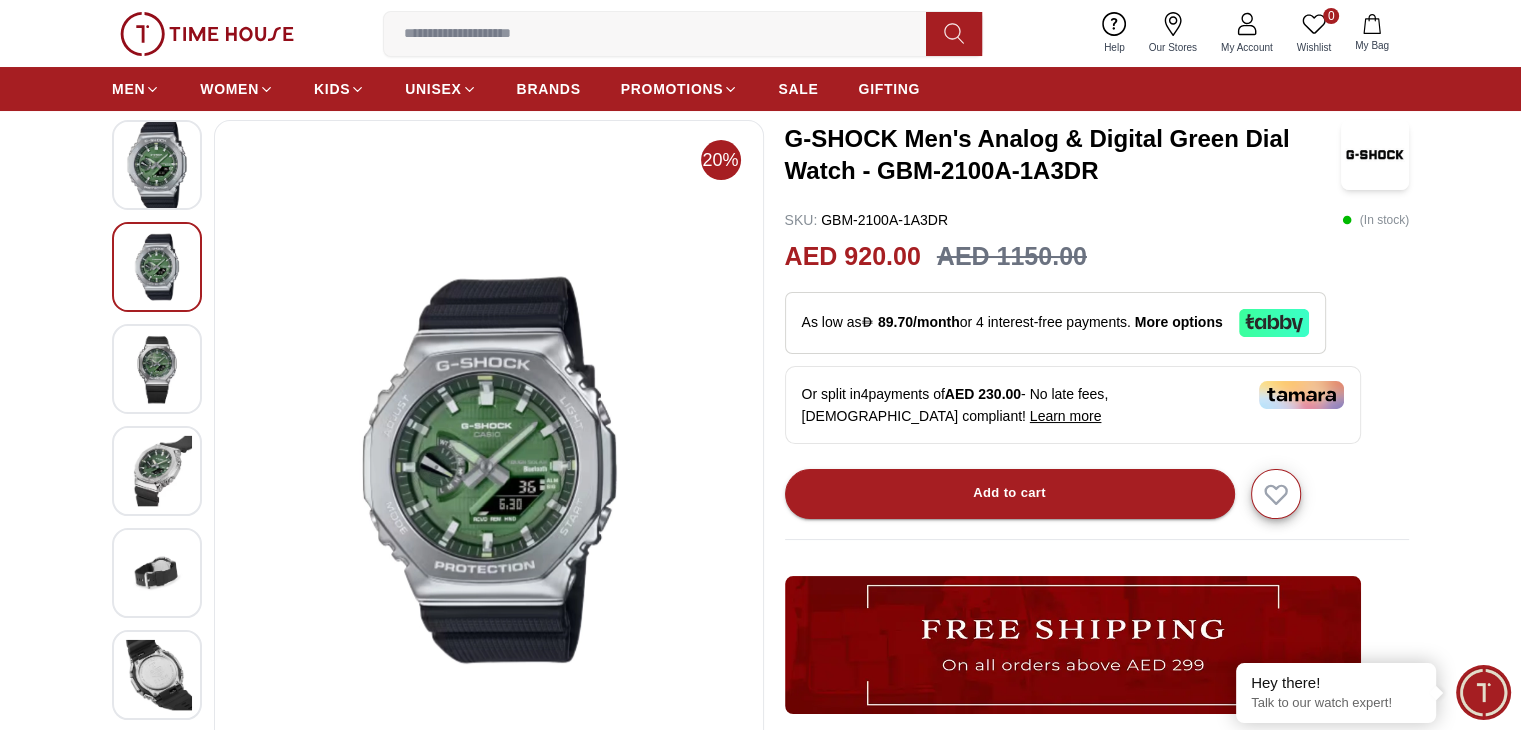 click at bounding box center (157, 165) 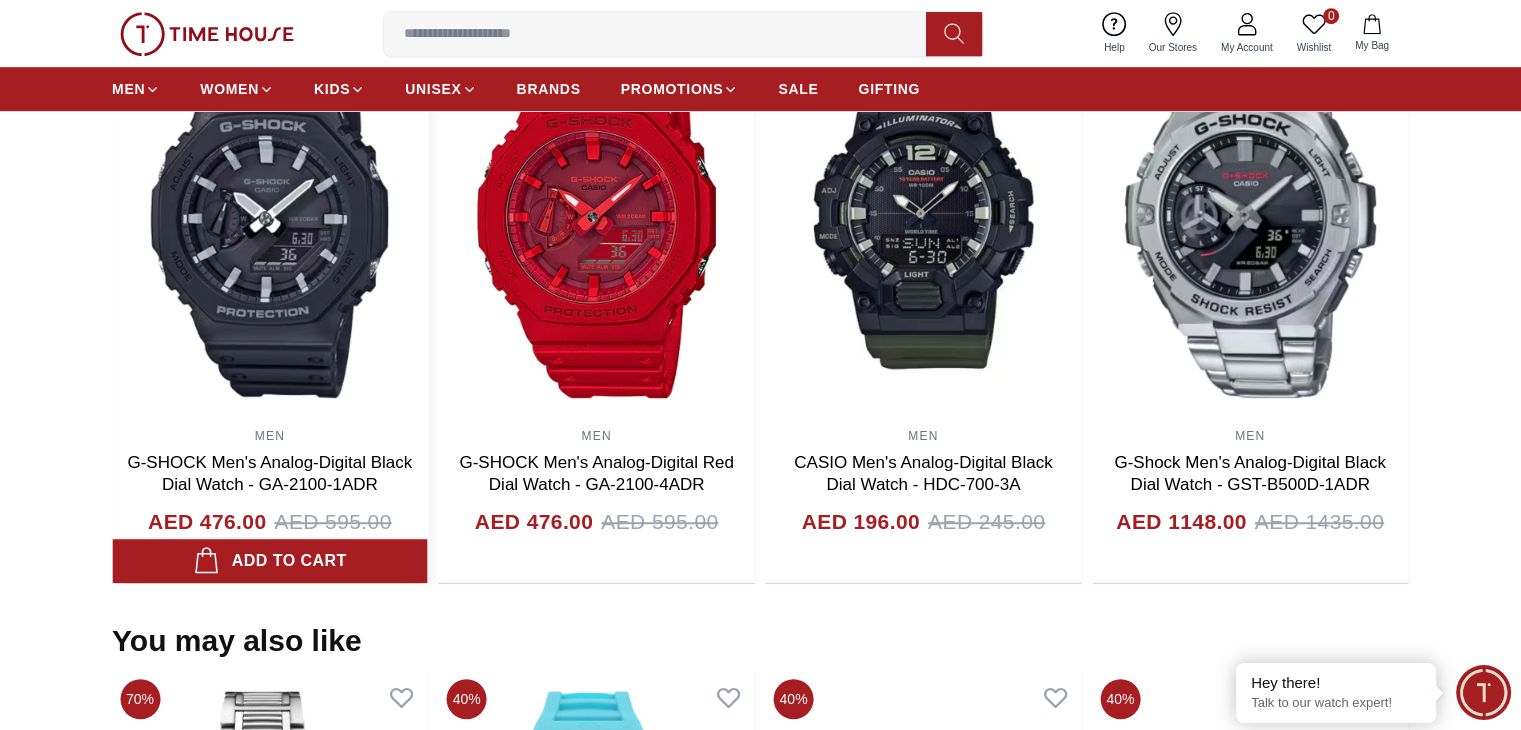 scroll, scrollTop: 1300, scrollLeft: 0, axis: vertical 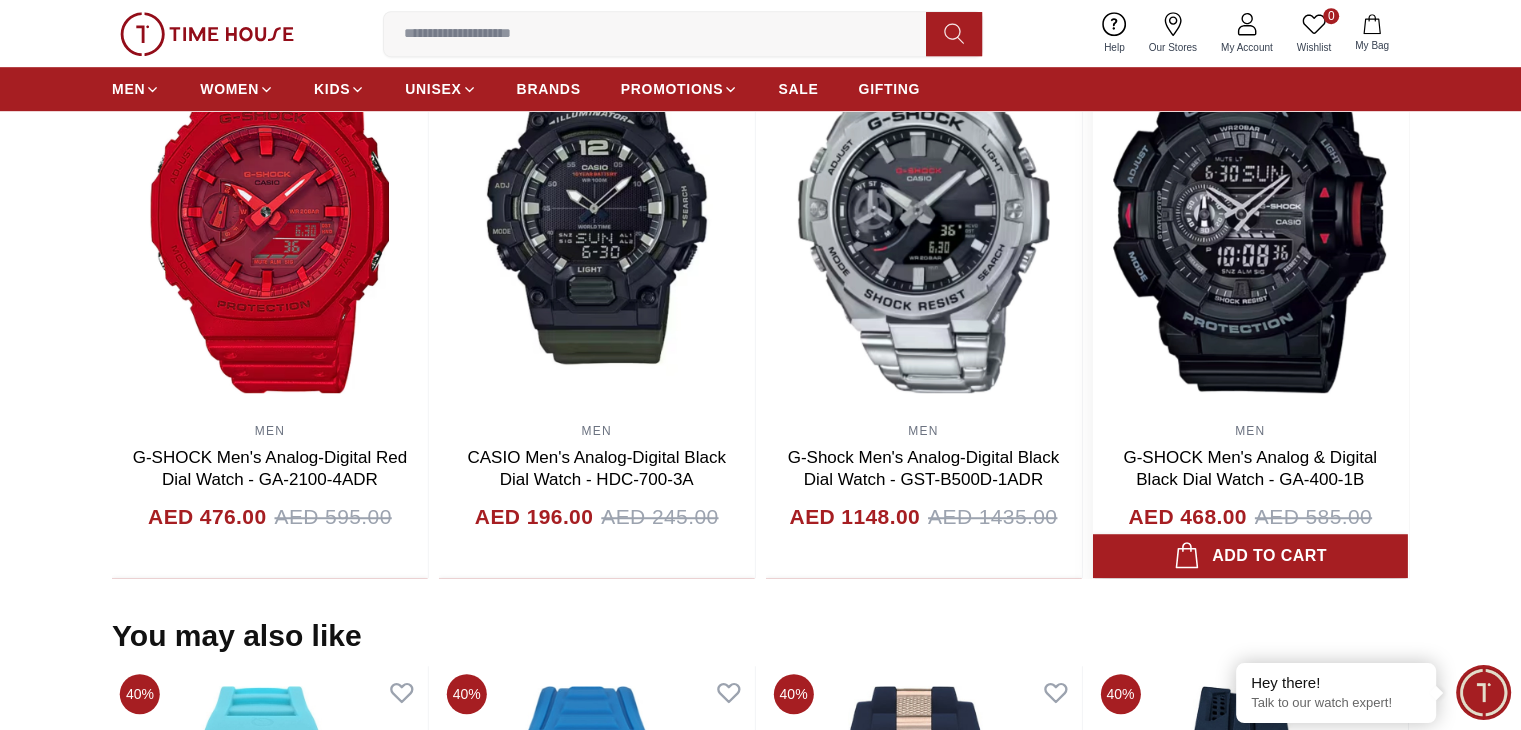 click at bounding box center (1250, 213) 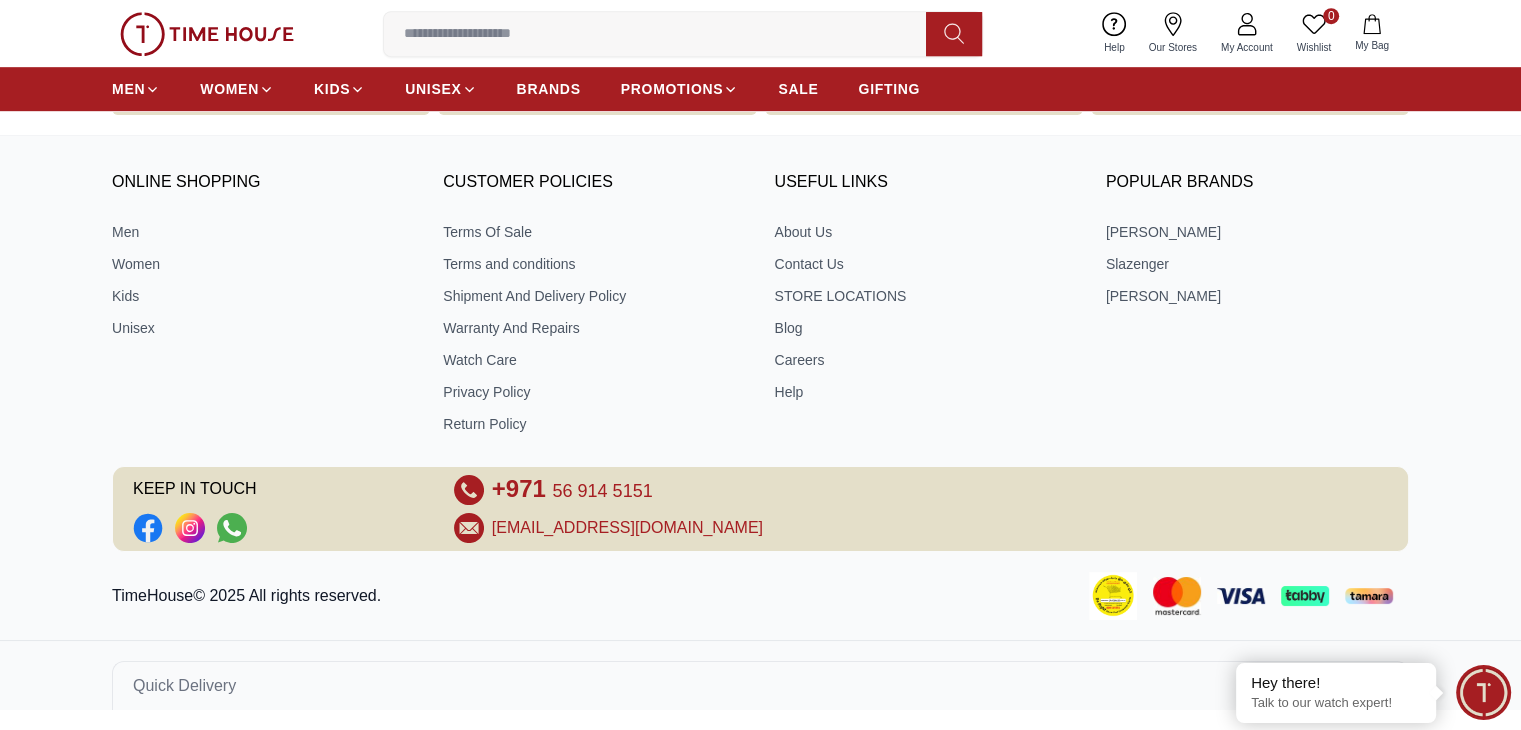 scroll, scrollTop: 0, scrollLeft: 0, axis: both 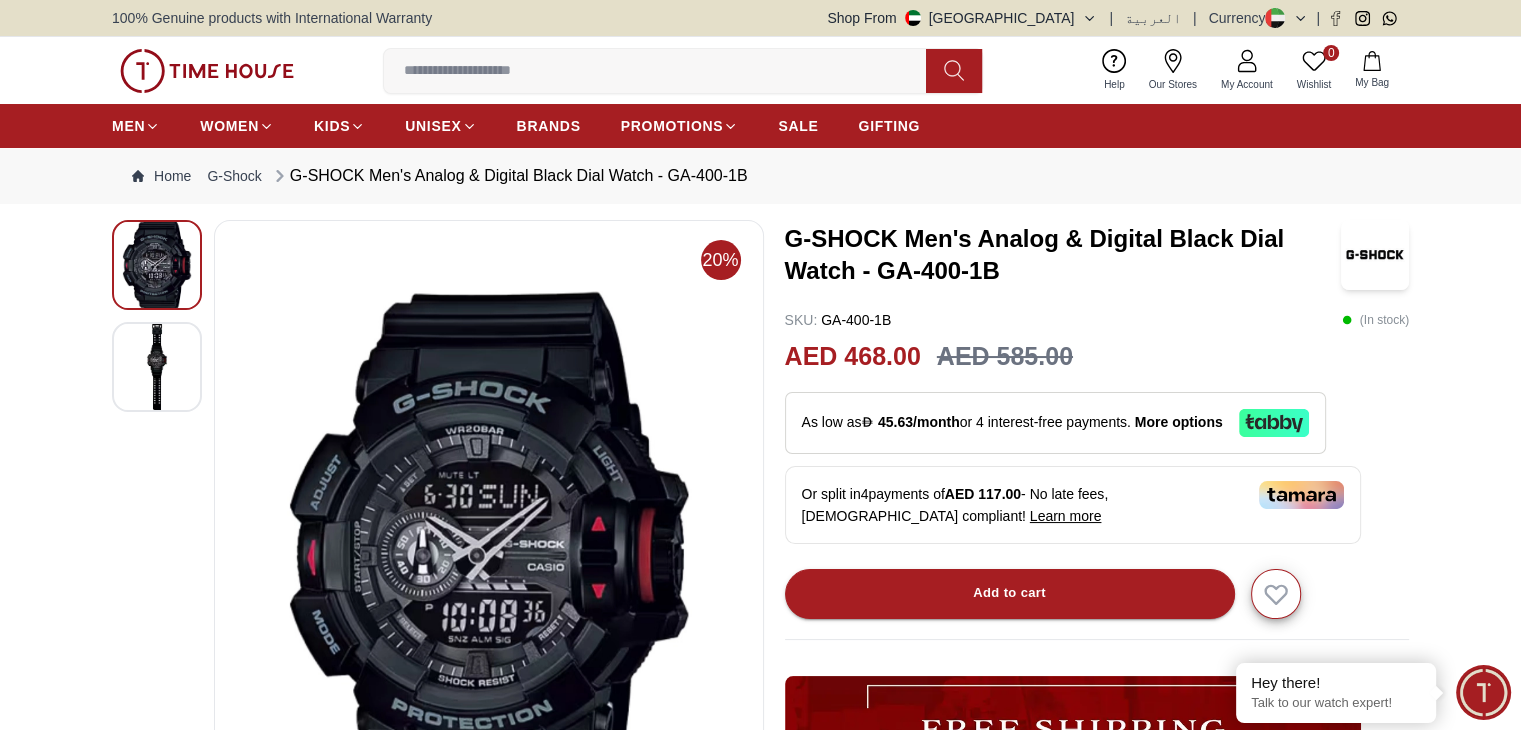 click at bounding box center [157, 367] 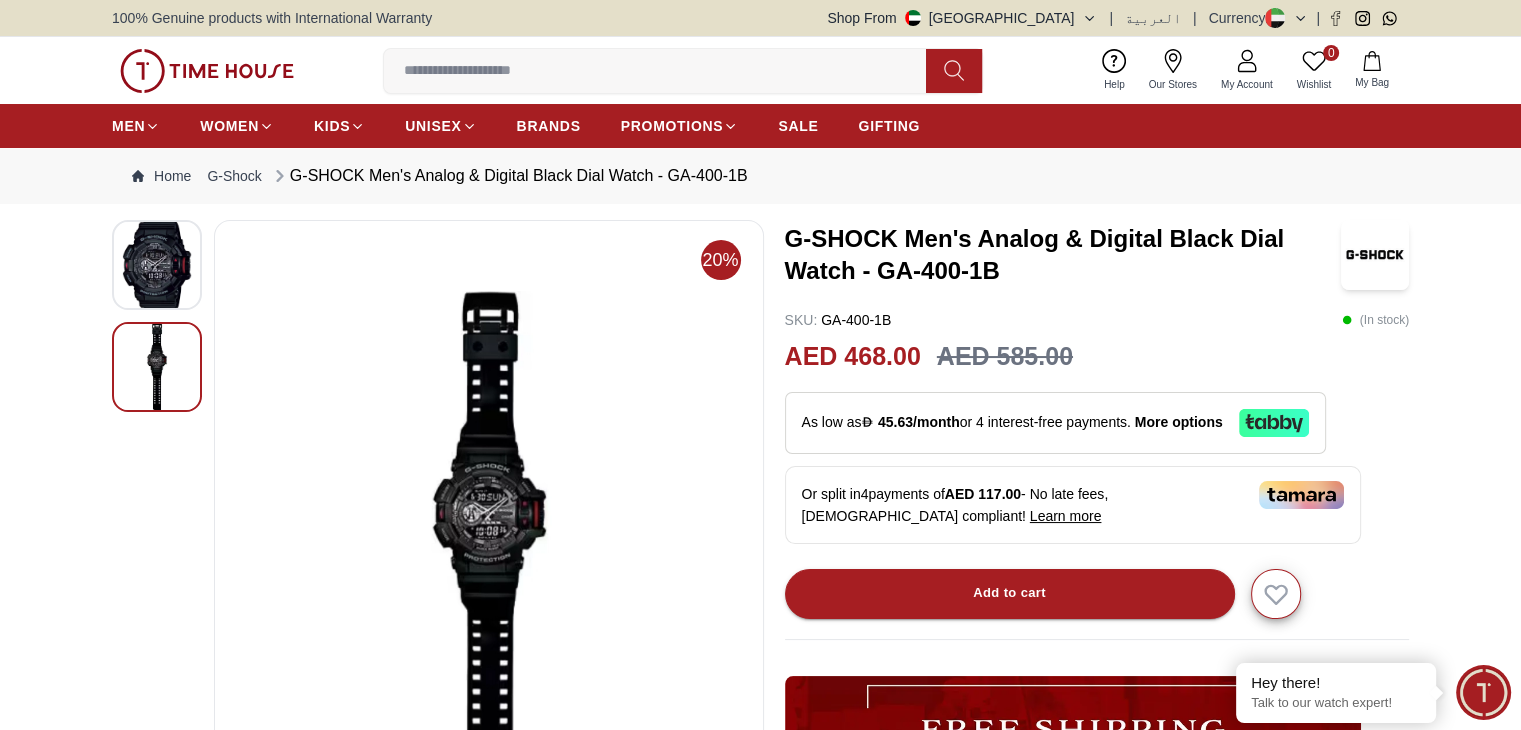 click at bounding box center (157, 265) 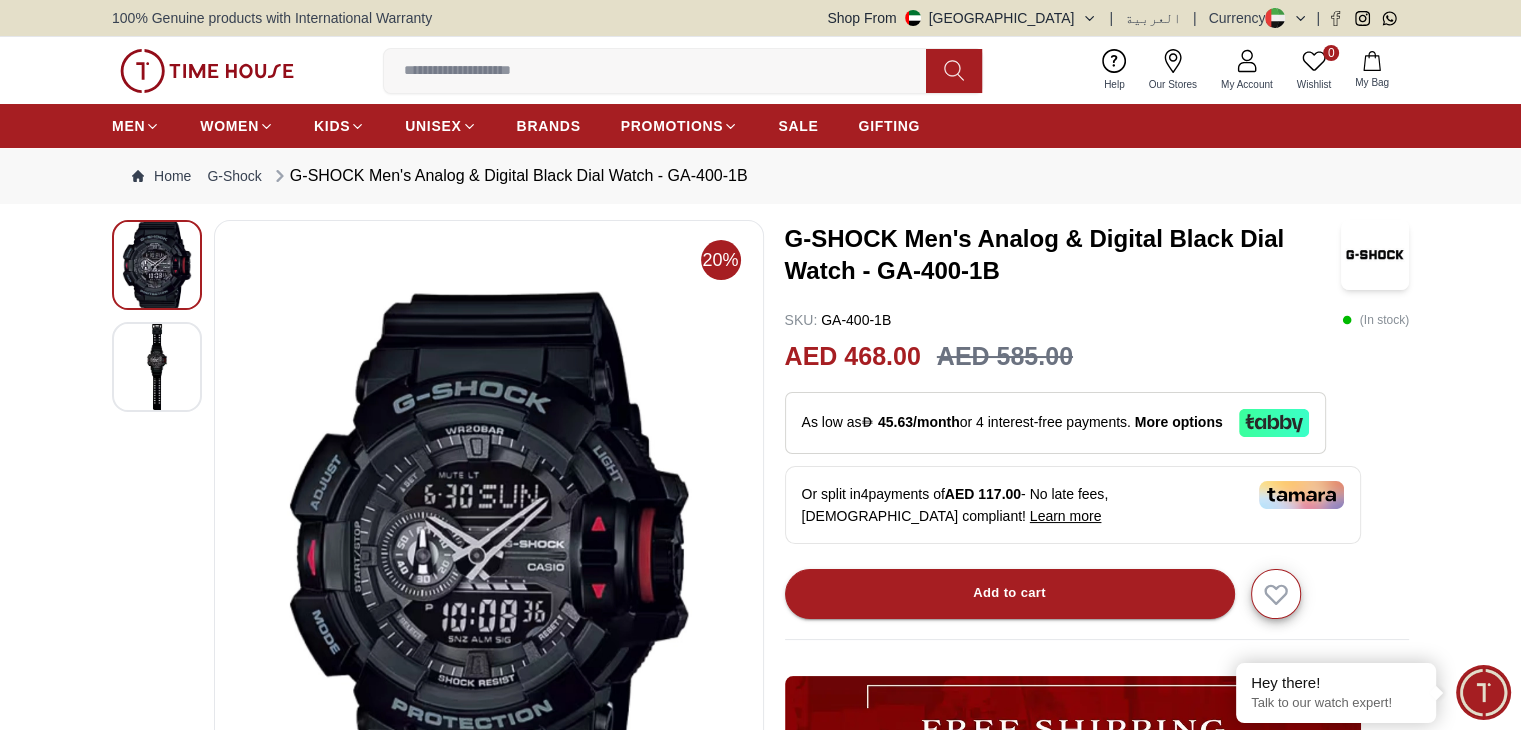 click at bounding box center (157, 367) 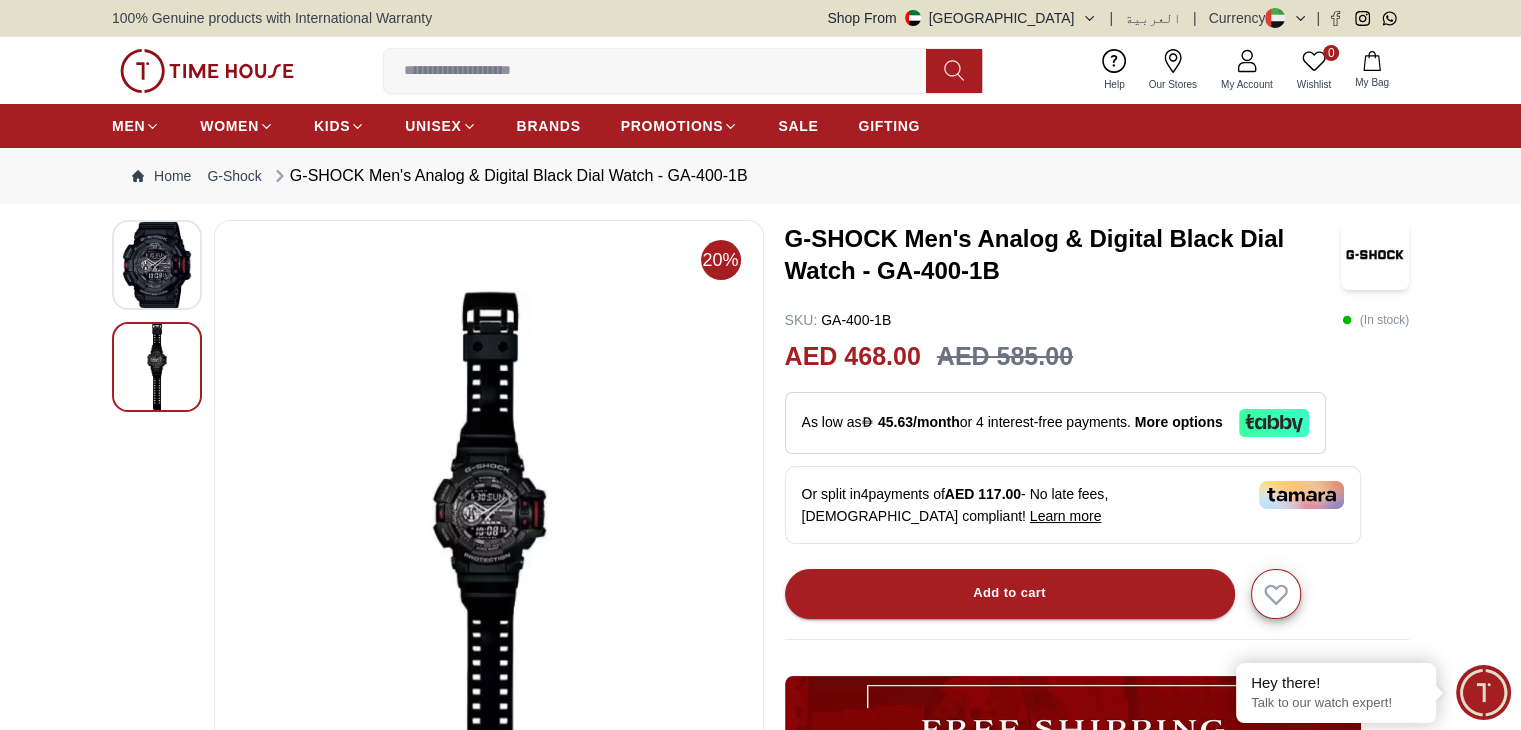 click at bounding box center (157, 265) 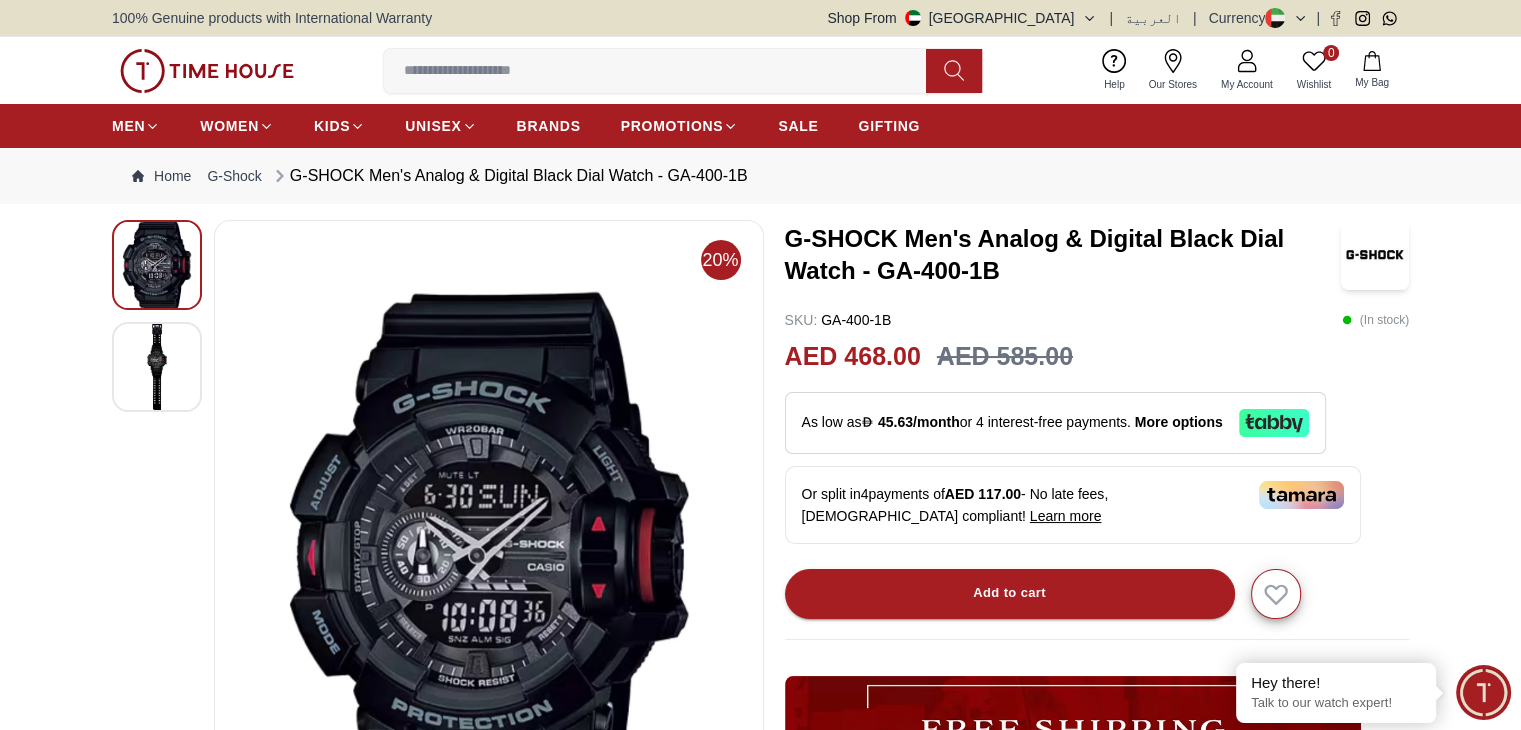 click at bounding box center [157, 367] 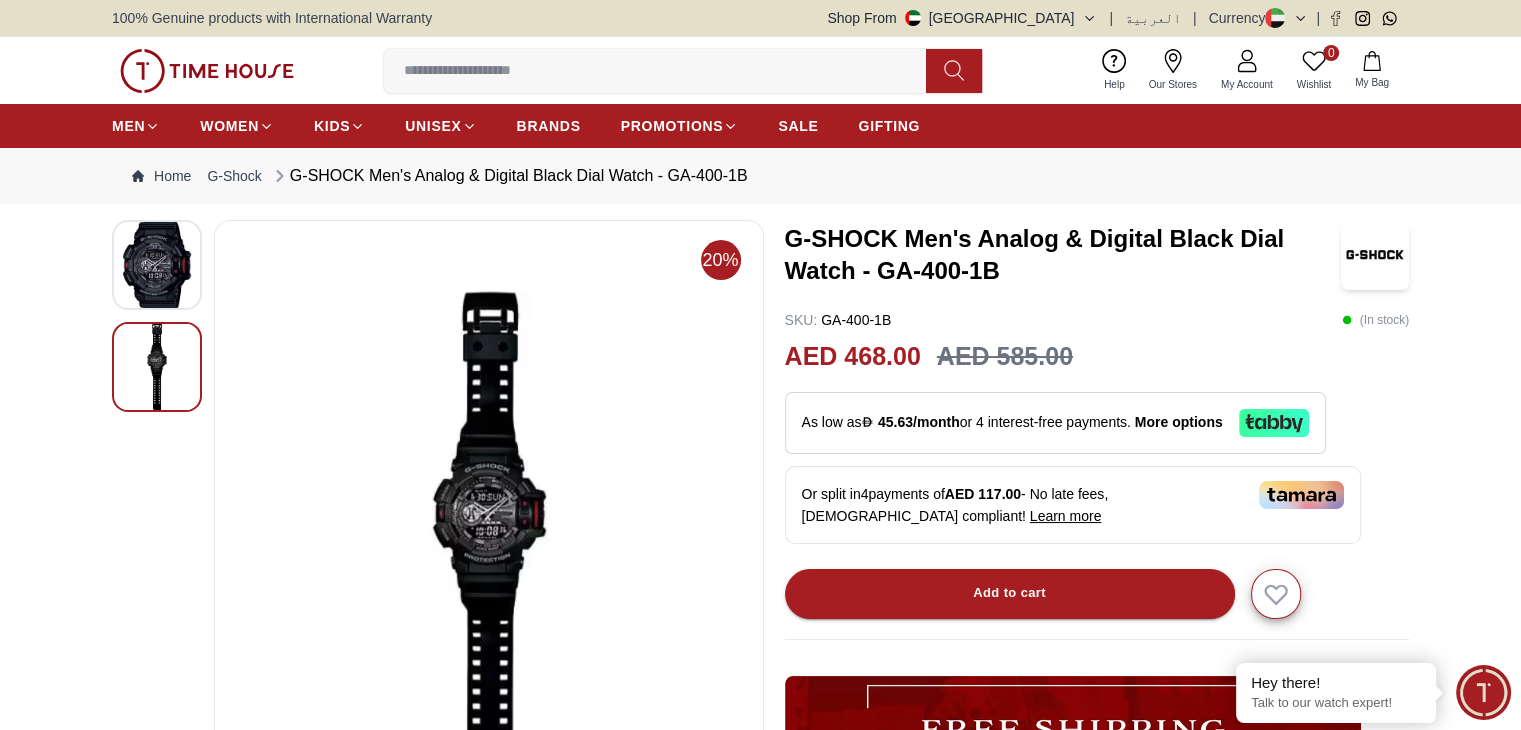 click at bounding box center (157, 265) 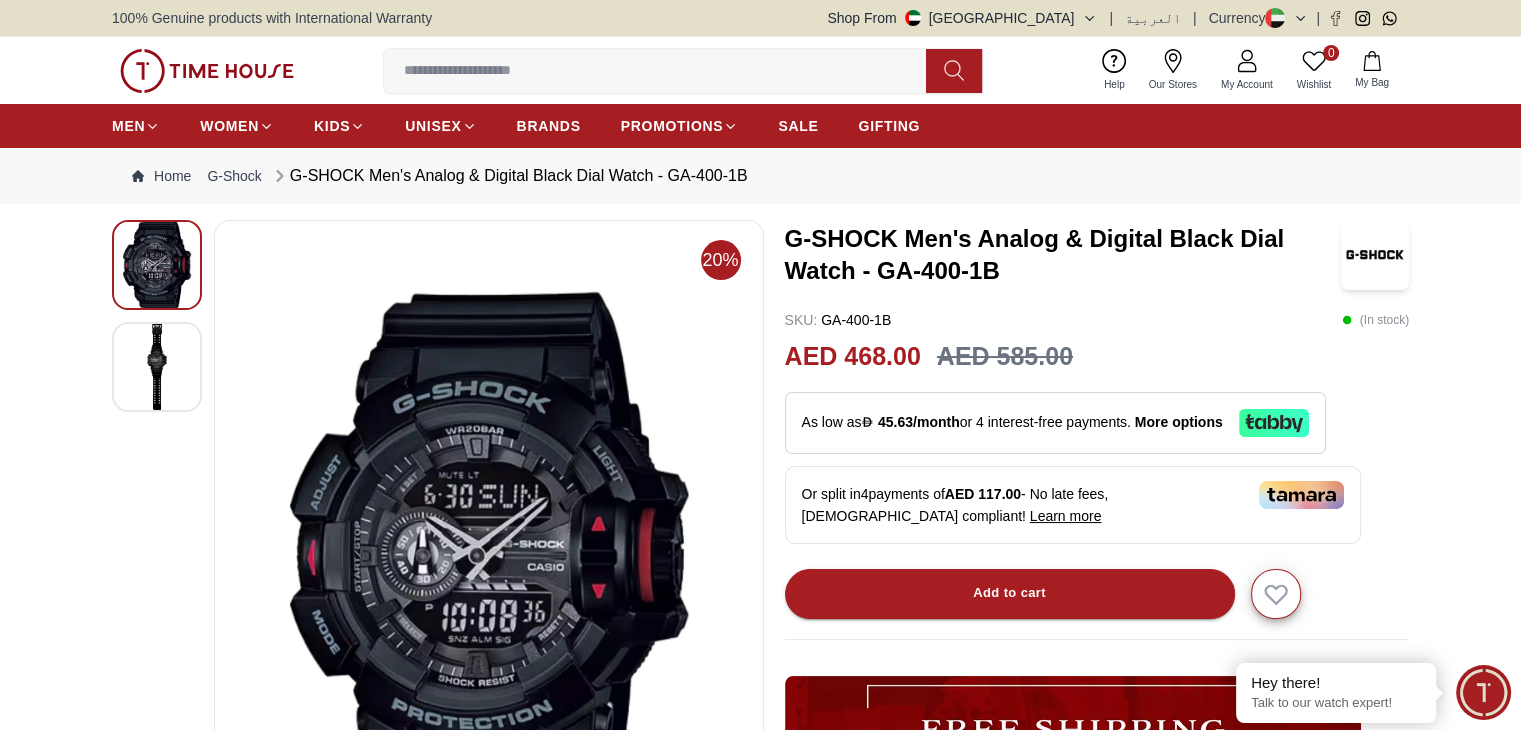click at bounding box center [157, 367] 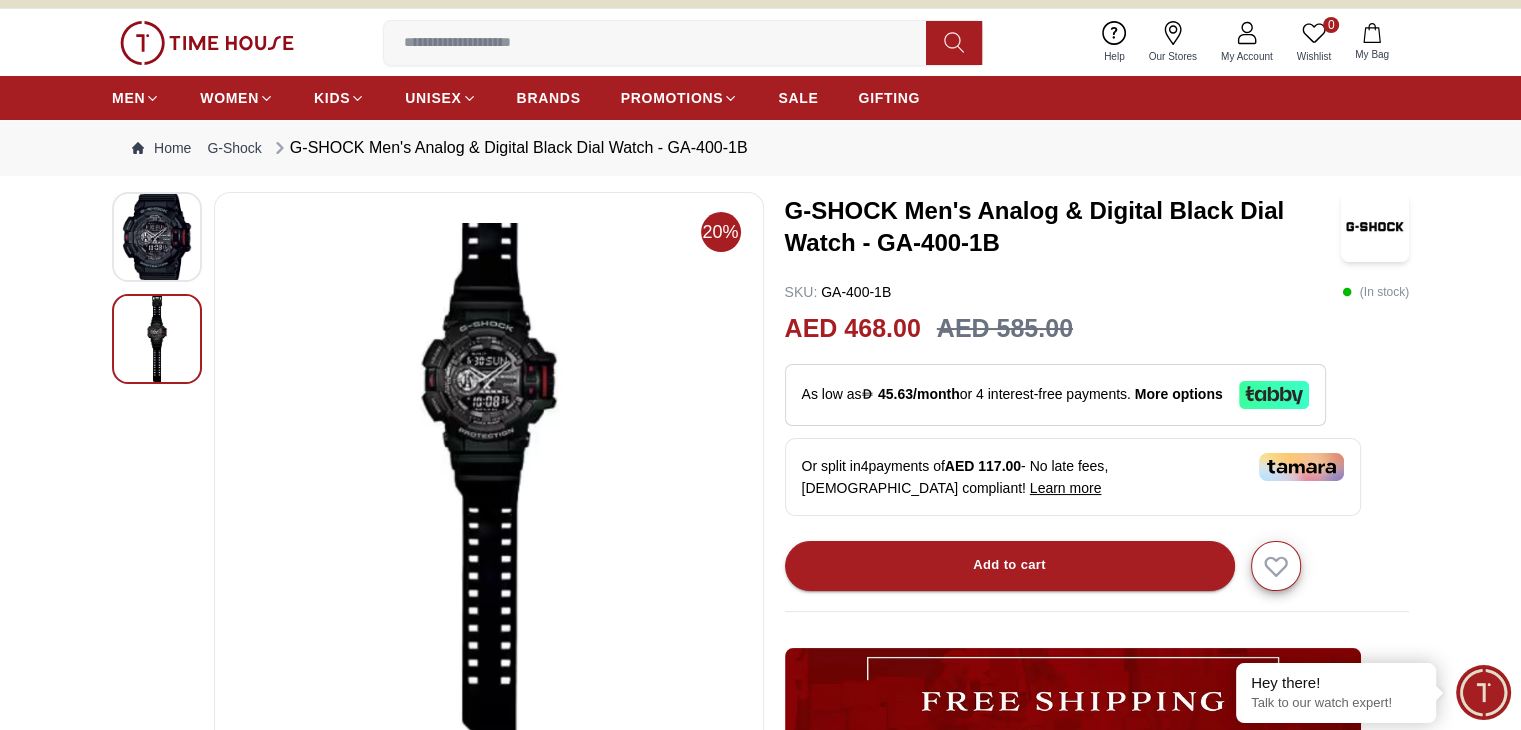 scroll, scrollTop: 0, scrollLeft: 0, axis: both 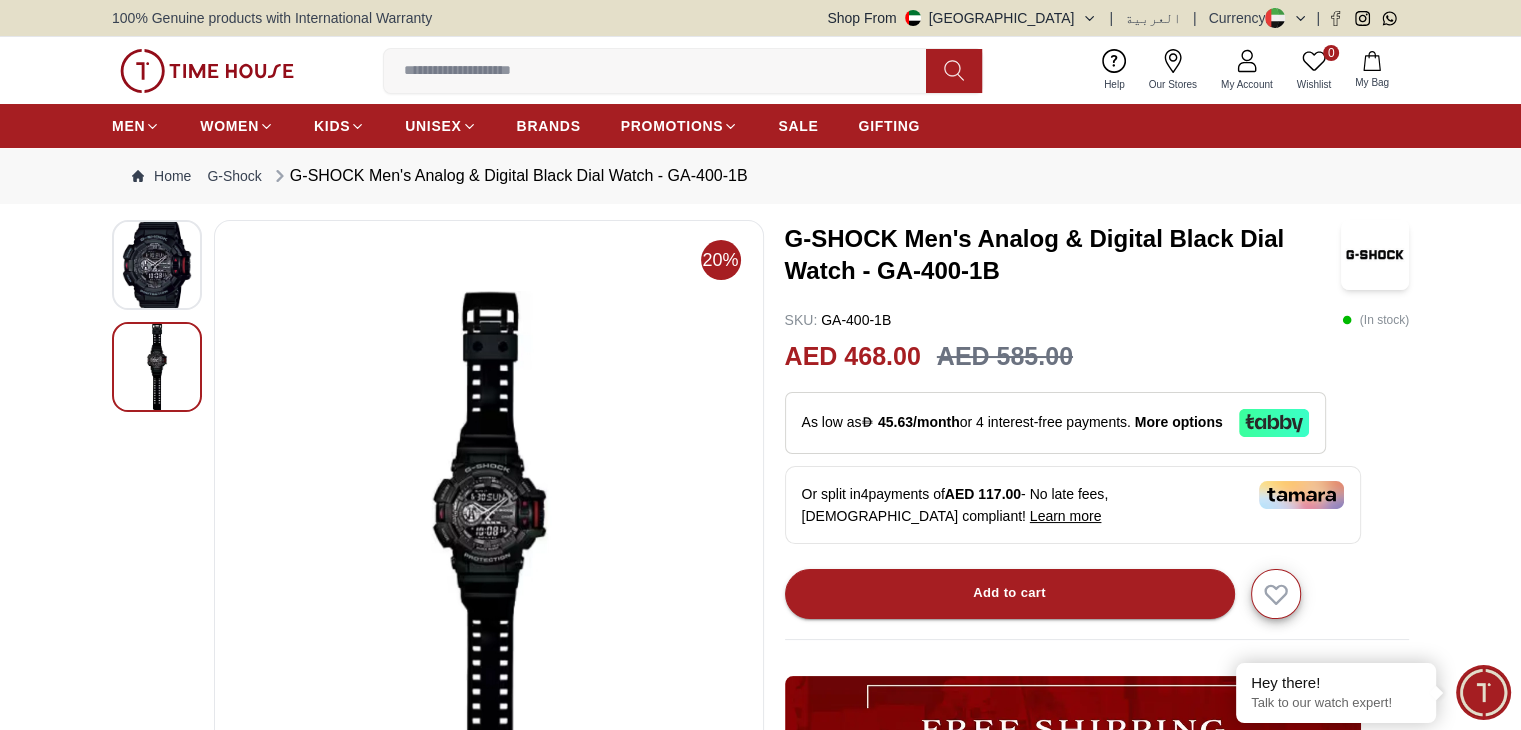click at bounding box center [157, 265] 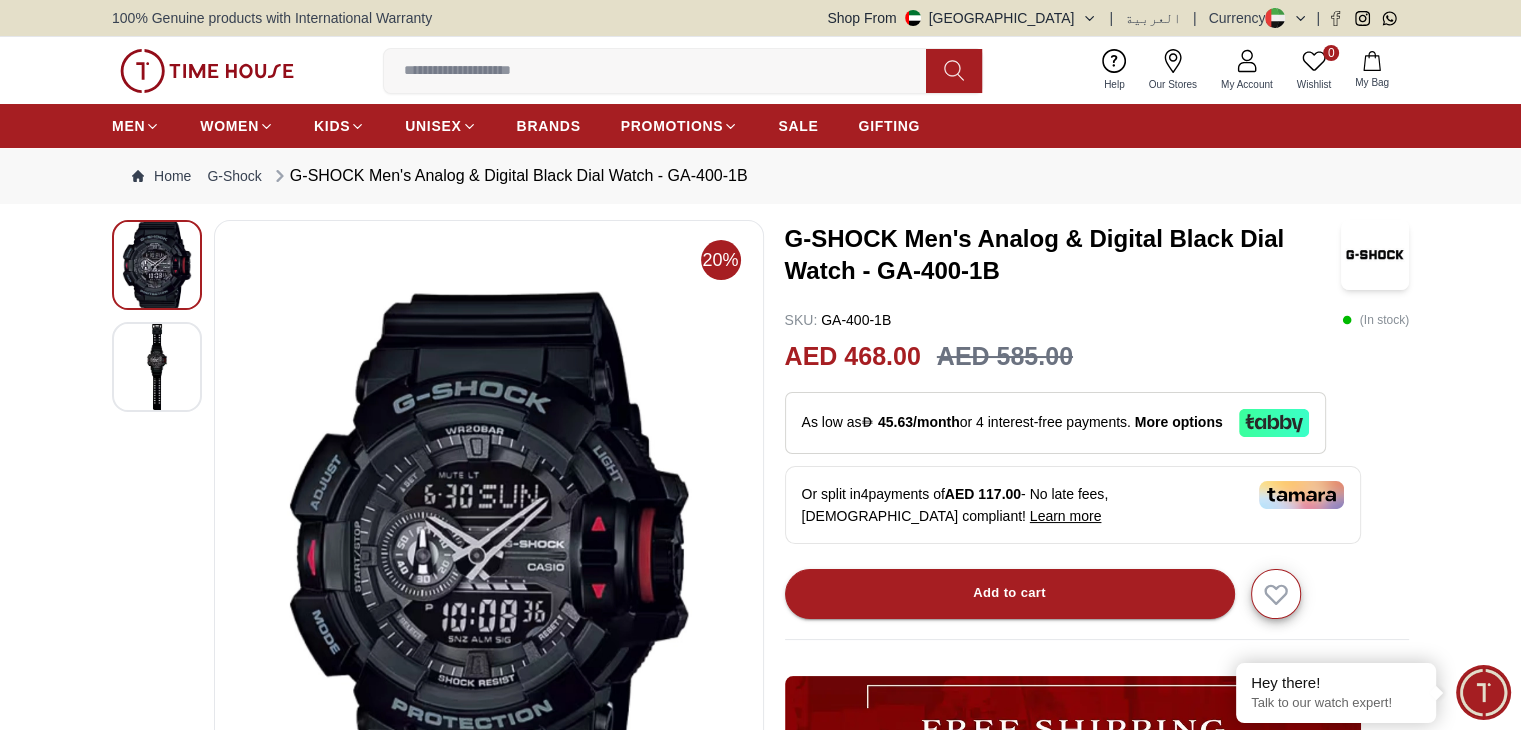 click at bounding box center [157, 367] 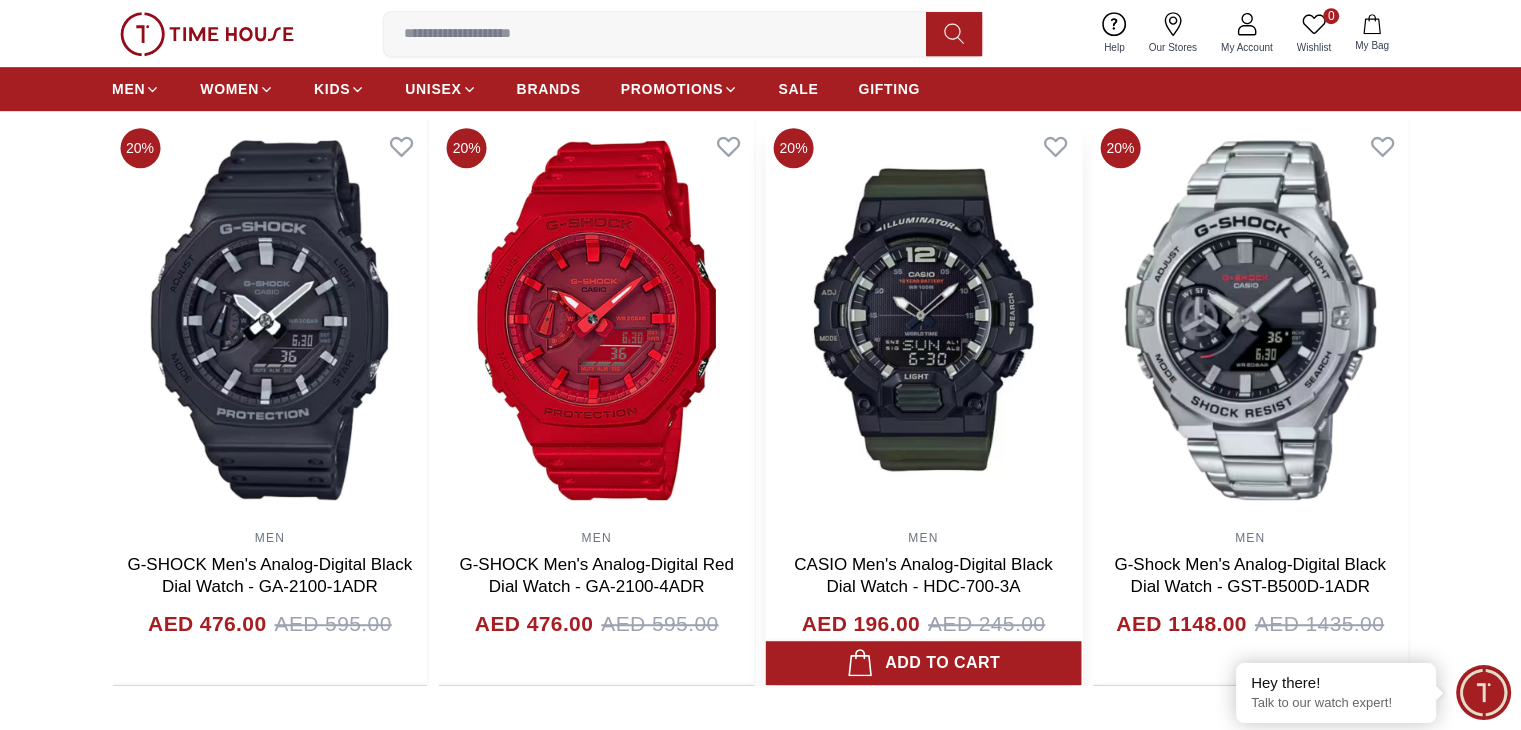 scroll, scrollTop: 1200, scrollLeft: 0, axis: vertical 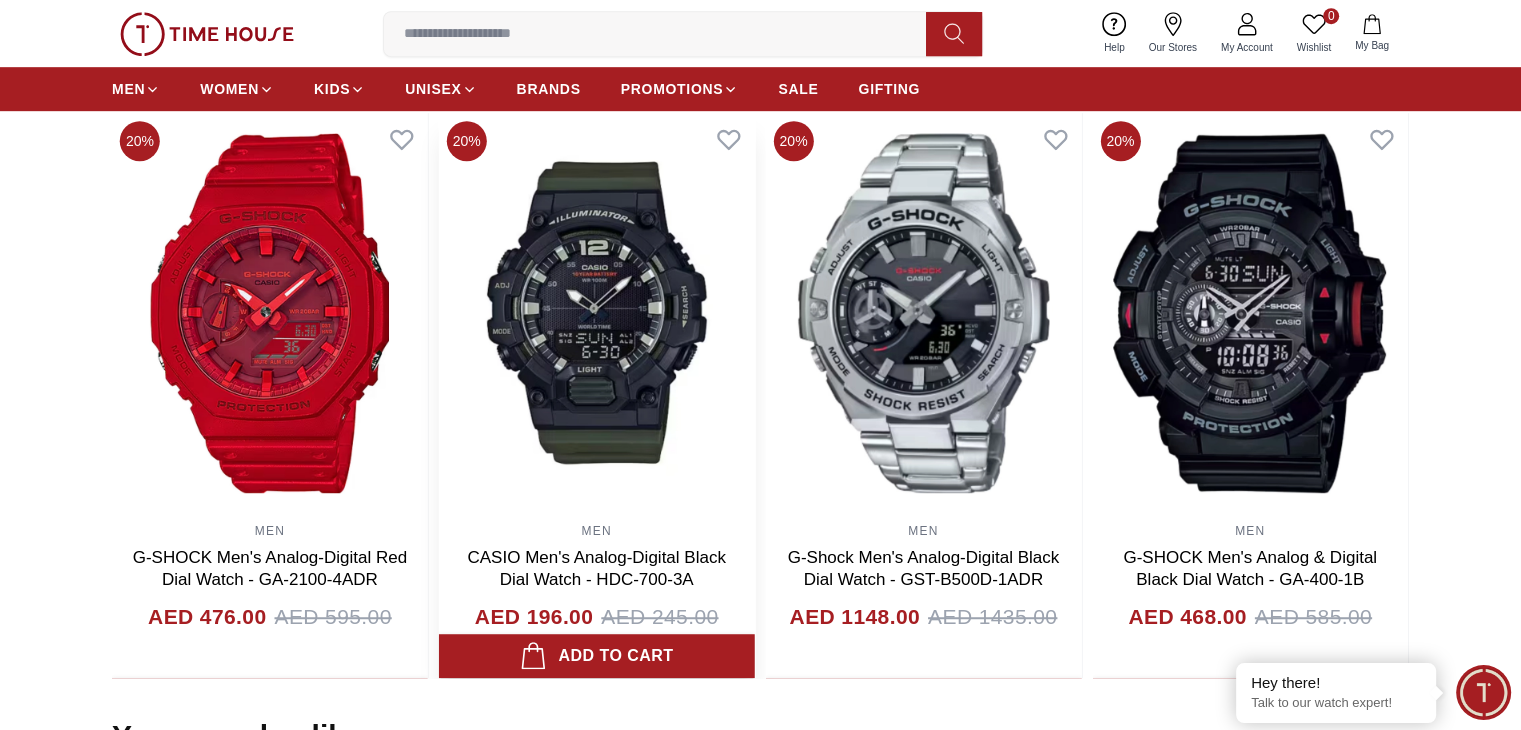 click at bounding box center [597, 313] 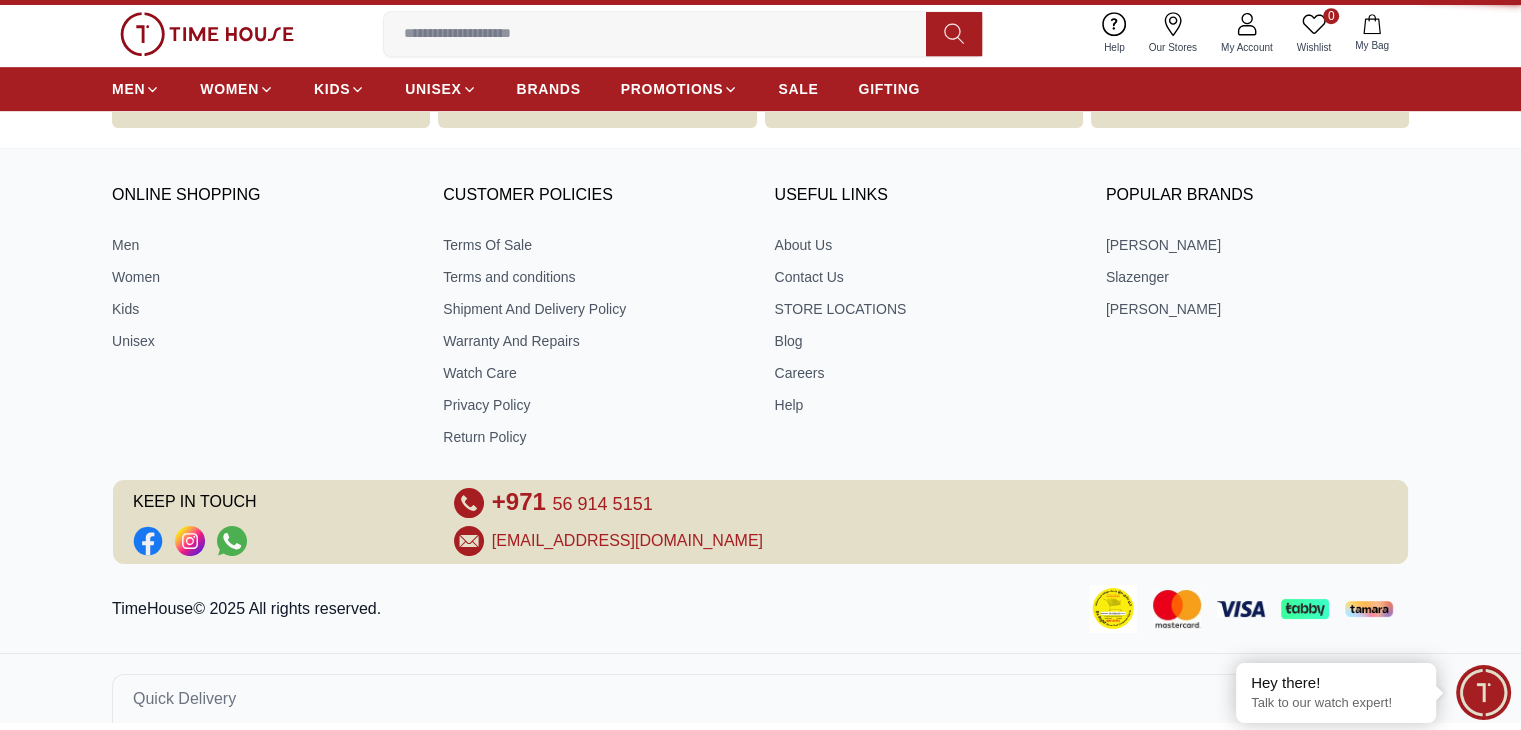 scroll, scrollTop: 0, scrollLeft: 0, axis: both 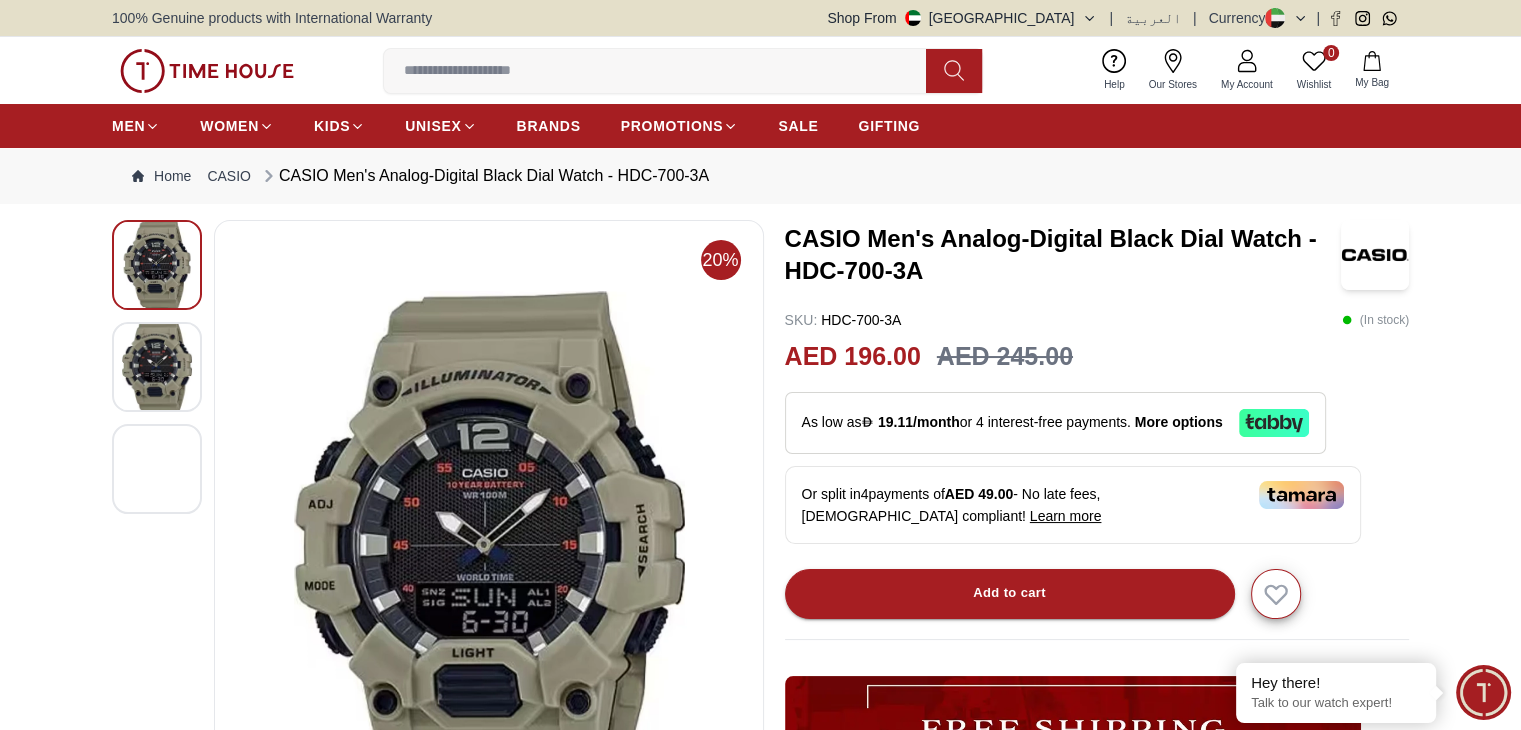 click at bounding box center [157, 469] 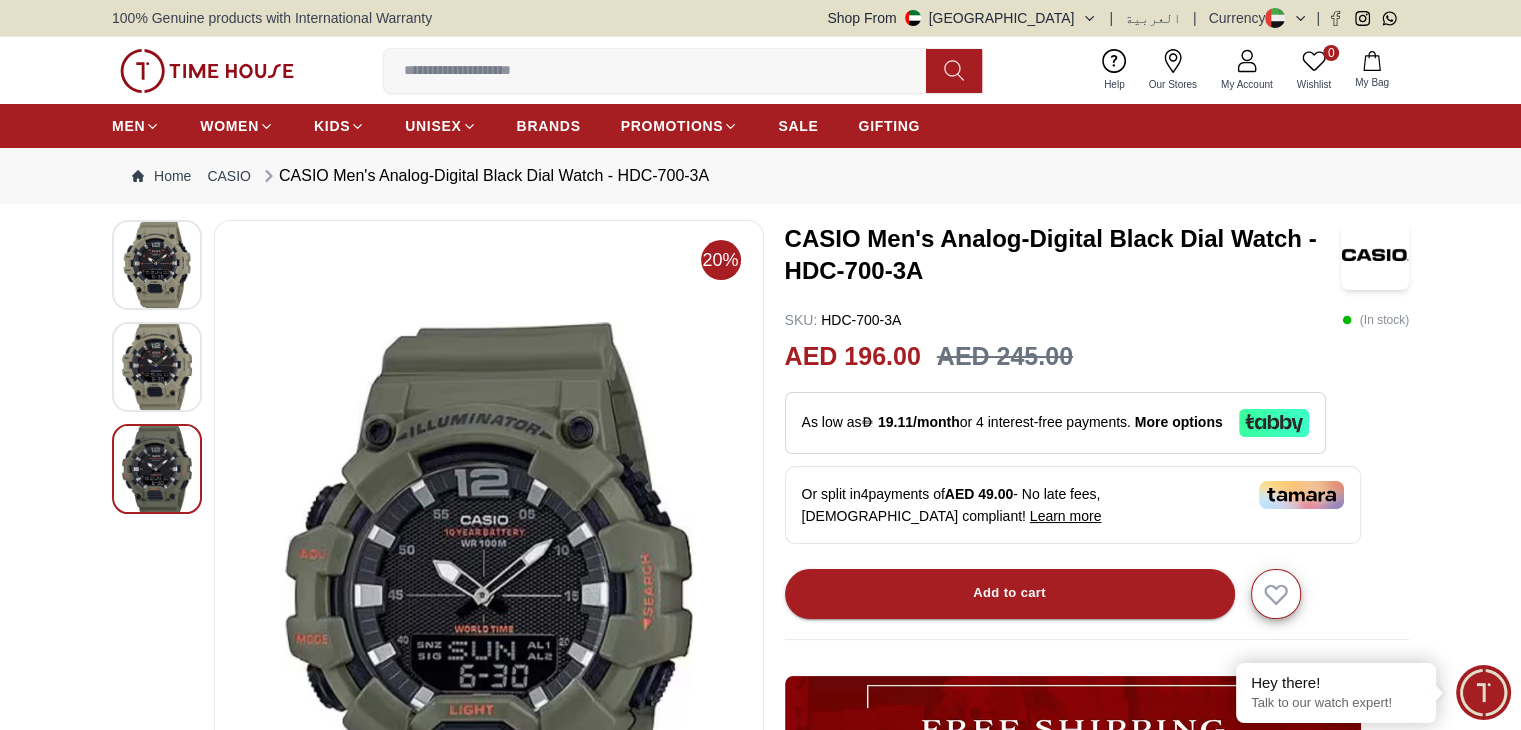 click at bounding box center (157, 366) 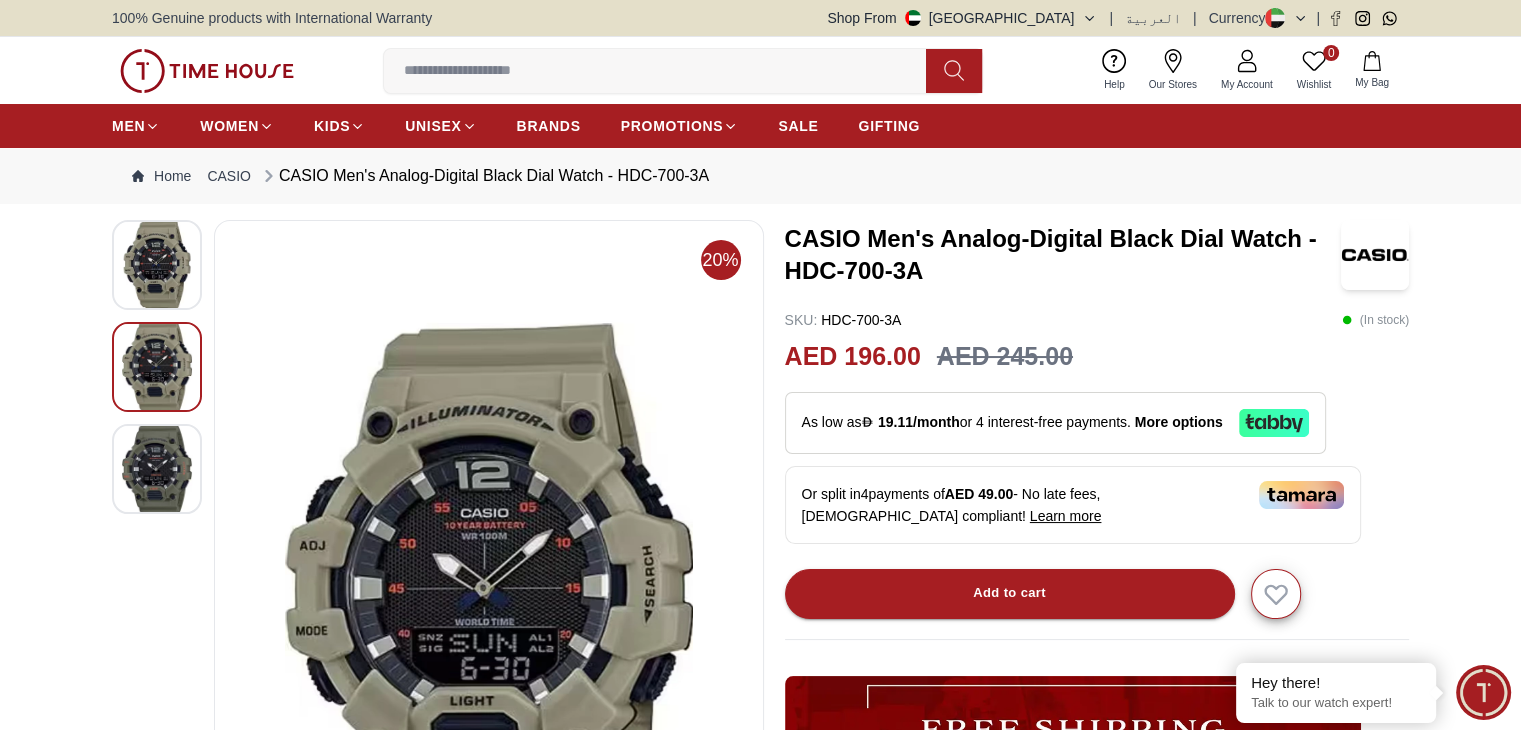 click at bounding box center [157, 265] 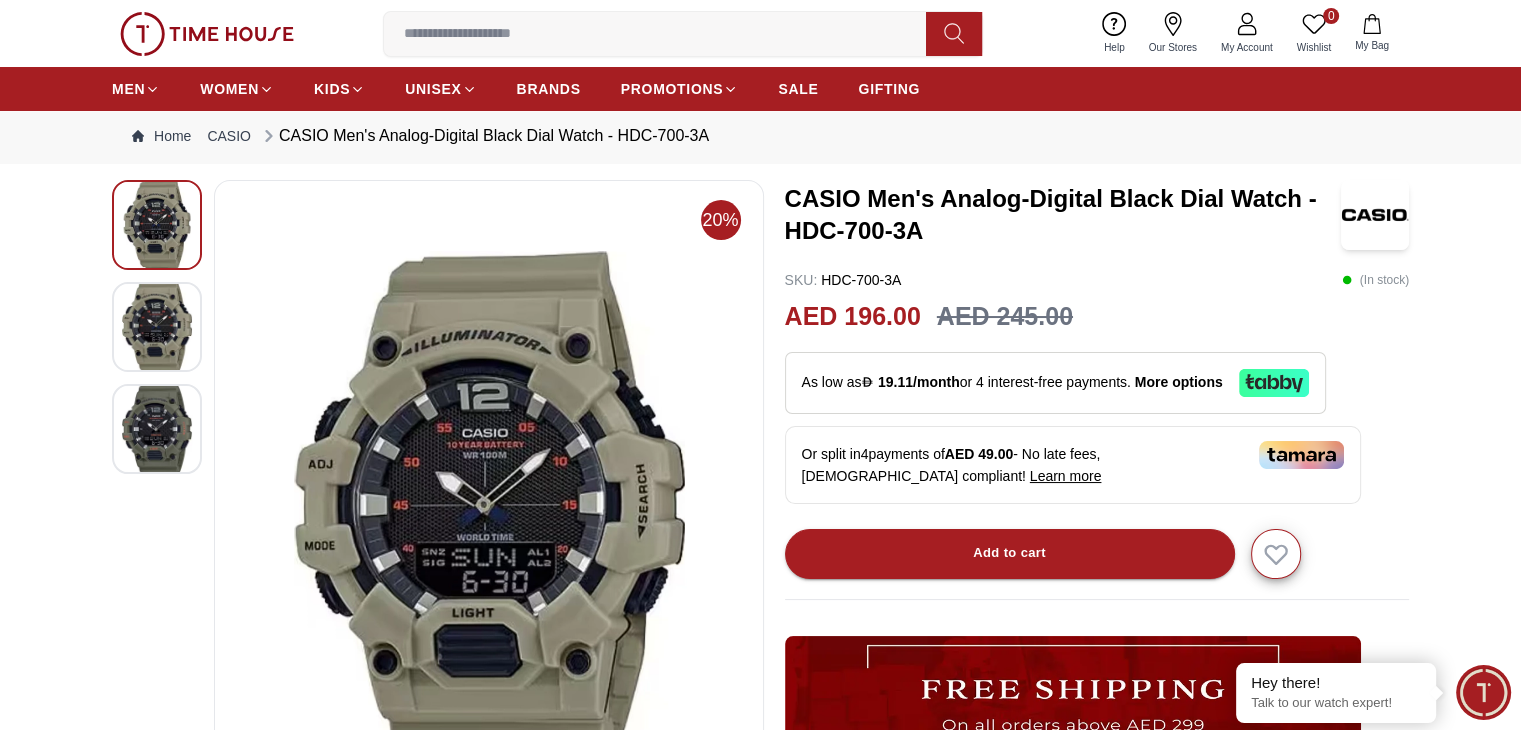 scroll, scrollTop: 0, scrollLeft: 0, axis: both 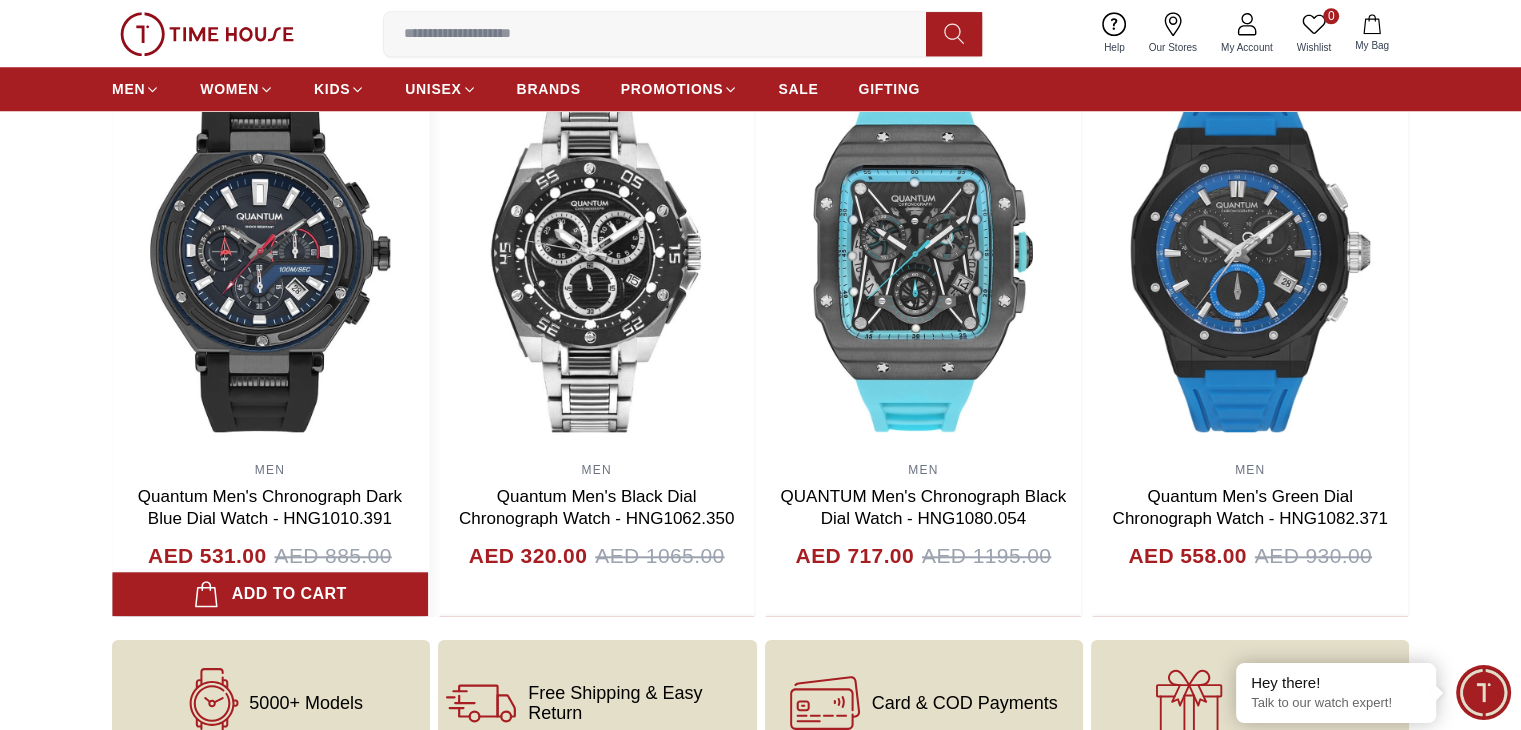 click at bounding box center [270, 252] 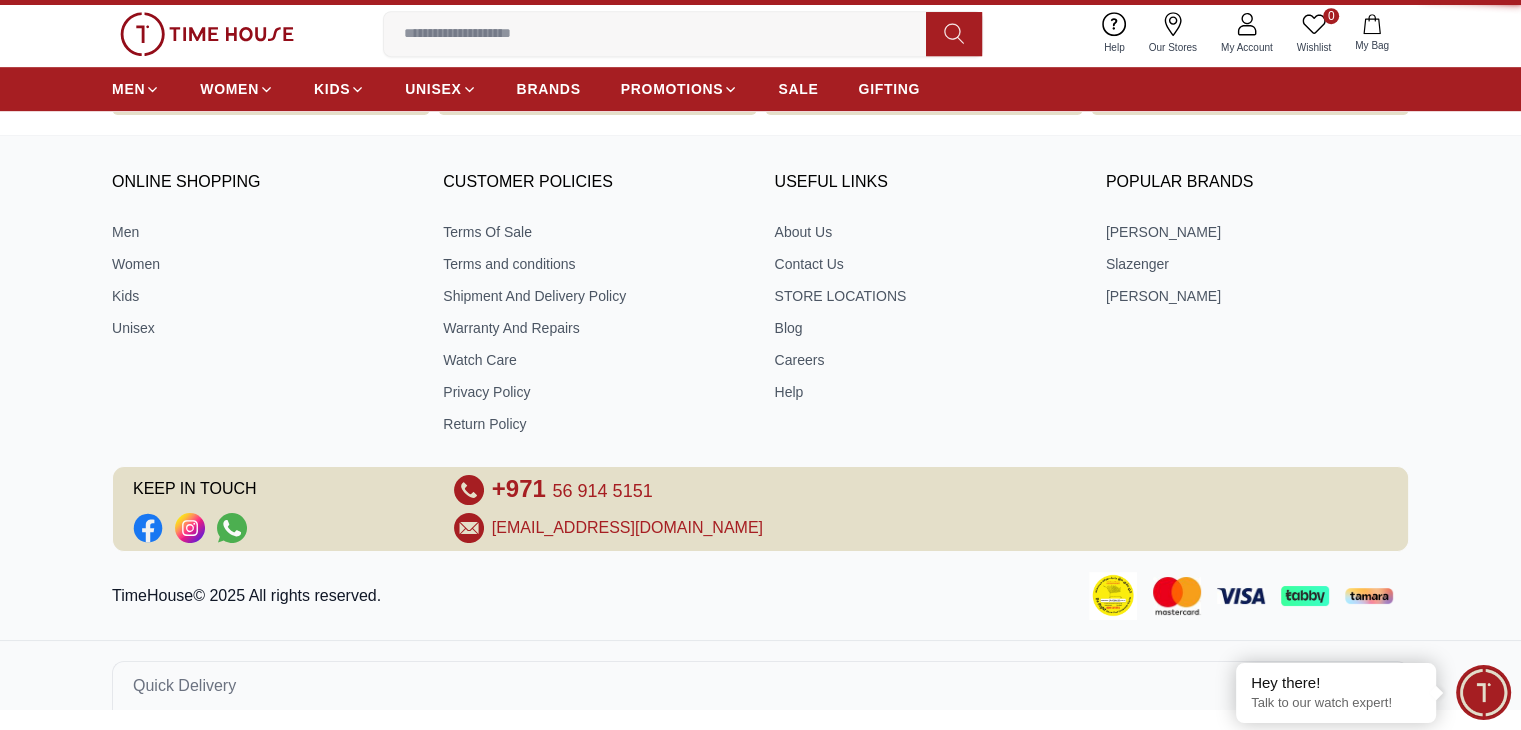 scroll, scrollTop: 0, scrollLeft: 0, axis: both 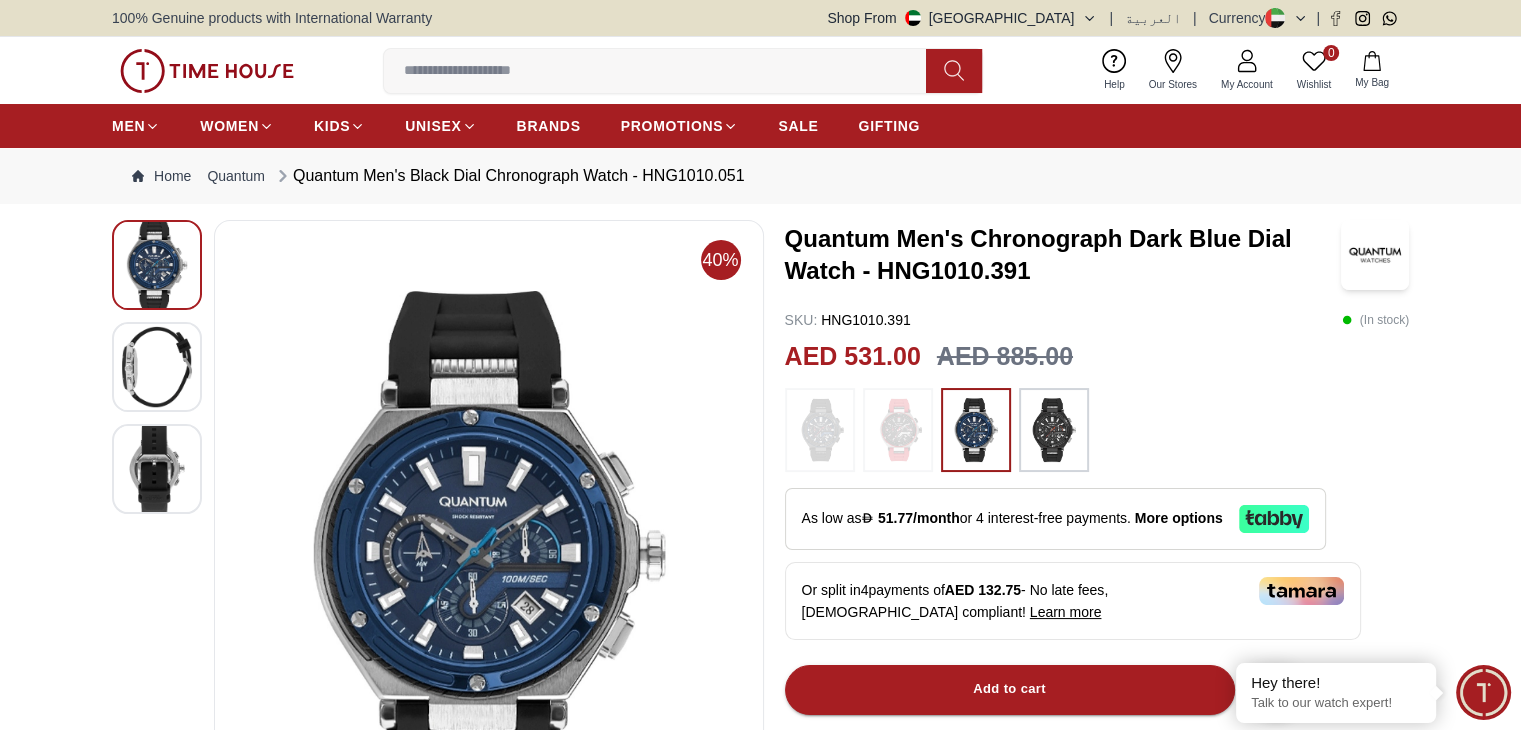 click at bounding box center [157, 469] 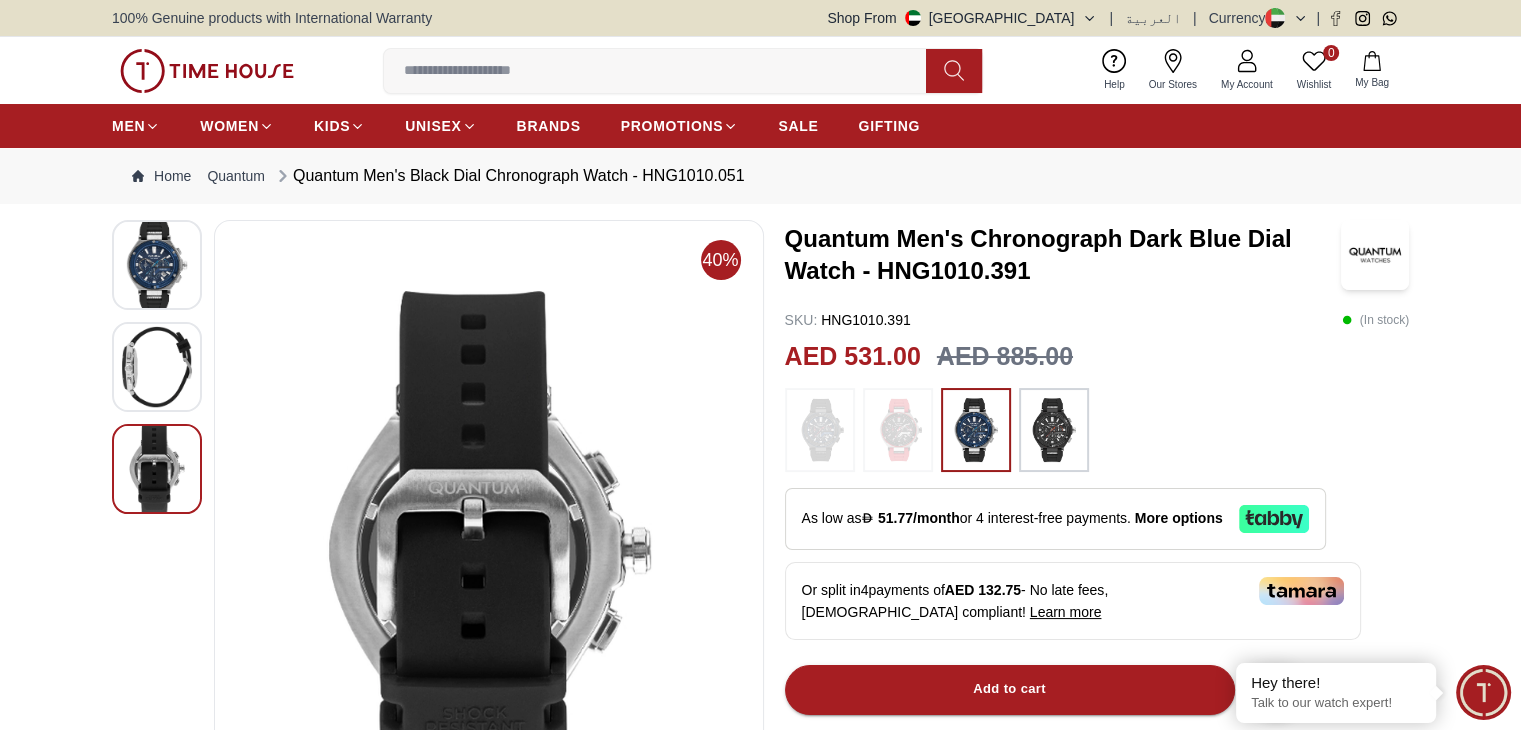 click at bounding box center [157, 367] 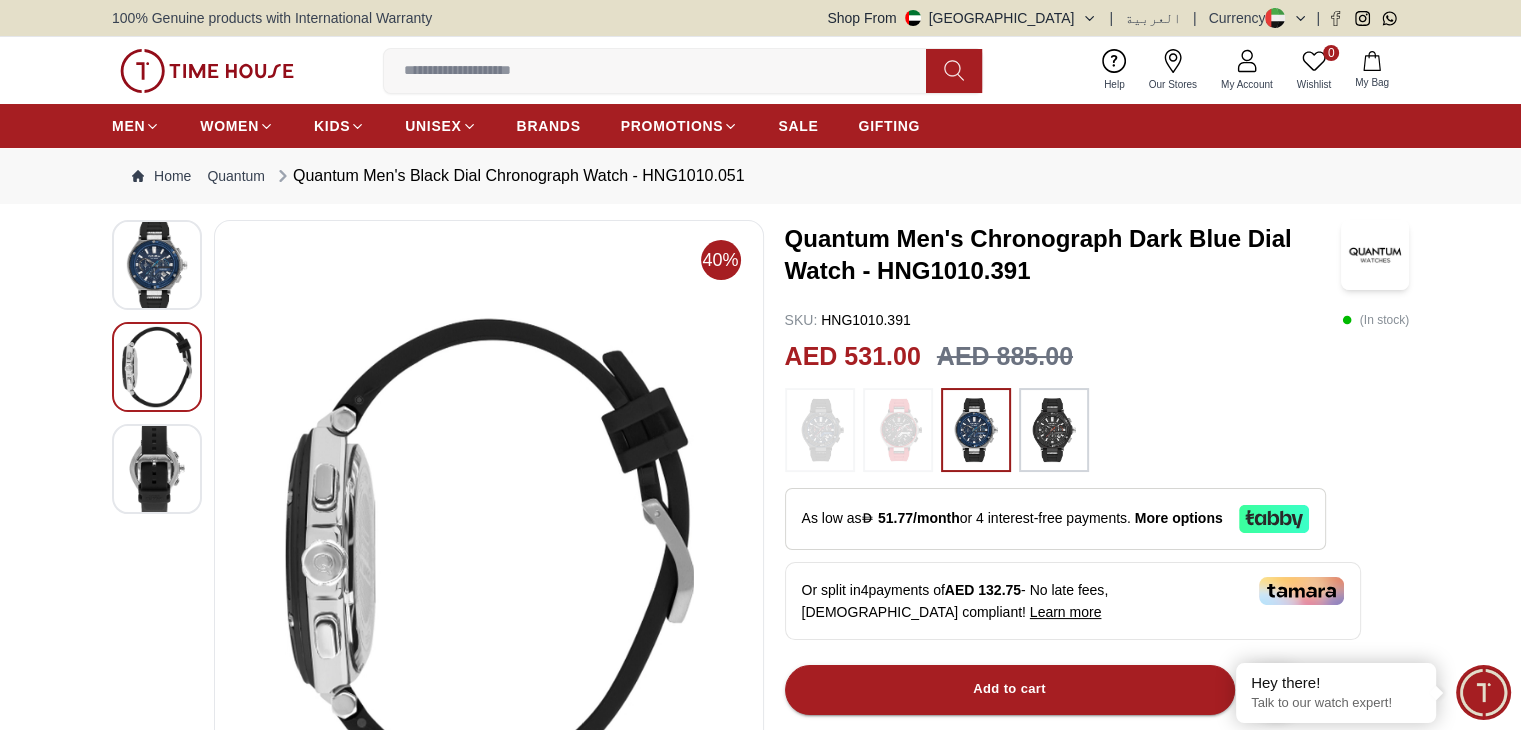 click at bounding box center (157, 265) 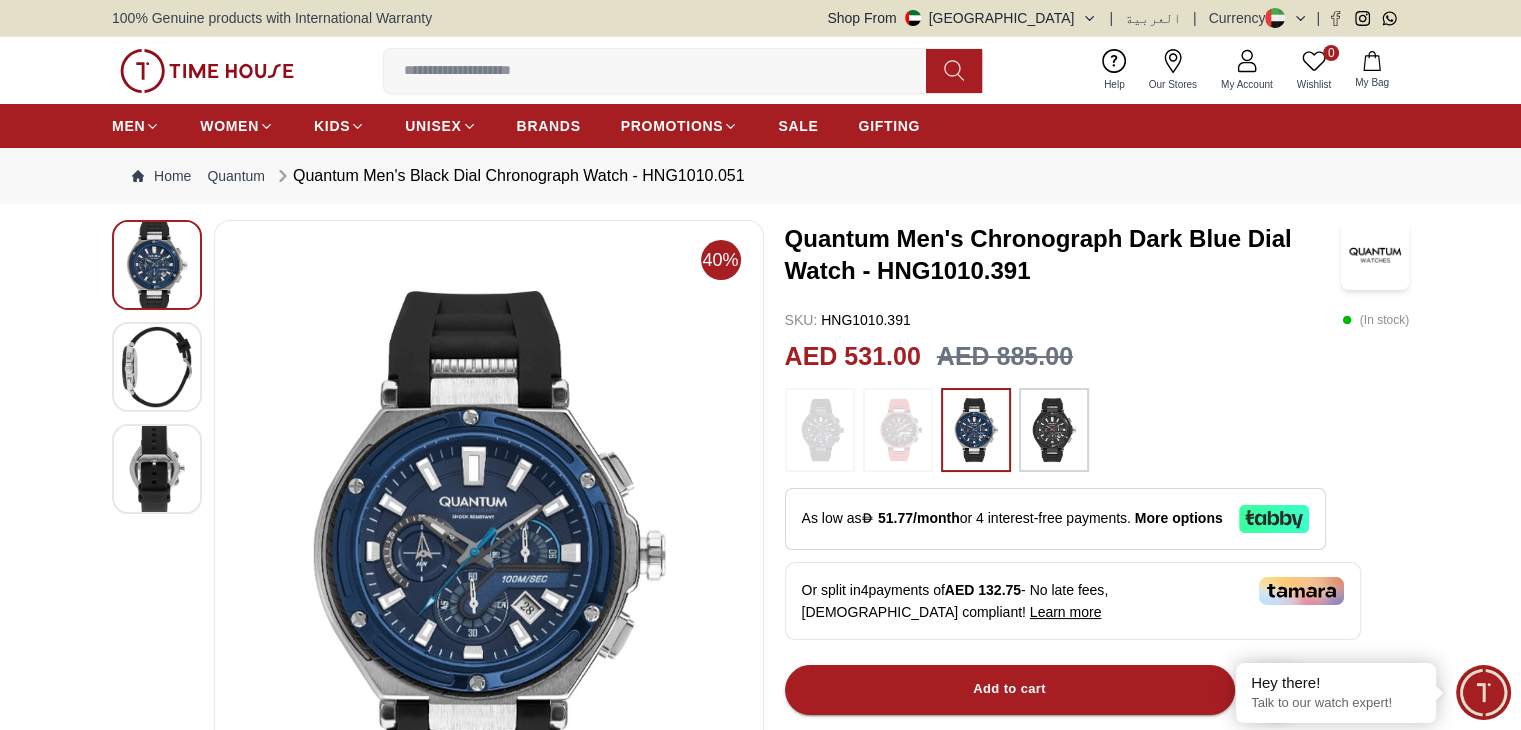 click at bounding box center (157, 367) 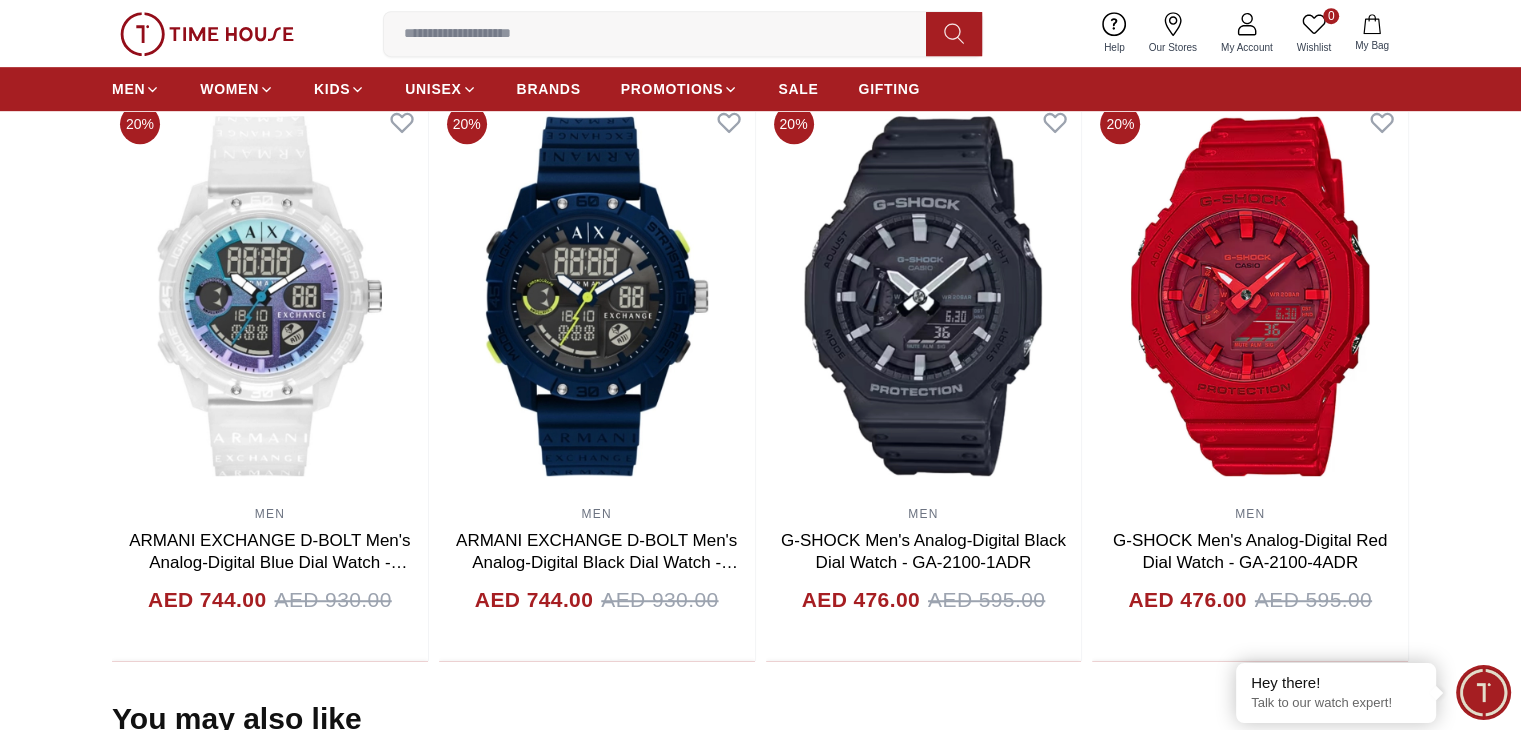 scroll, scrollTop: 1157, scrollLeft: 0, axis: vertical 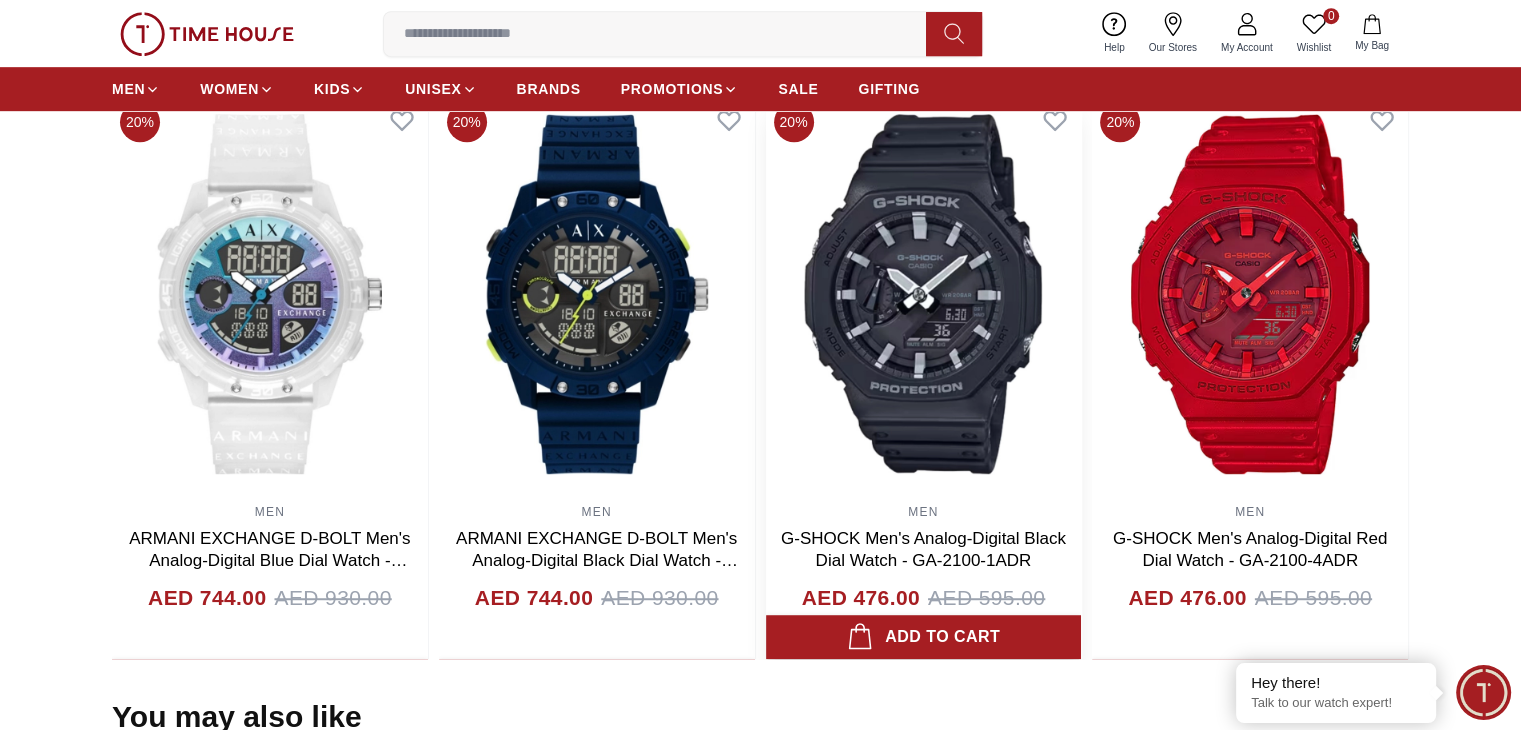 click at bounding box center [924, 294] 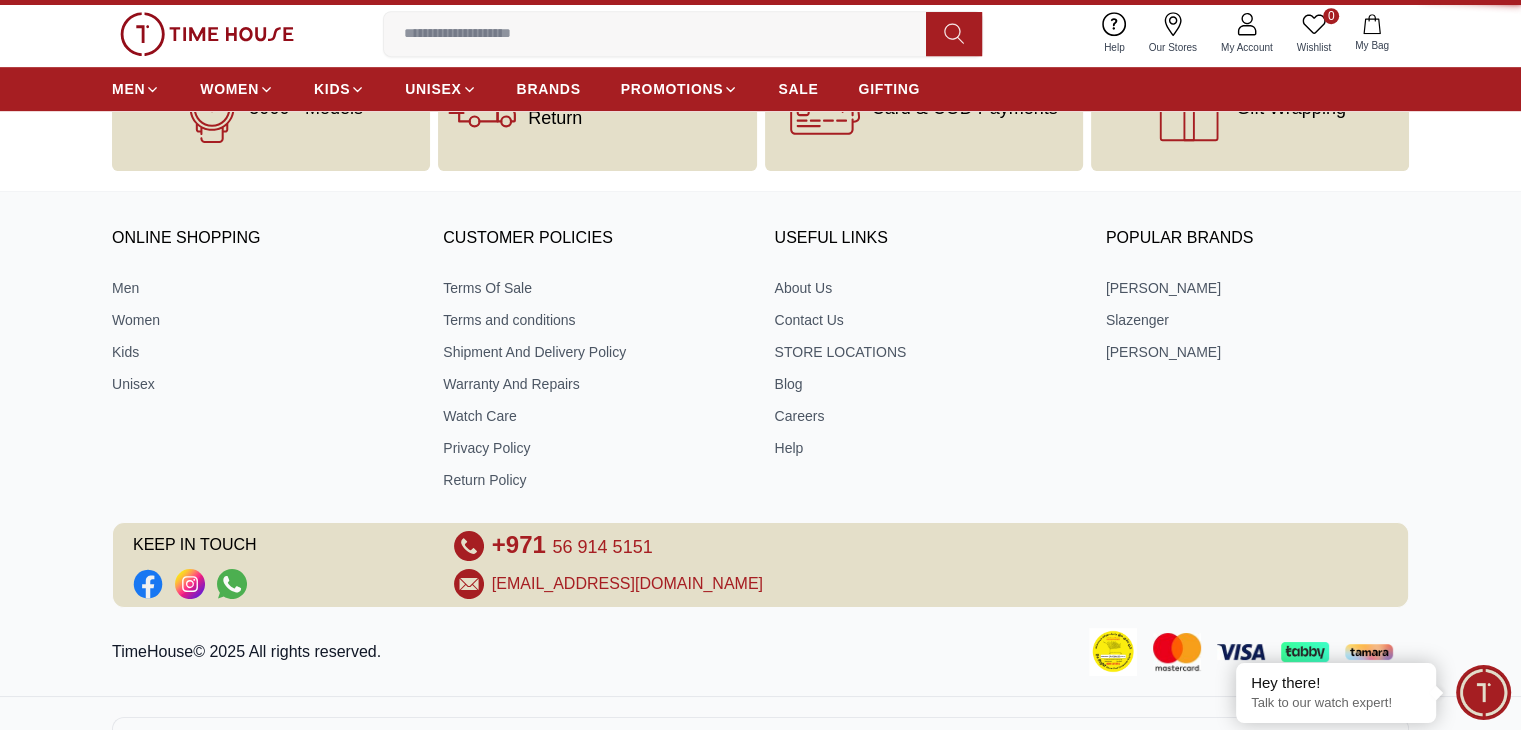 scroll, scrollTop: 0, scrollLeft: 0, axis: both 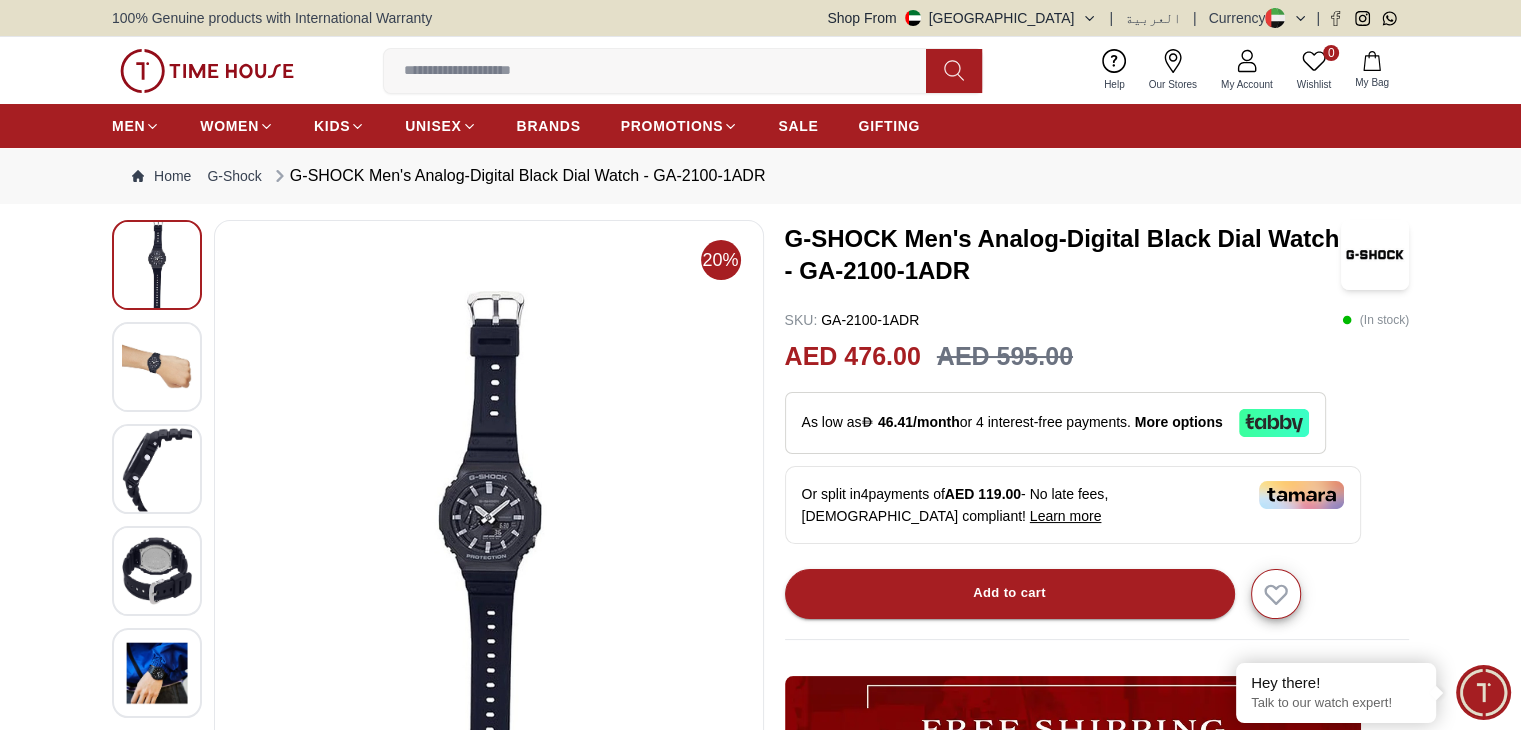 click at bounding box center [157, 571] 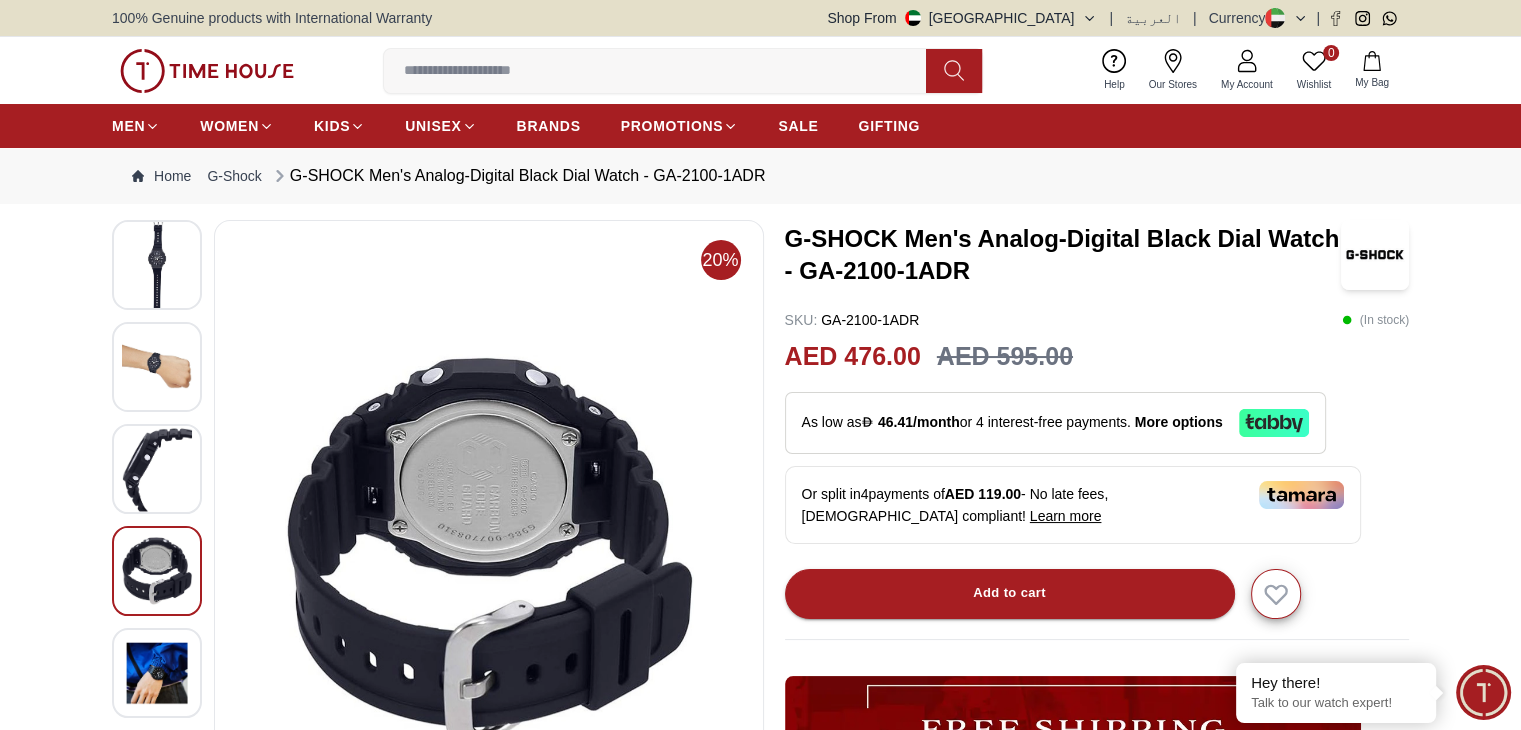 click at bounding box center [157, 469] 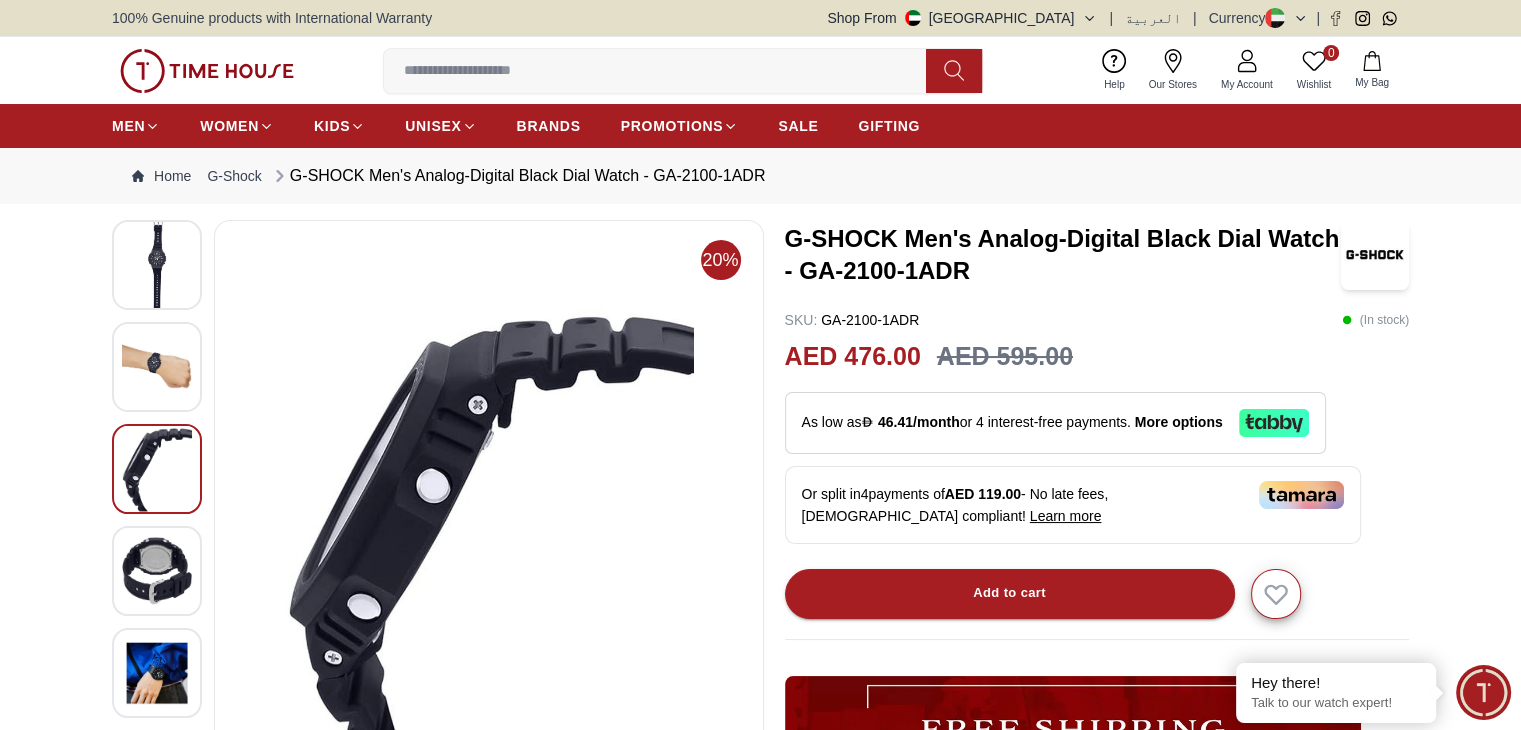 click at bounding box center [157, 367] 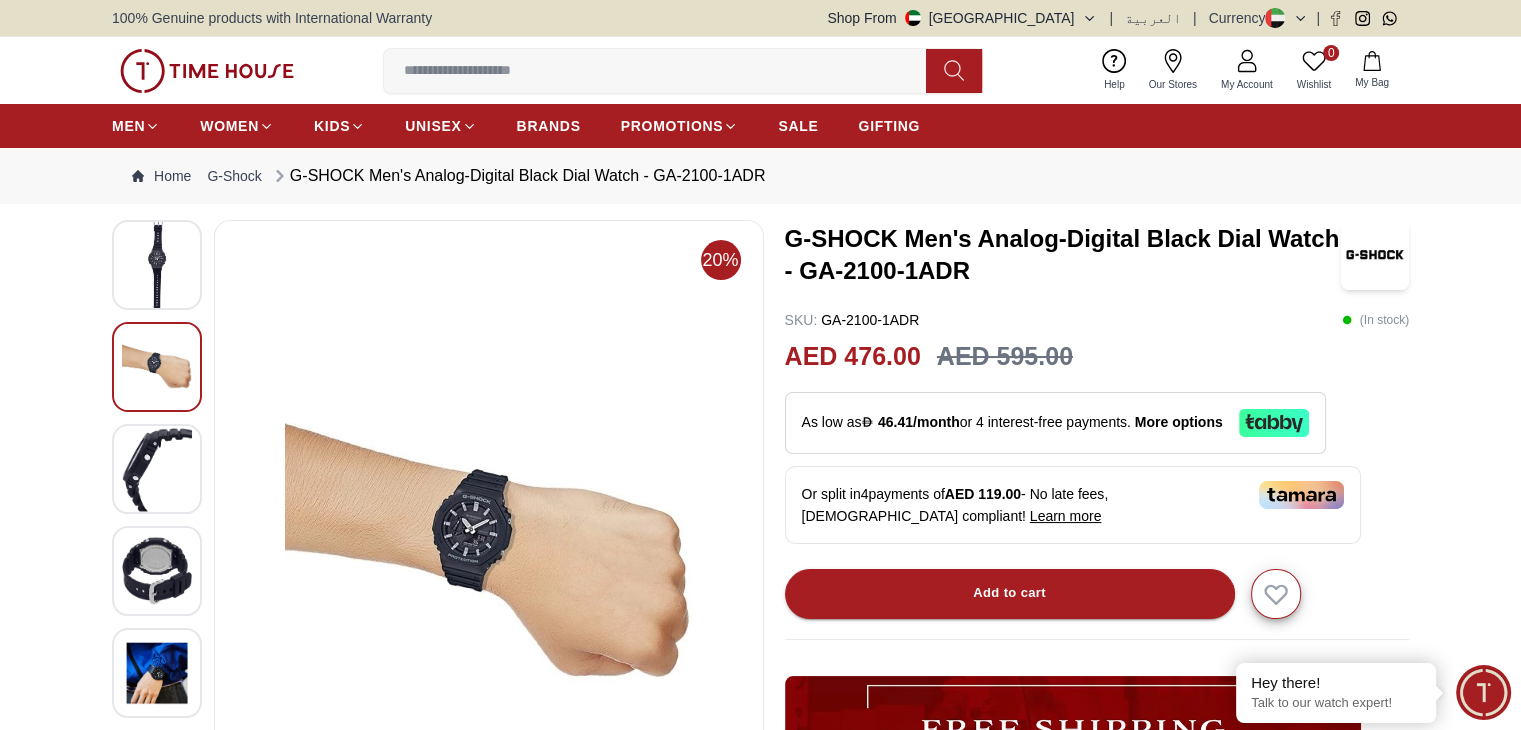 click at bounding box center (157, 673) 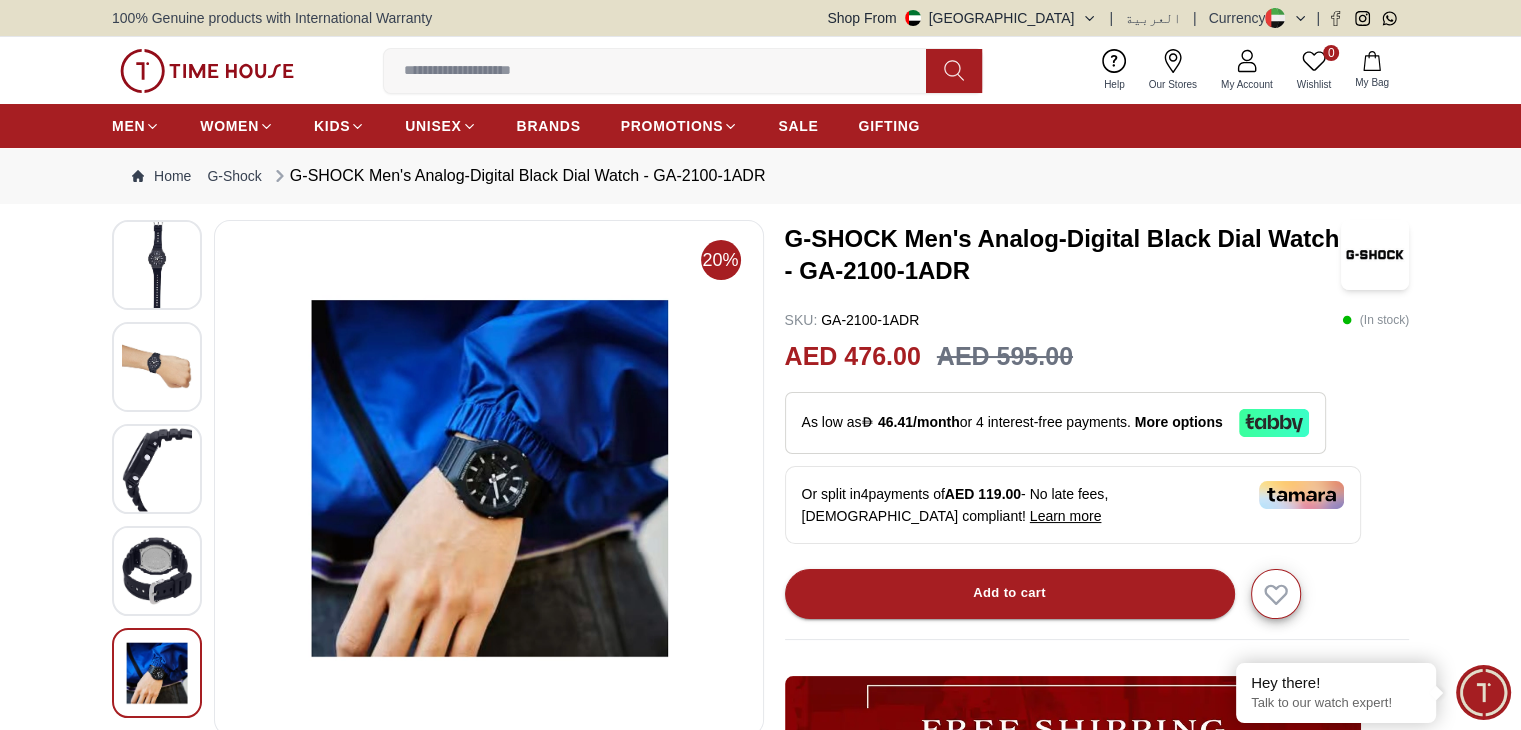 click at bounding box center (157, 265) 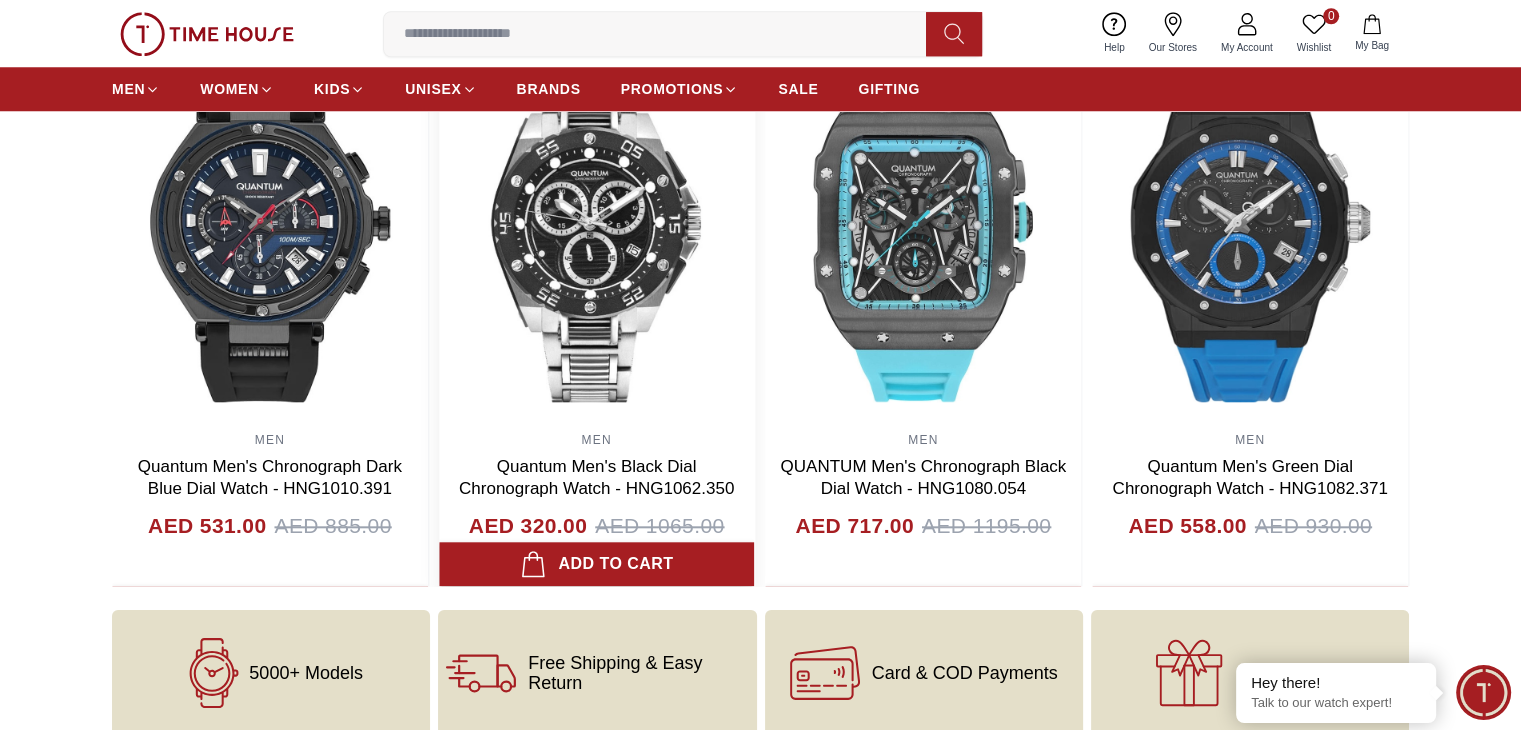 scroll, scrollTop: 1801, scrollLeft: 0, axis: vertical 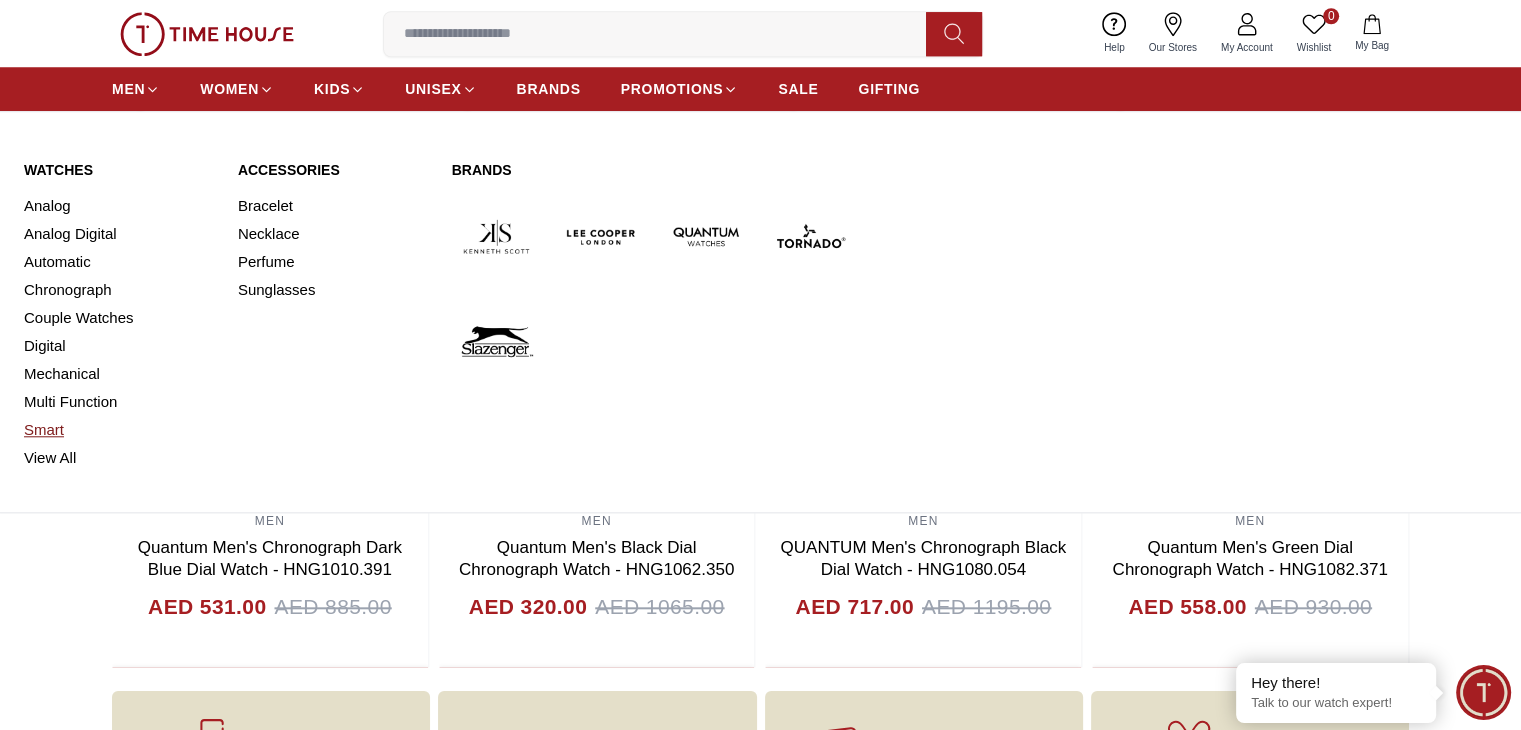 click on "Smart" at bounding box center (119, 430) 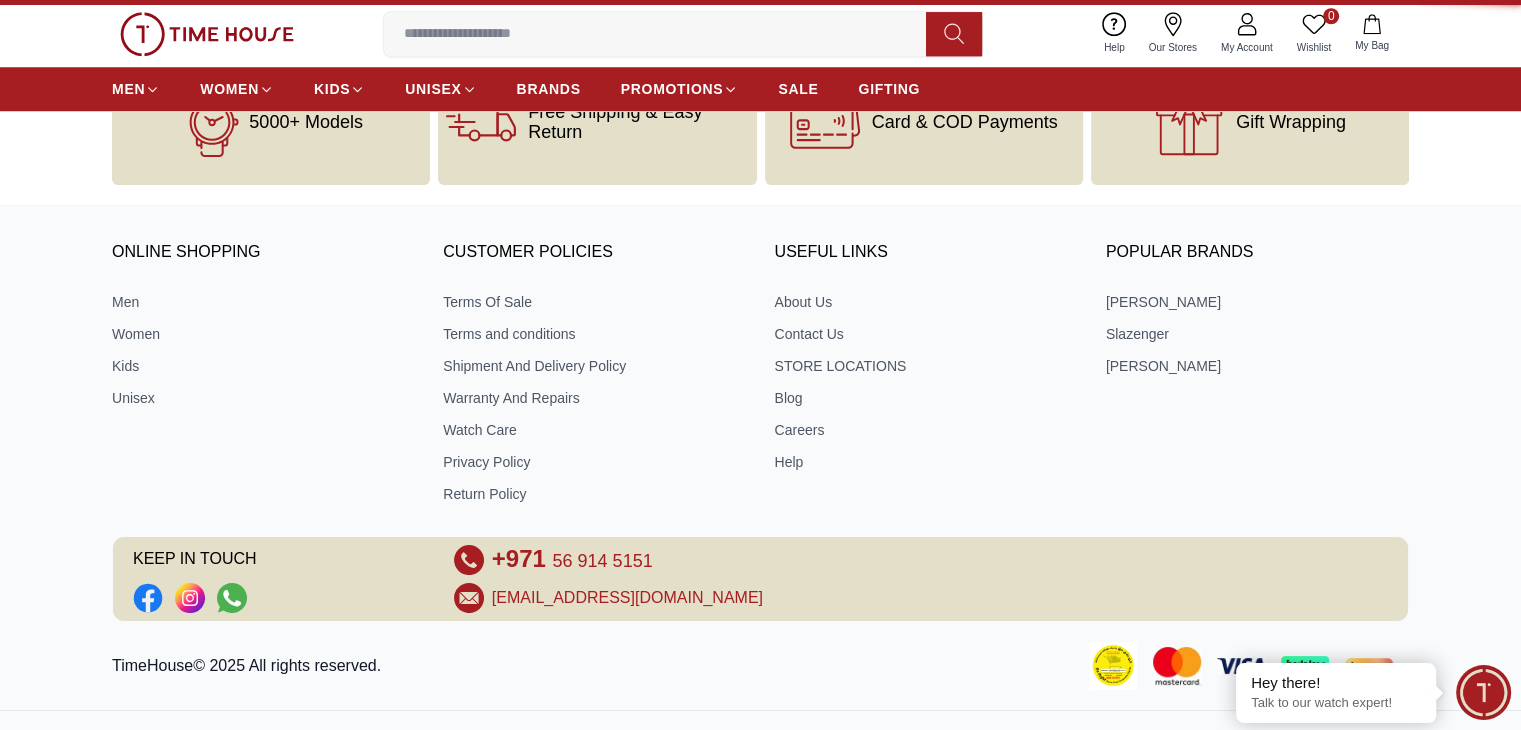 scroll, scrollTop: 0, scrollLeft: 0, axis: both 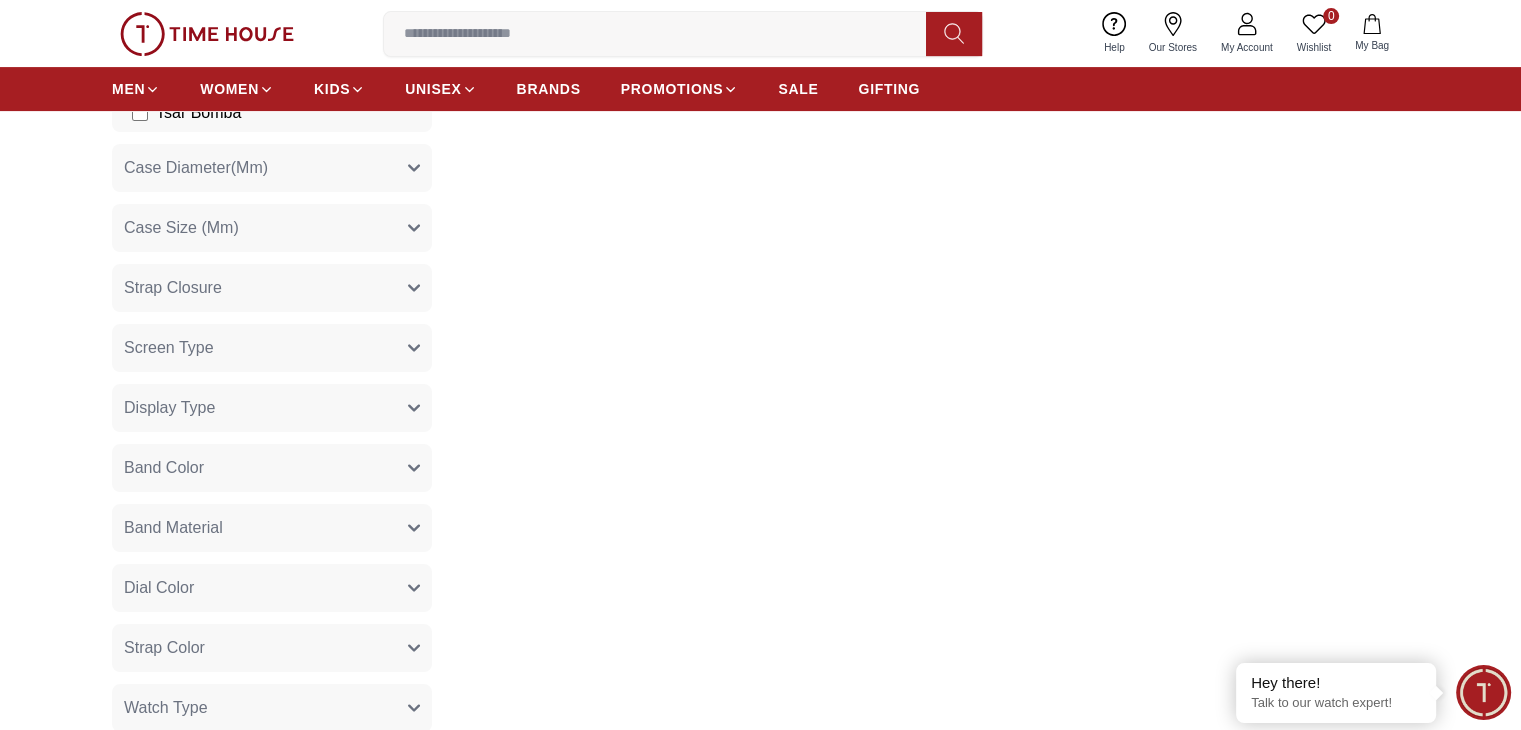 click on "Band Color" at bounding box center (272, 468) 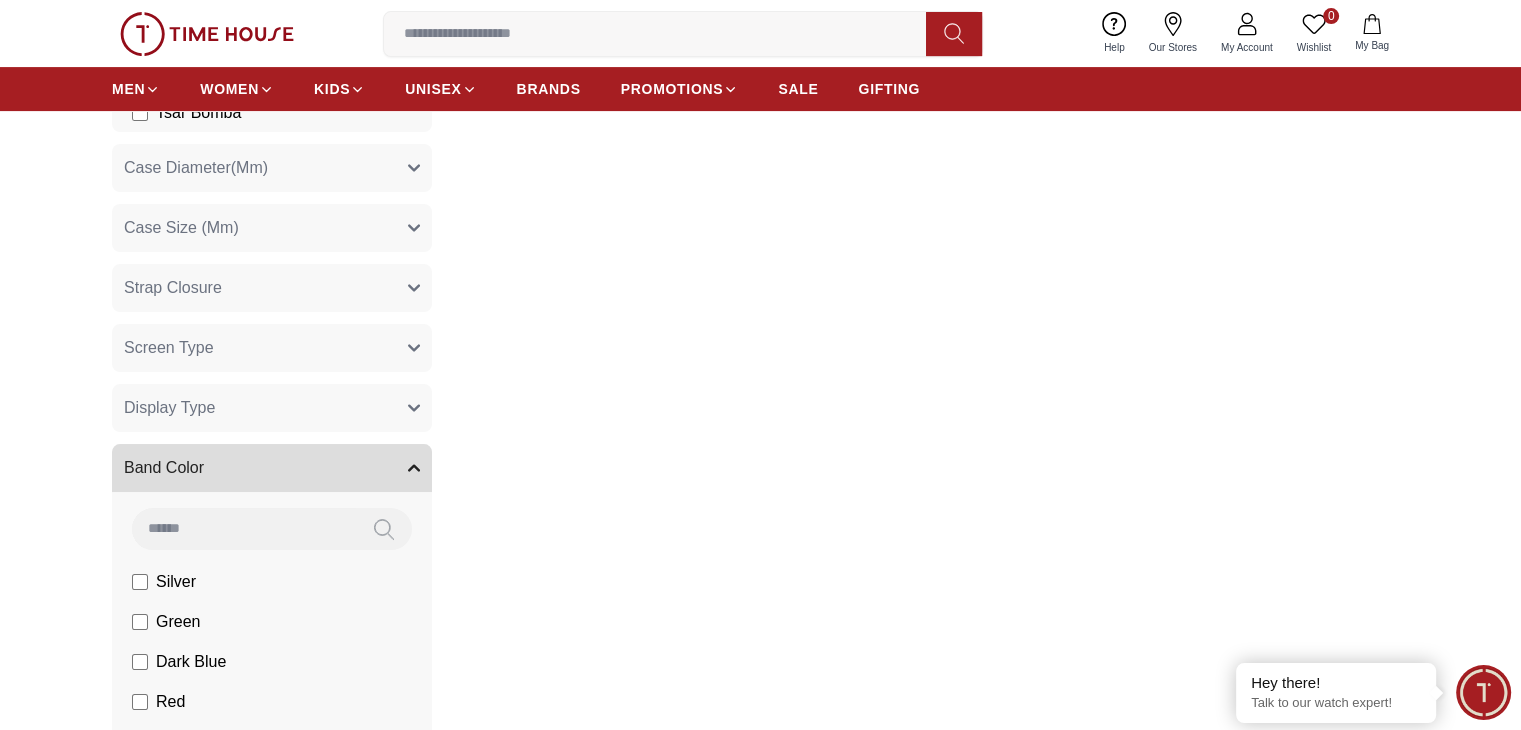 click on "Band Color" at bounding box center [272, 468] 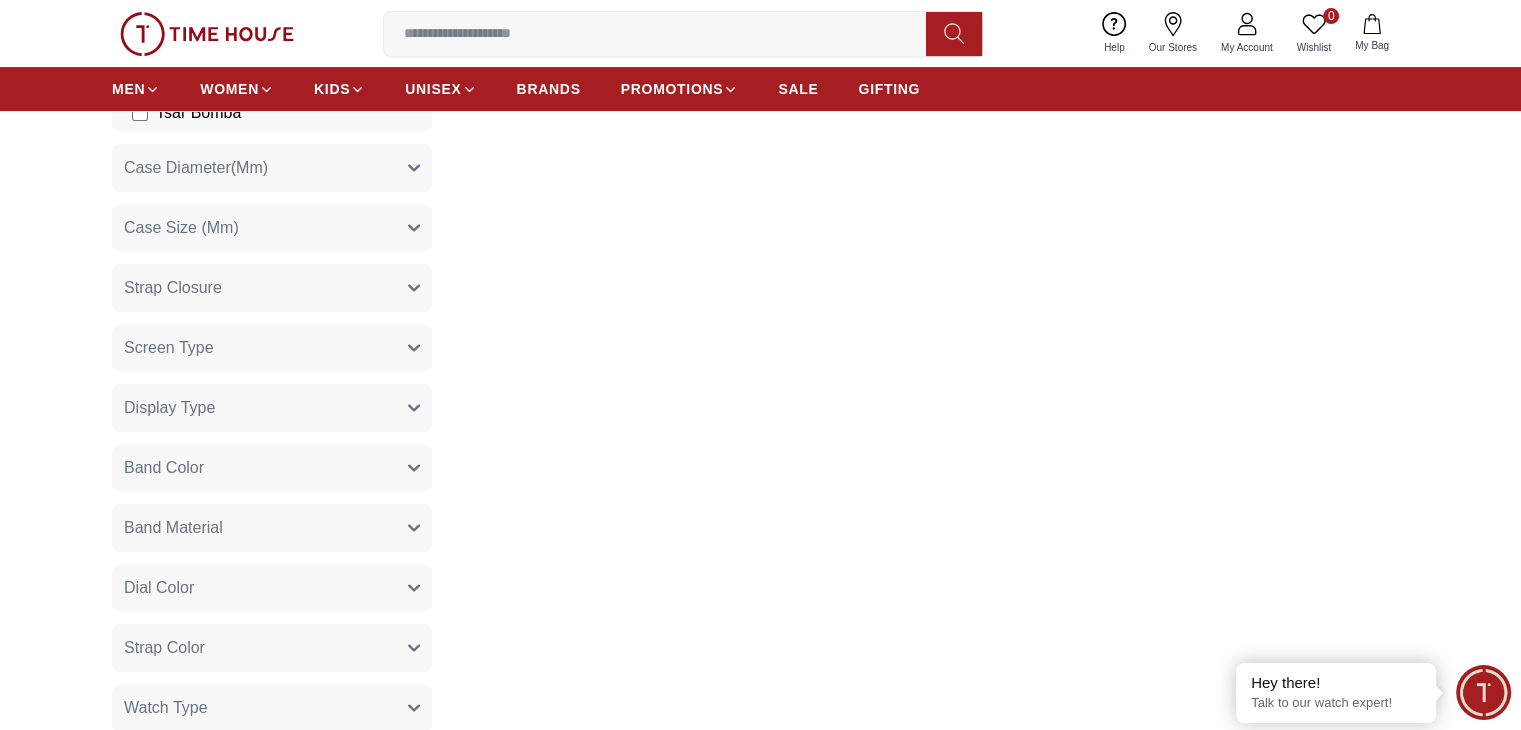 click on "Band Material" at bounding box center [272, 528] 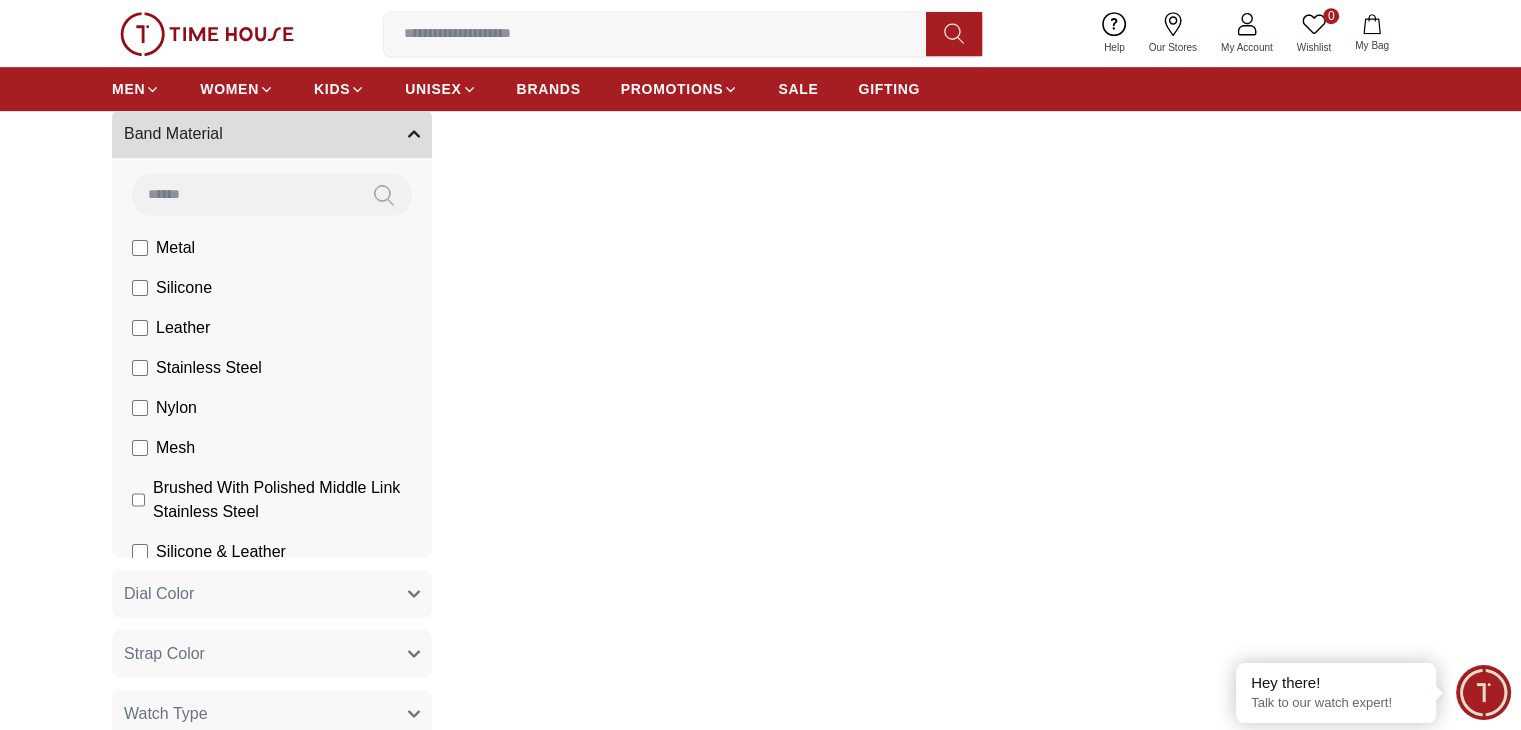 scroll, scrollTop: 1000, scrollLeft: 0, axis: vertical 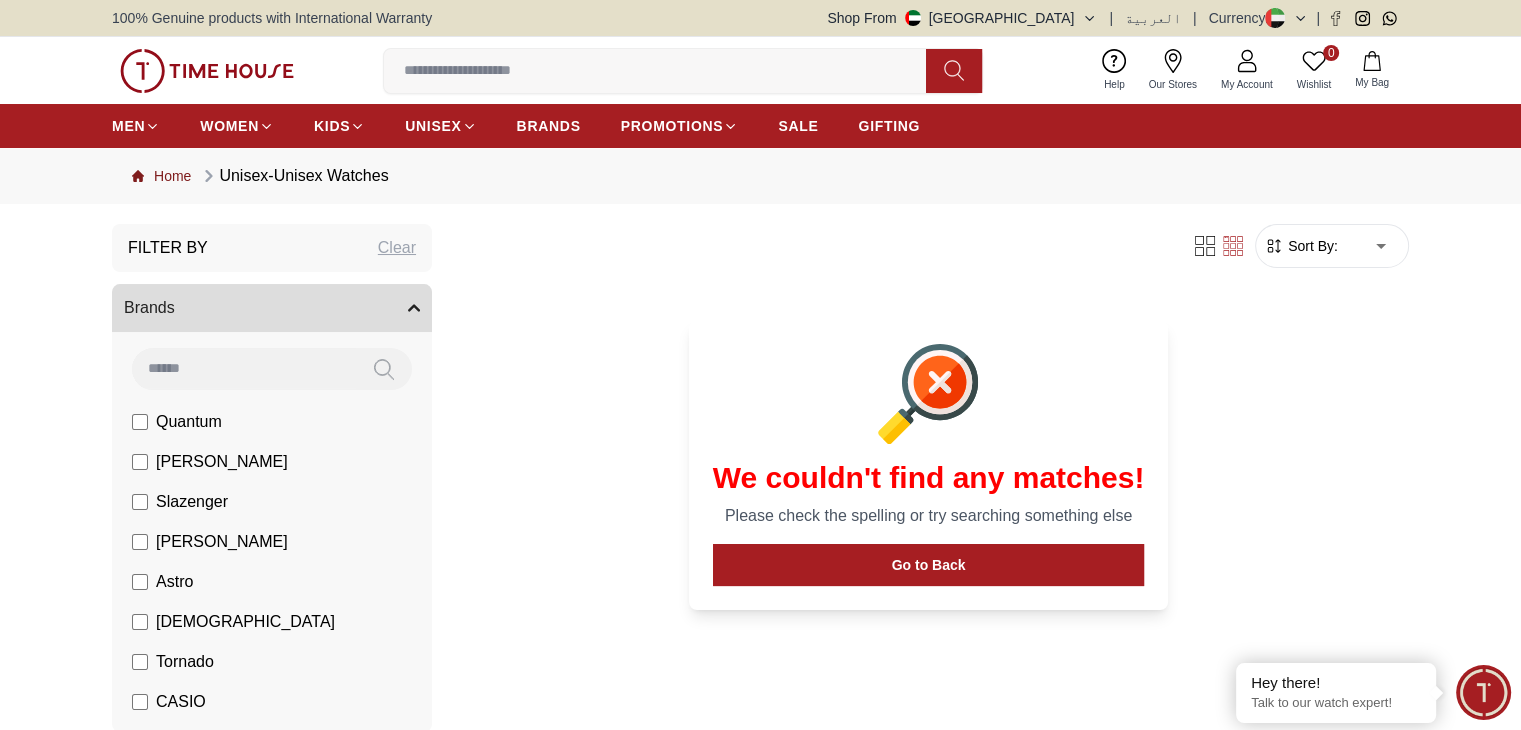 click on "Home" at bounding box center [161, 176] 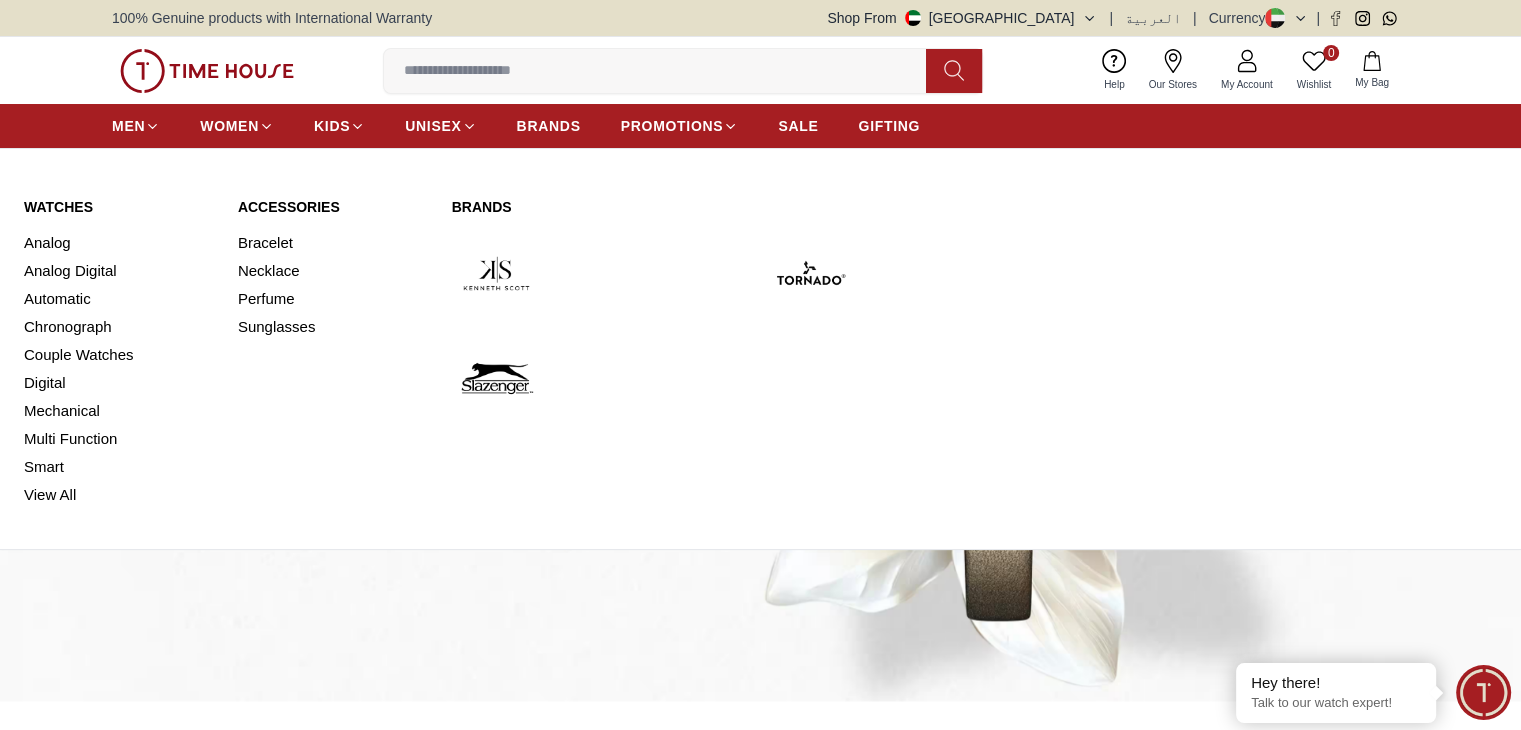 click on "Smart" at bounding box center [119, 467] 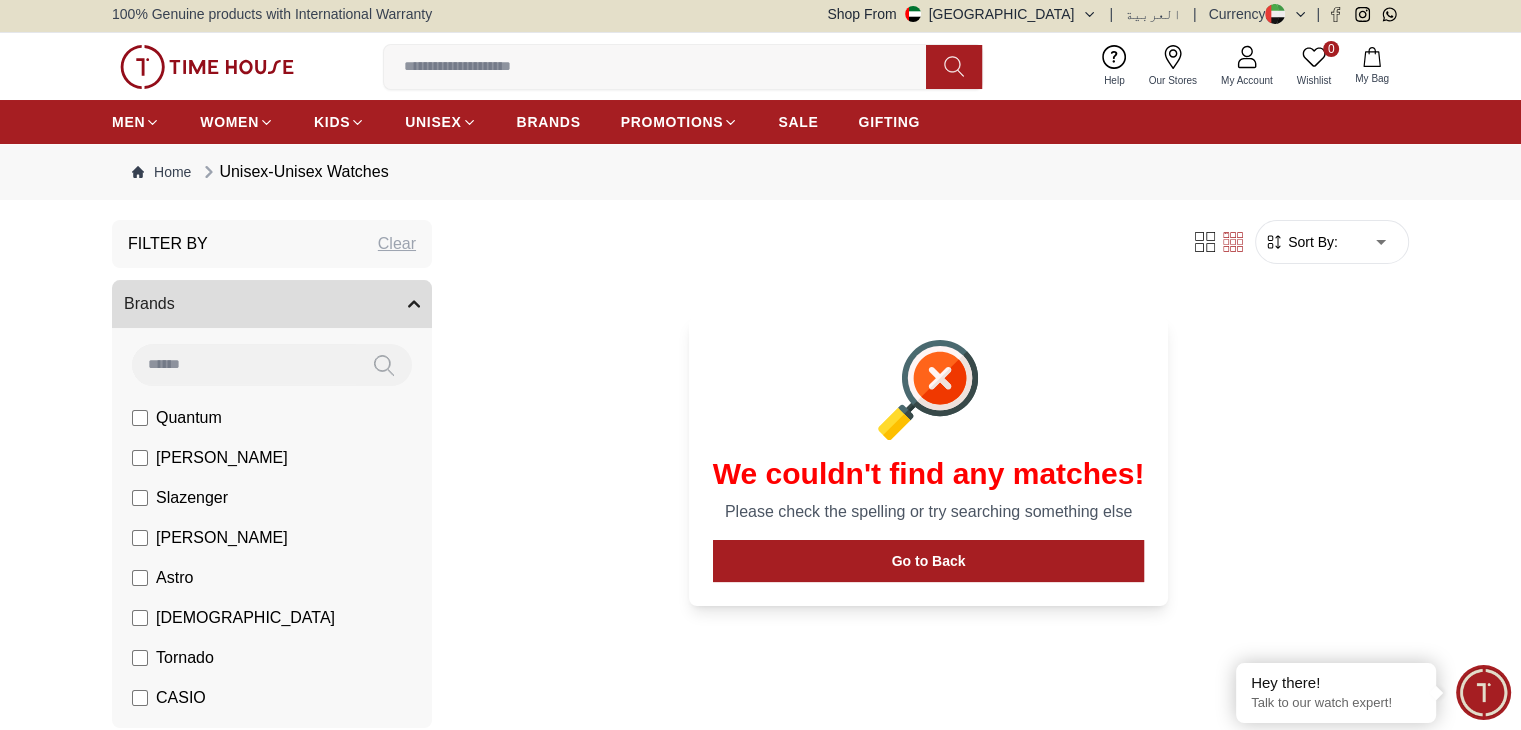 scroll, scrollTop: 0, scrollLeft: 0, axis: both 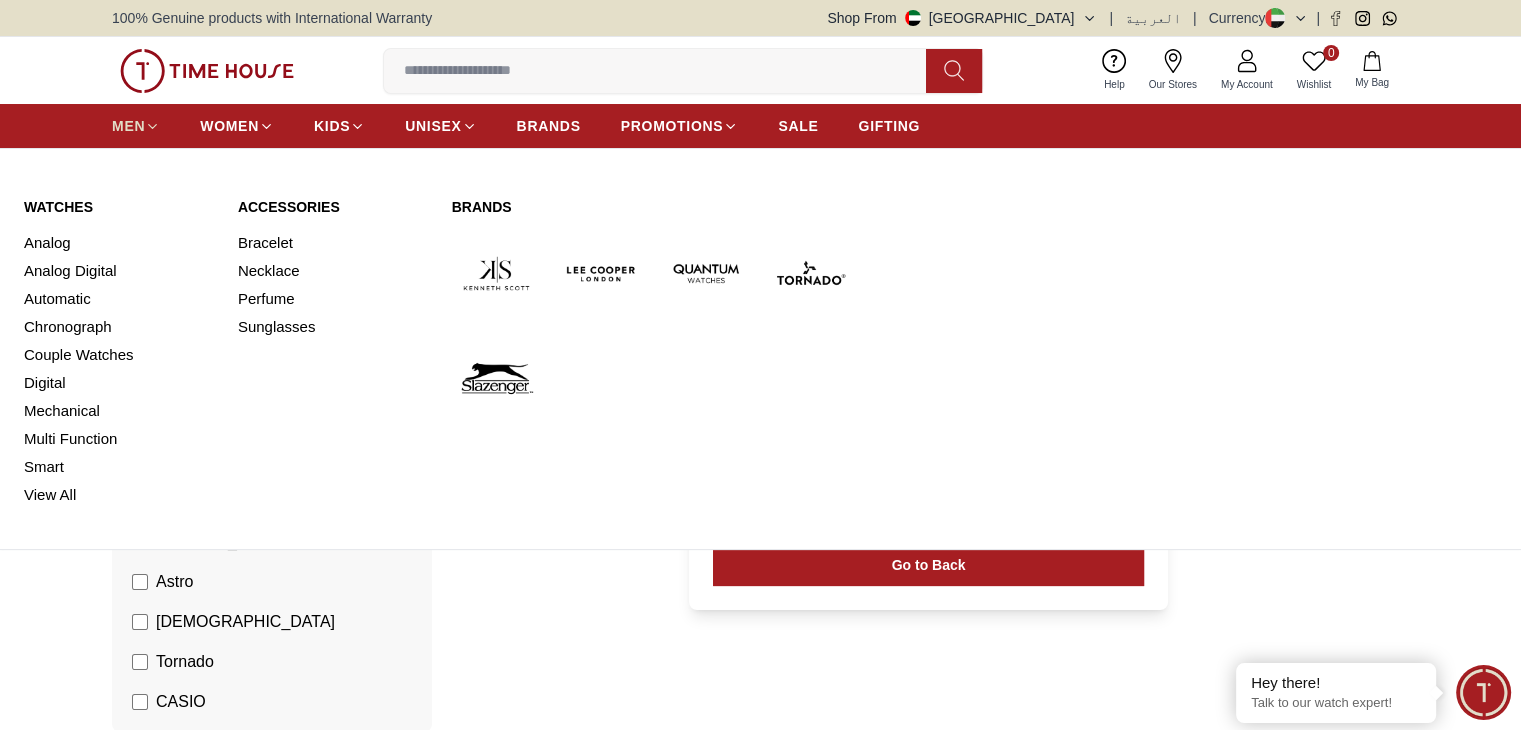 click on "MEN" at bounding box center [128, 126] 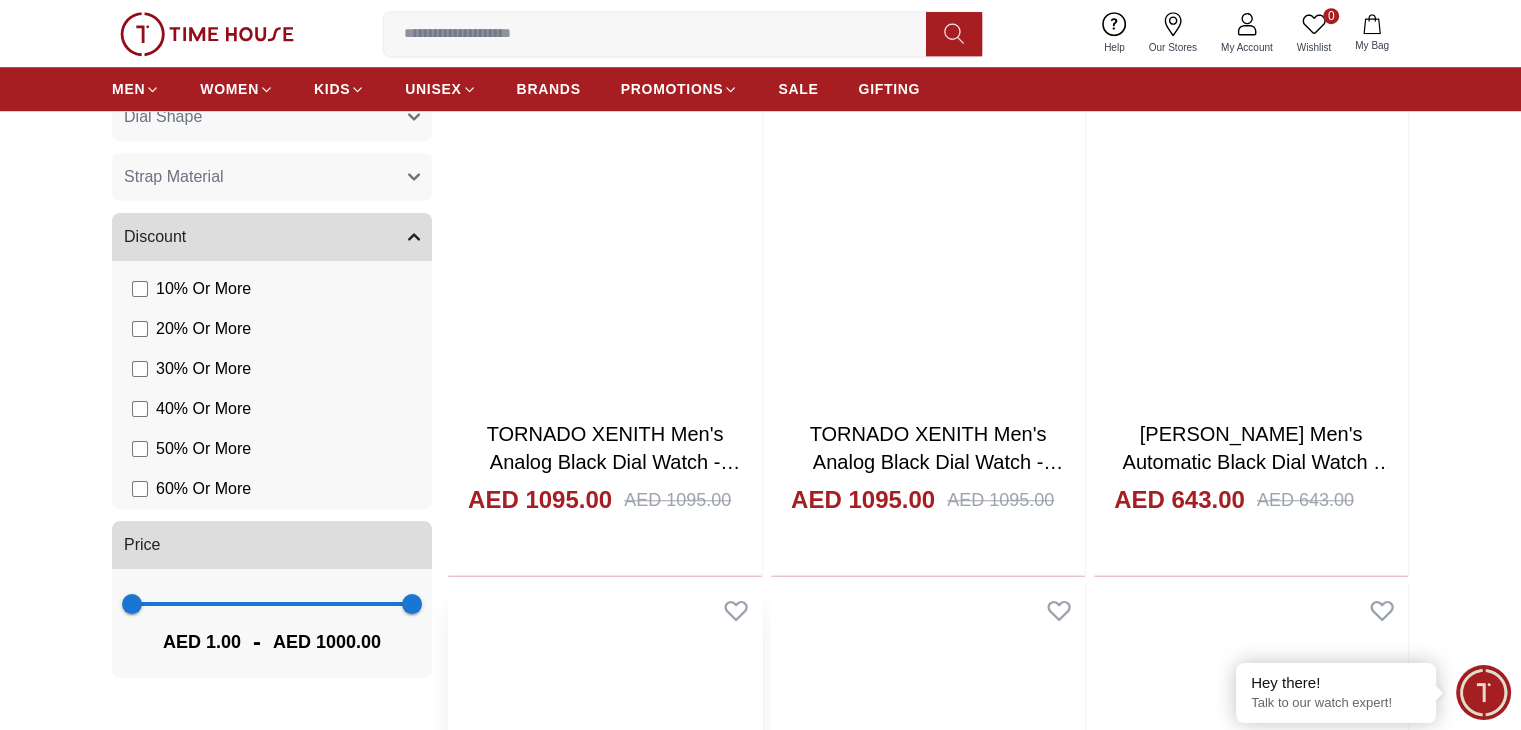 scroll, scrollTop: 1600, scrollLeft: 0, axis: vertical 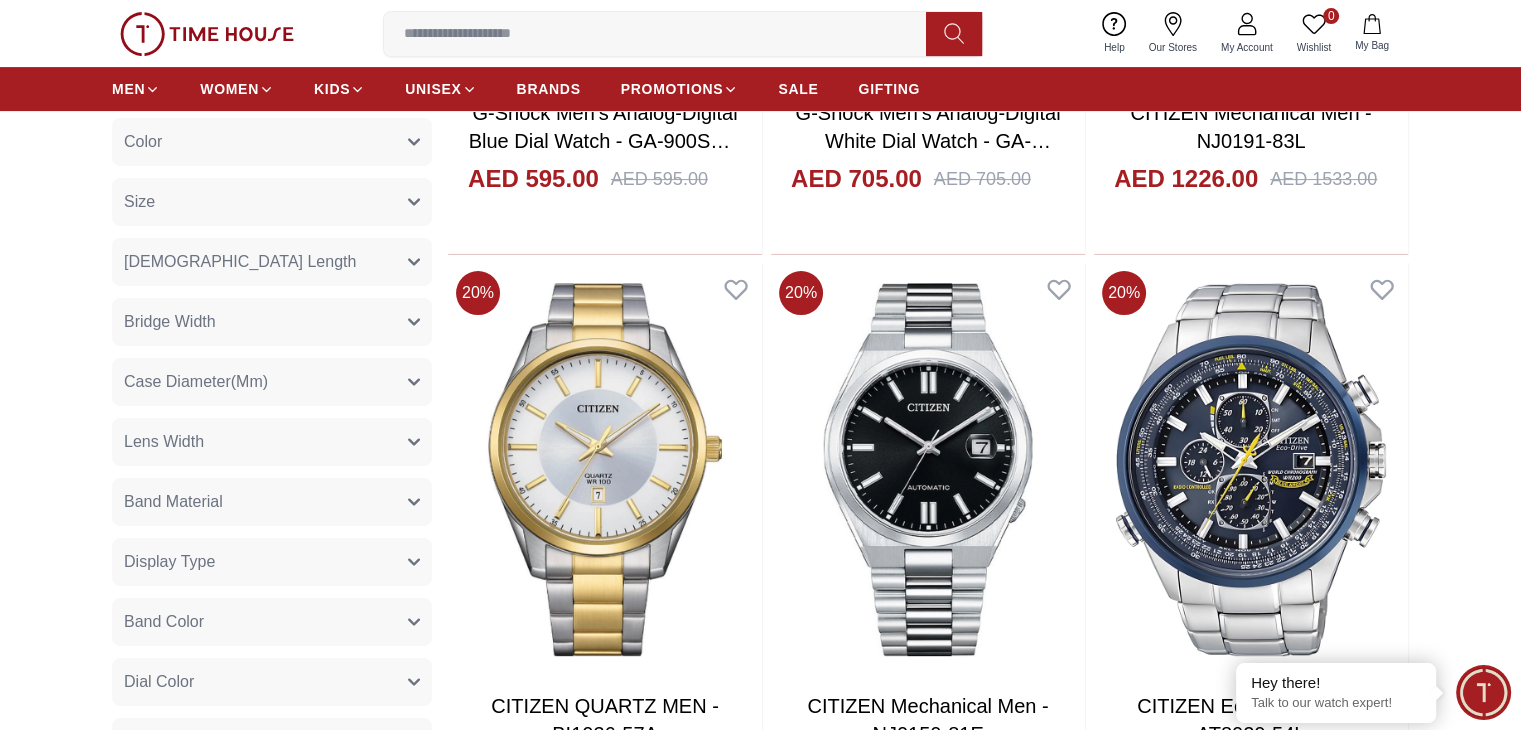 click on "Band Material" at bounding box center (272, 502) 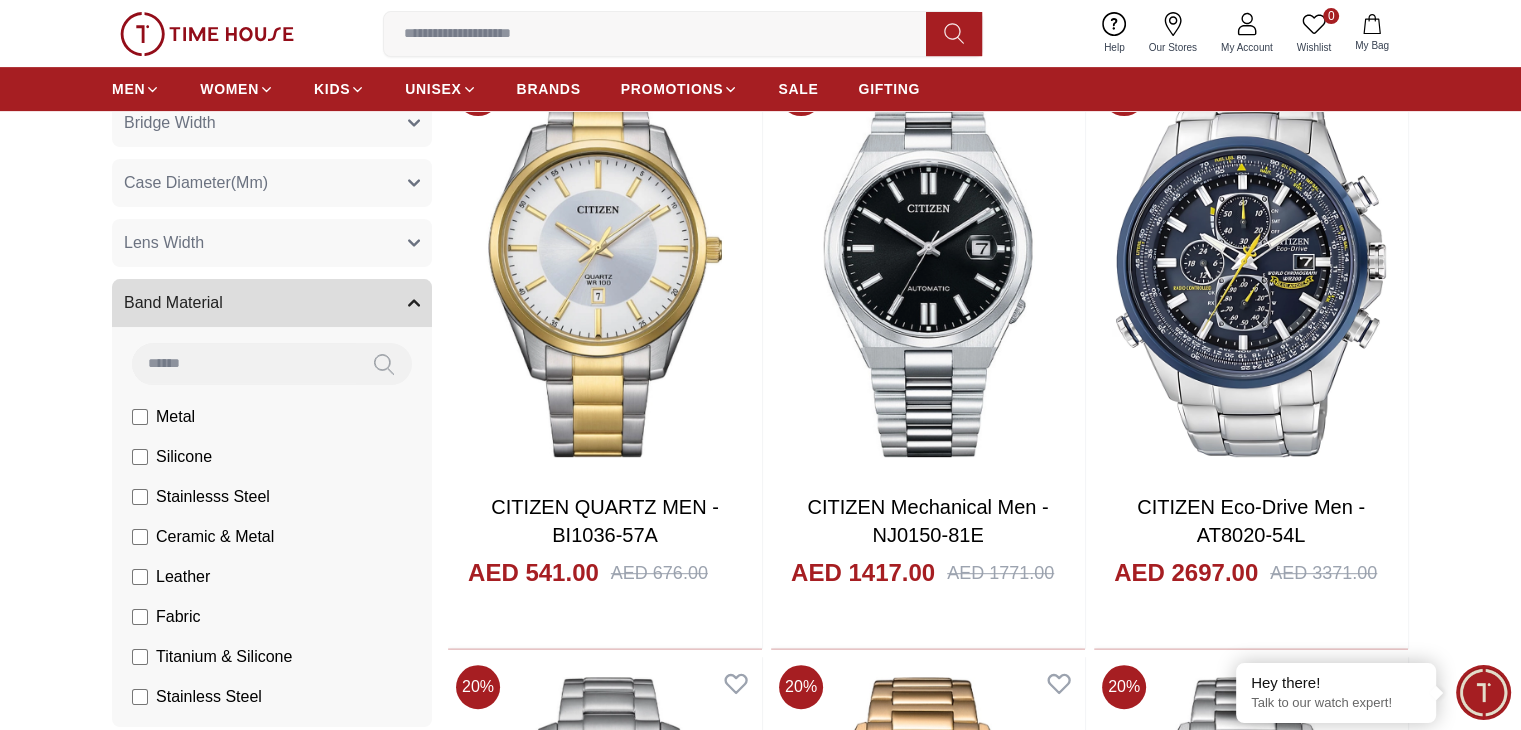 scroll, scrollTop: 826, scrollLeft: 0, axis: vertical 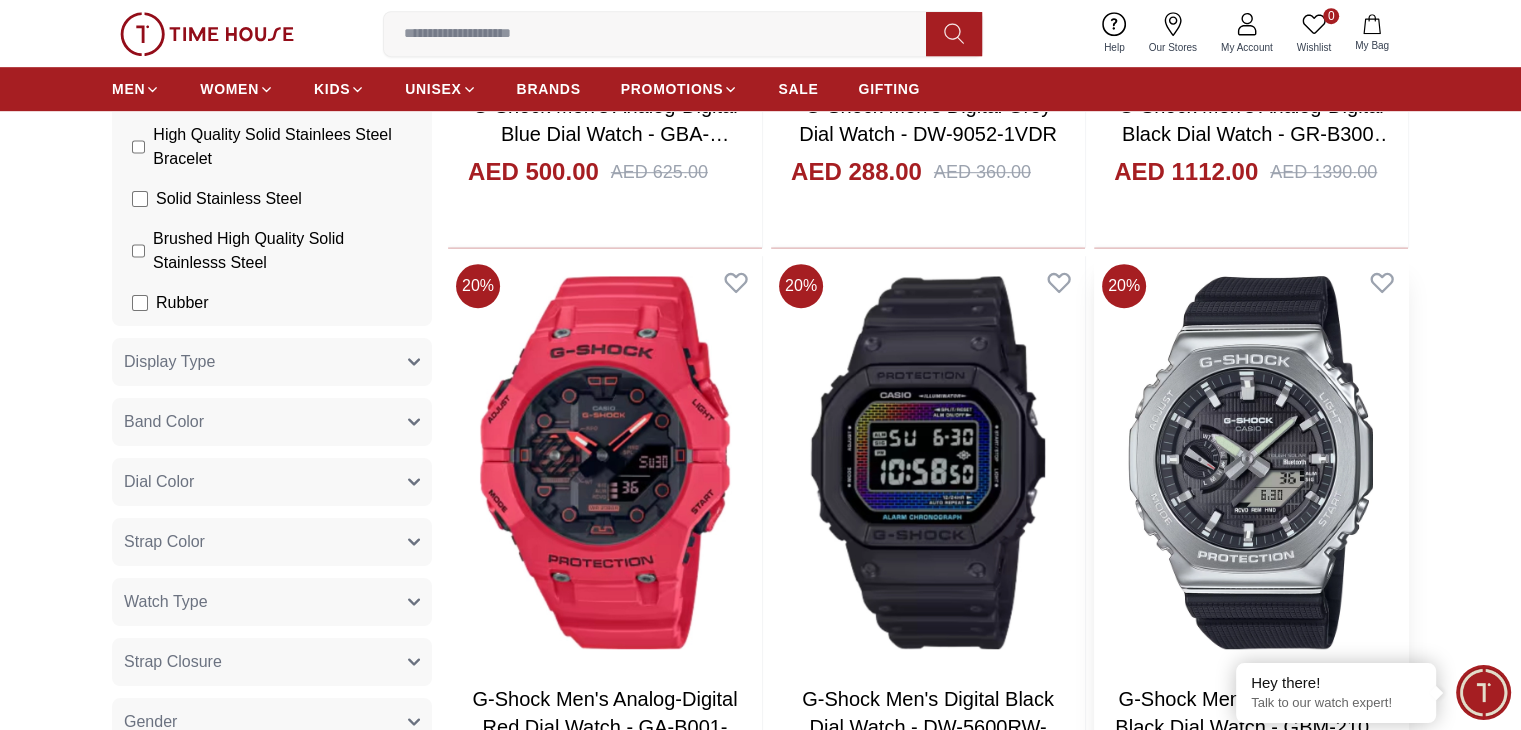 click at bounding box center (1251, 462) 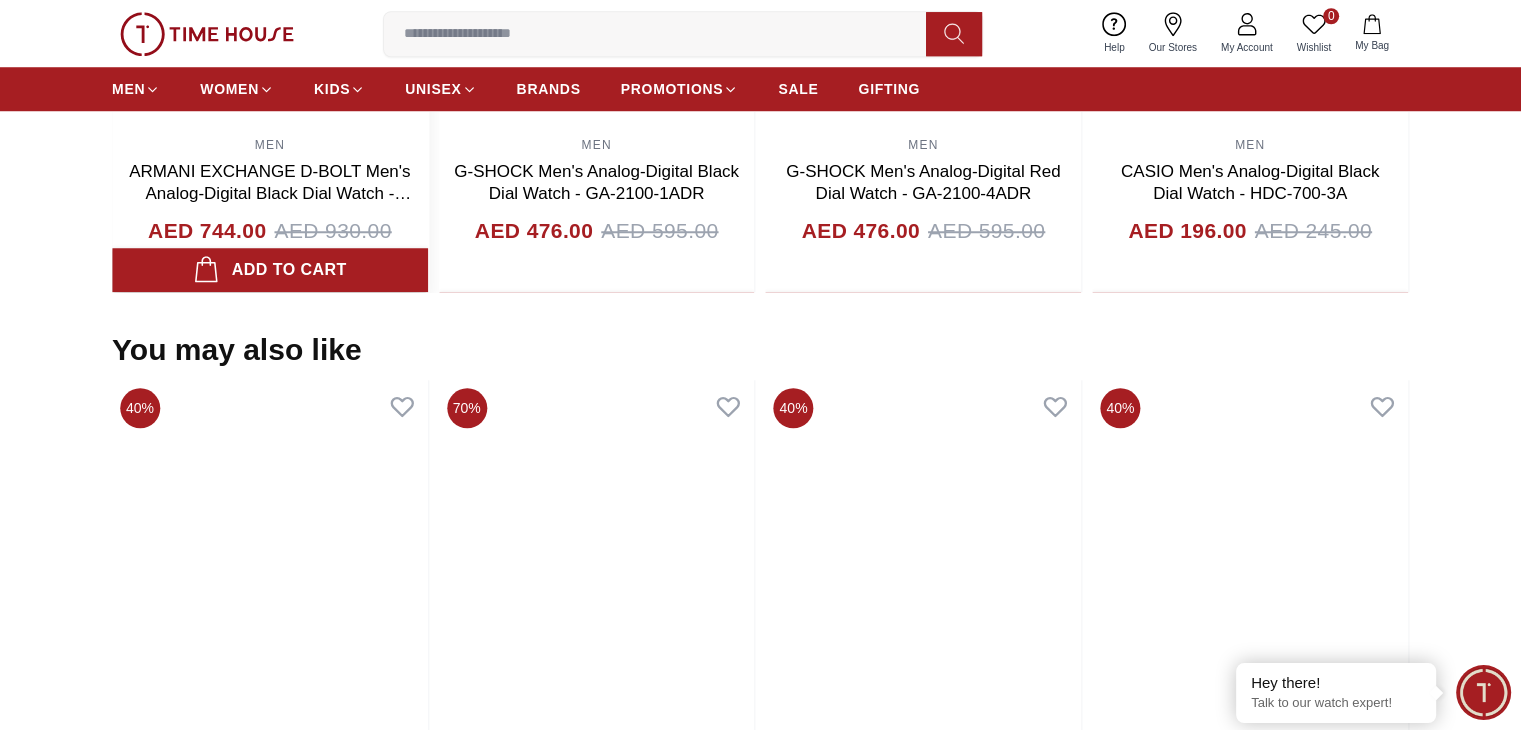 scroll, scrollTop: 1700, scrollLeft: 0, axis: vertical 